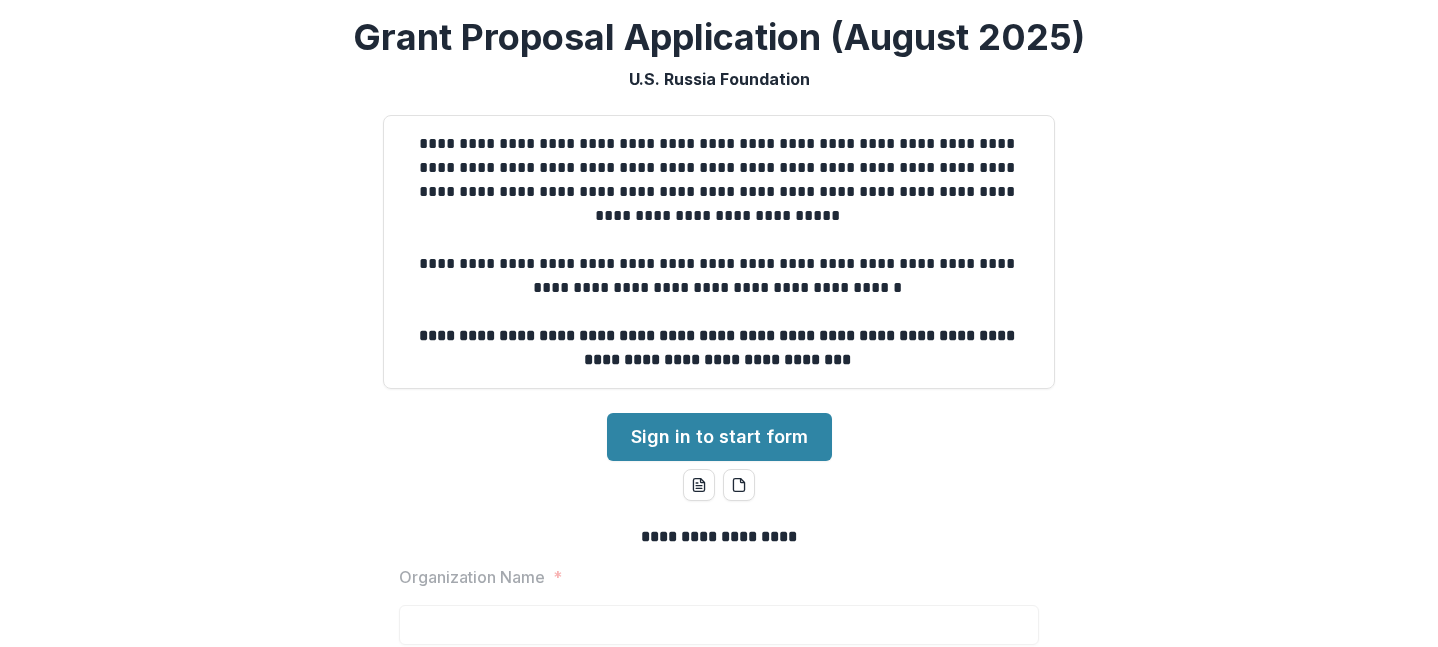 scroll, scrollTop: 0, scrollLeft: 0, axis: both 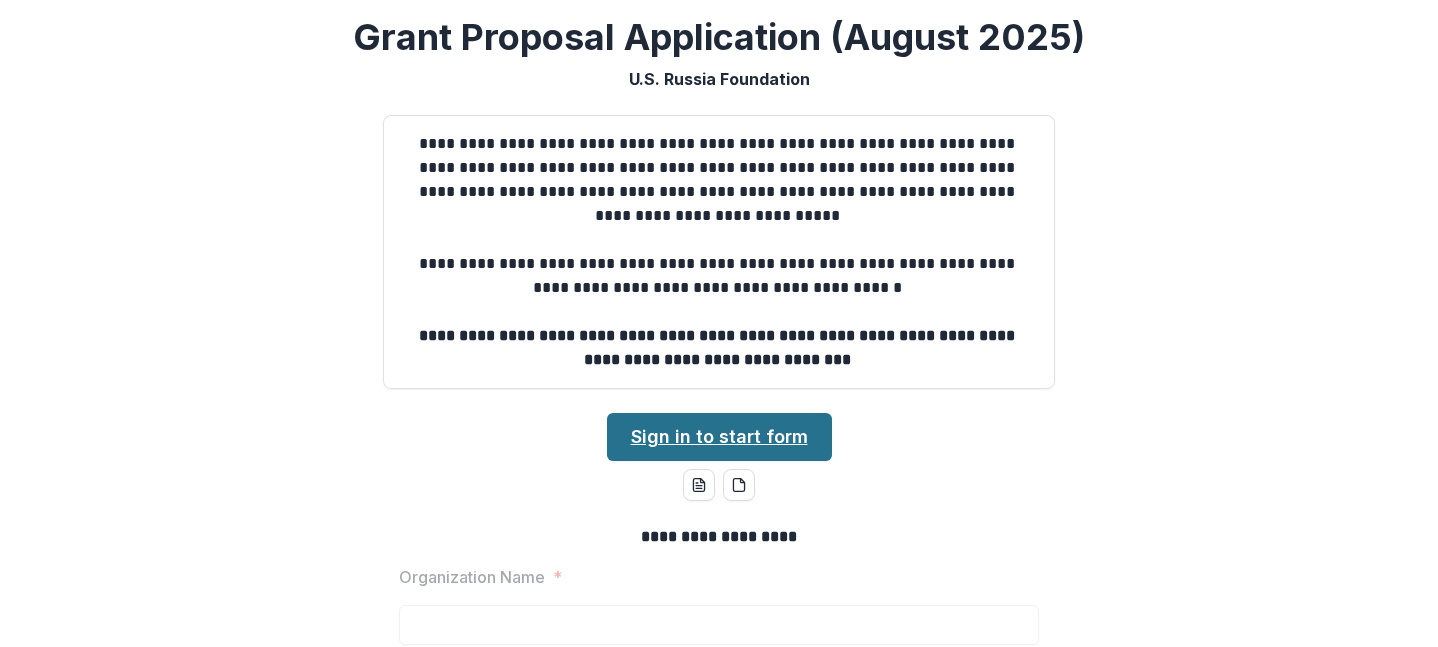click on "Sign in to start form" at bounding box center [719, 437] 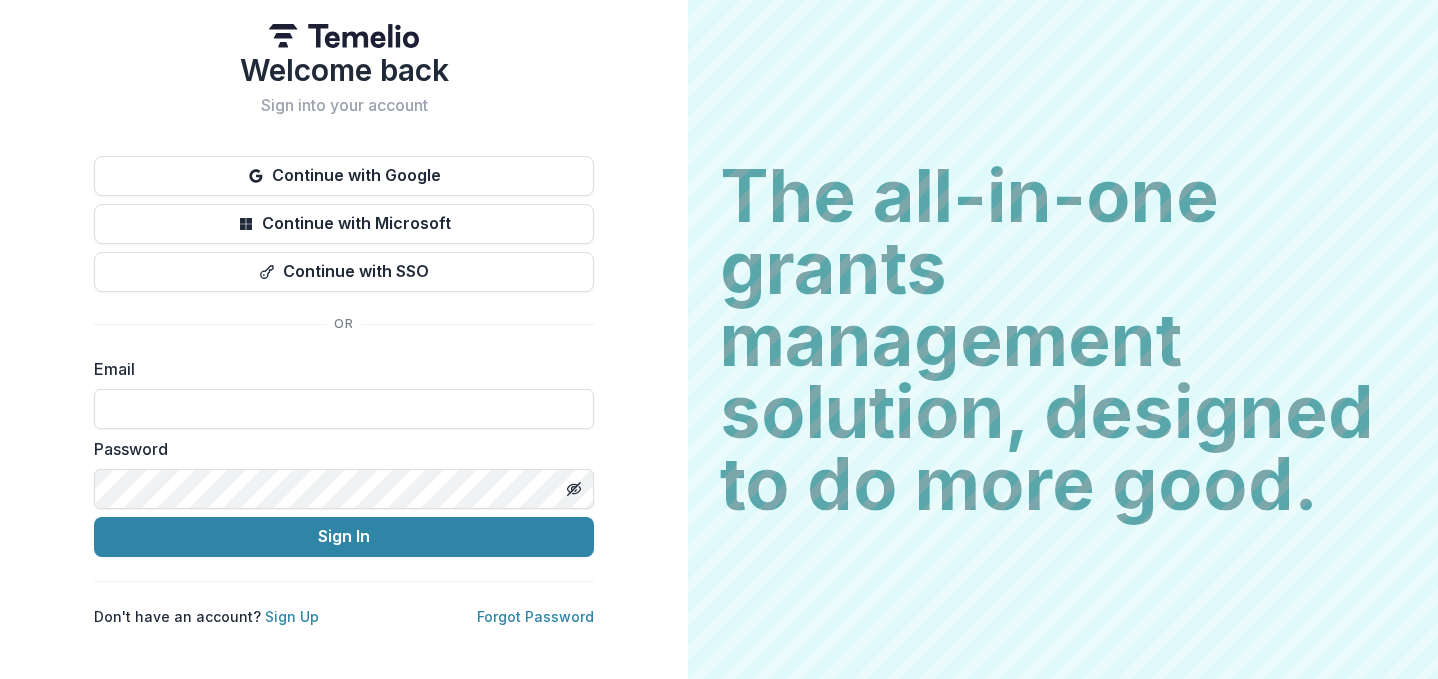 scroll, scrollTop: 0, scrollLeft: 0, axis: both 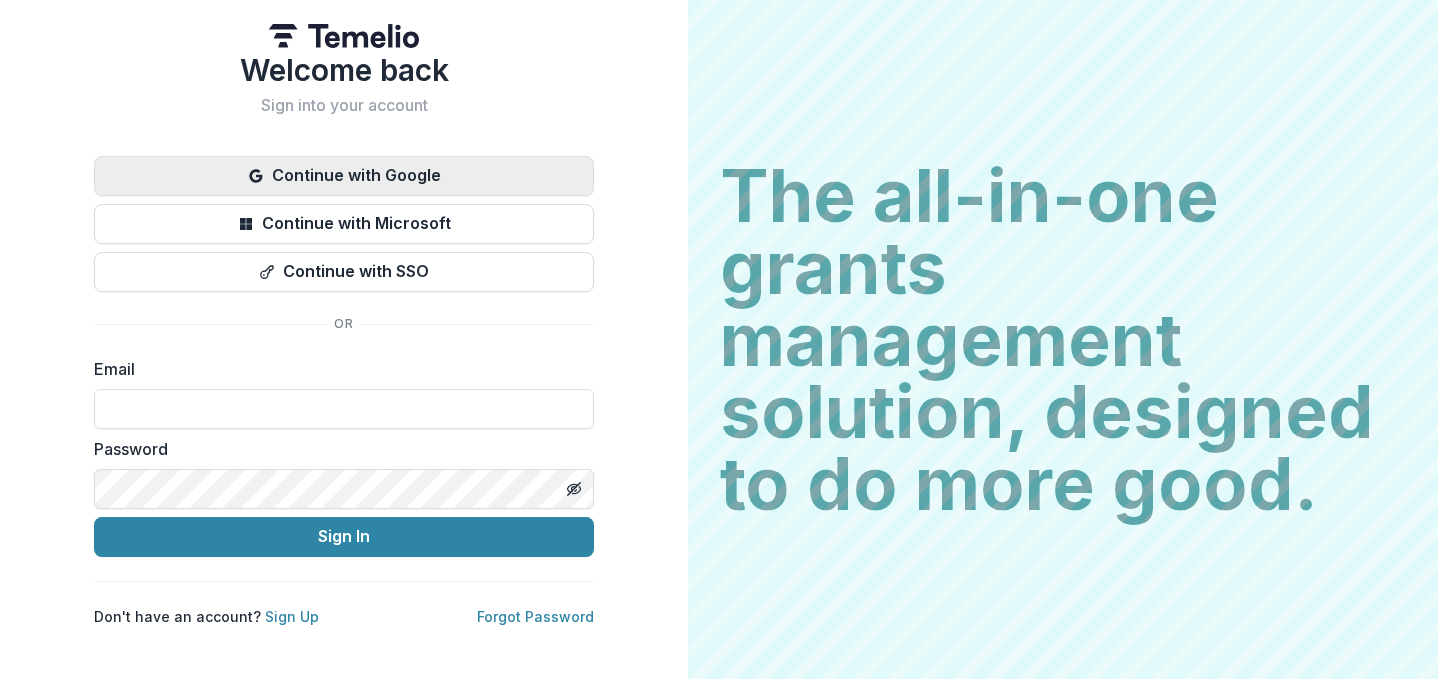 click on "Continue with Google" at bounding box center (344, 176) 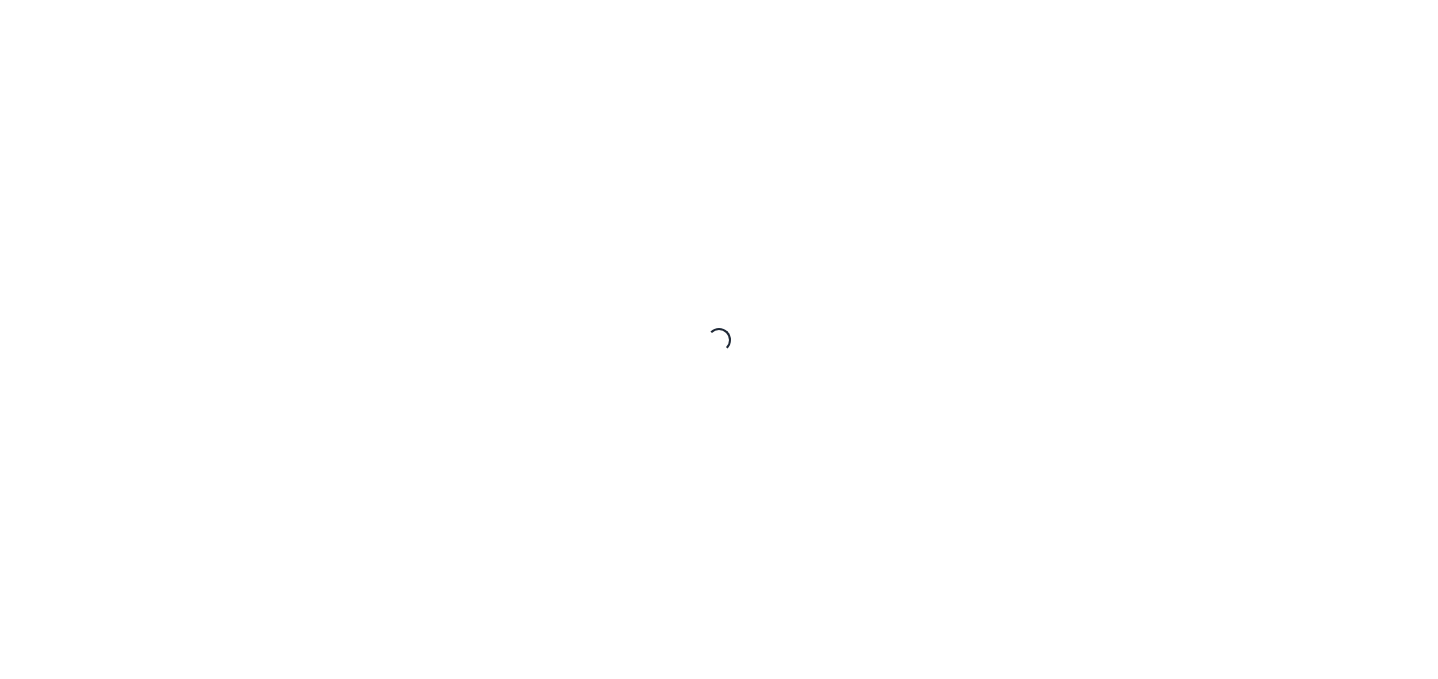 scroll, scrollTop: 0, scrollLeft: 0, axis: both 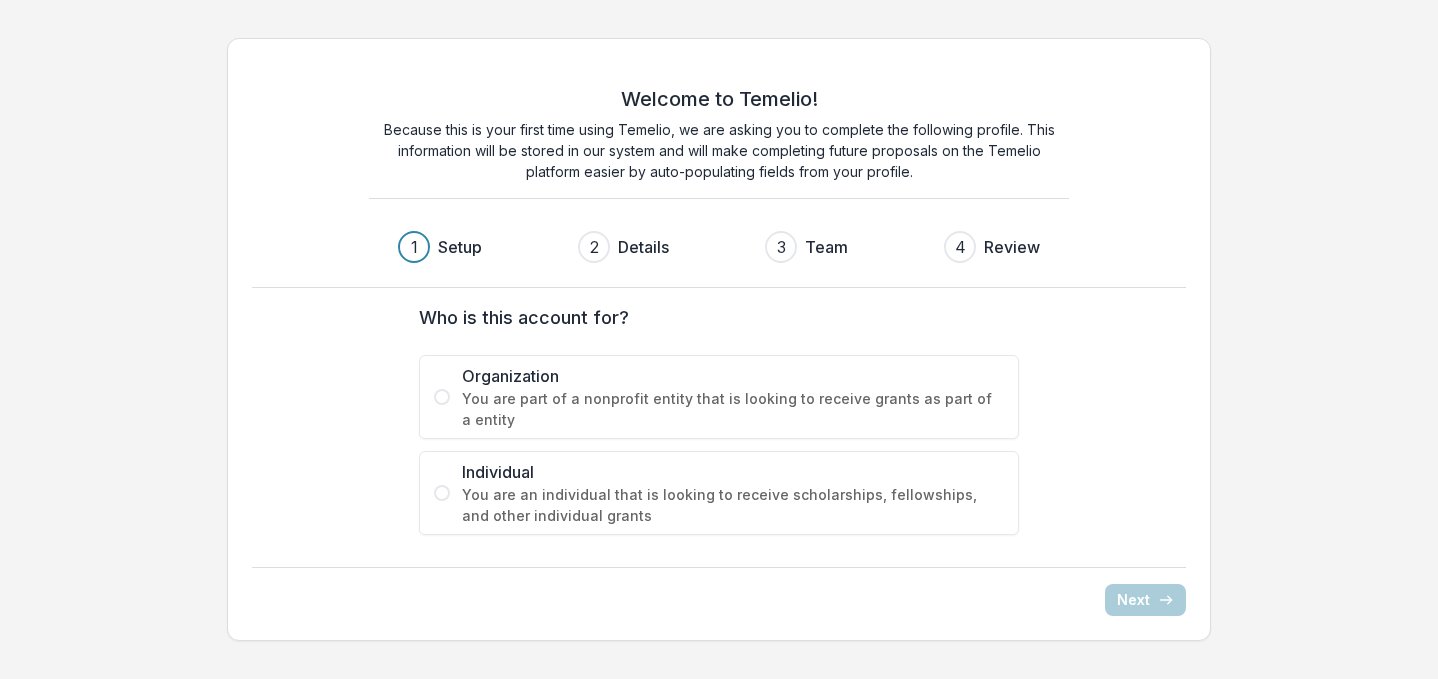 click at bounding box center [442, 397] 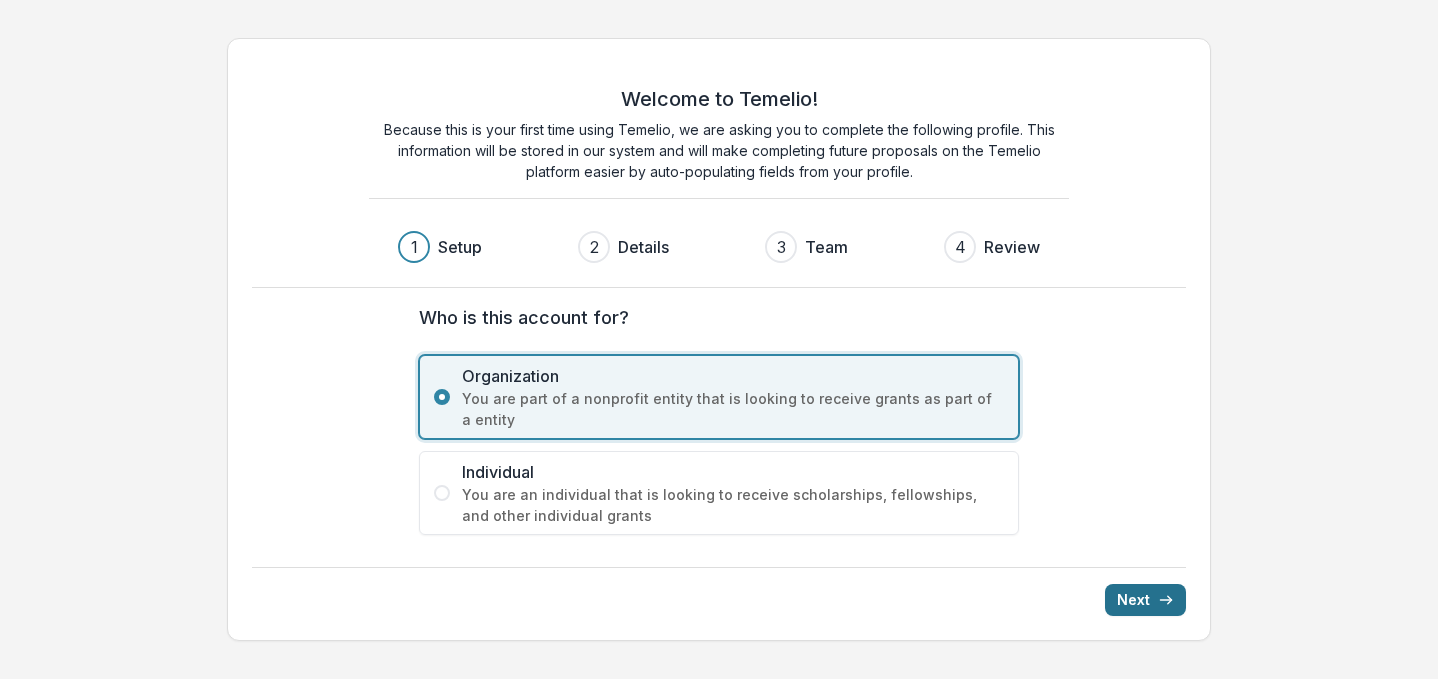 click on "Next" at bounding box center [1145, 600] 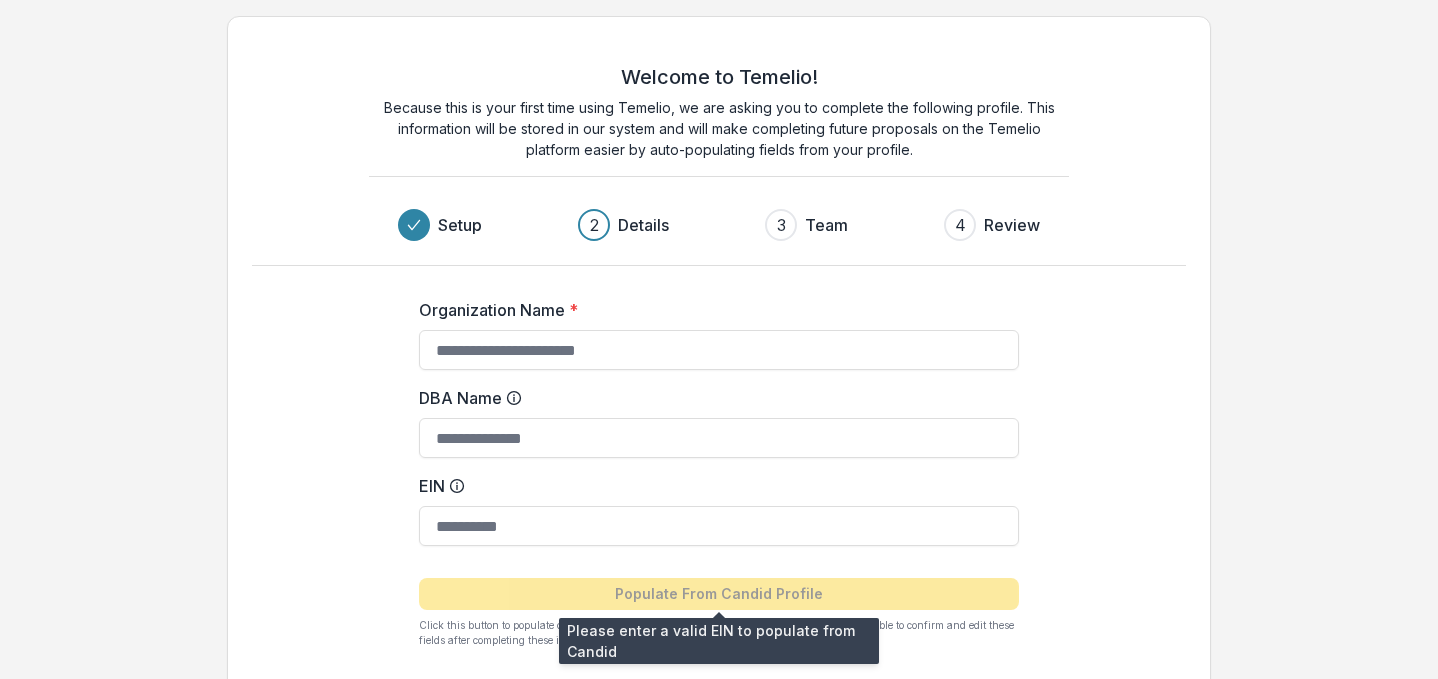 paste on "**********" 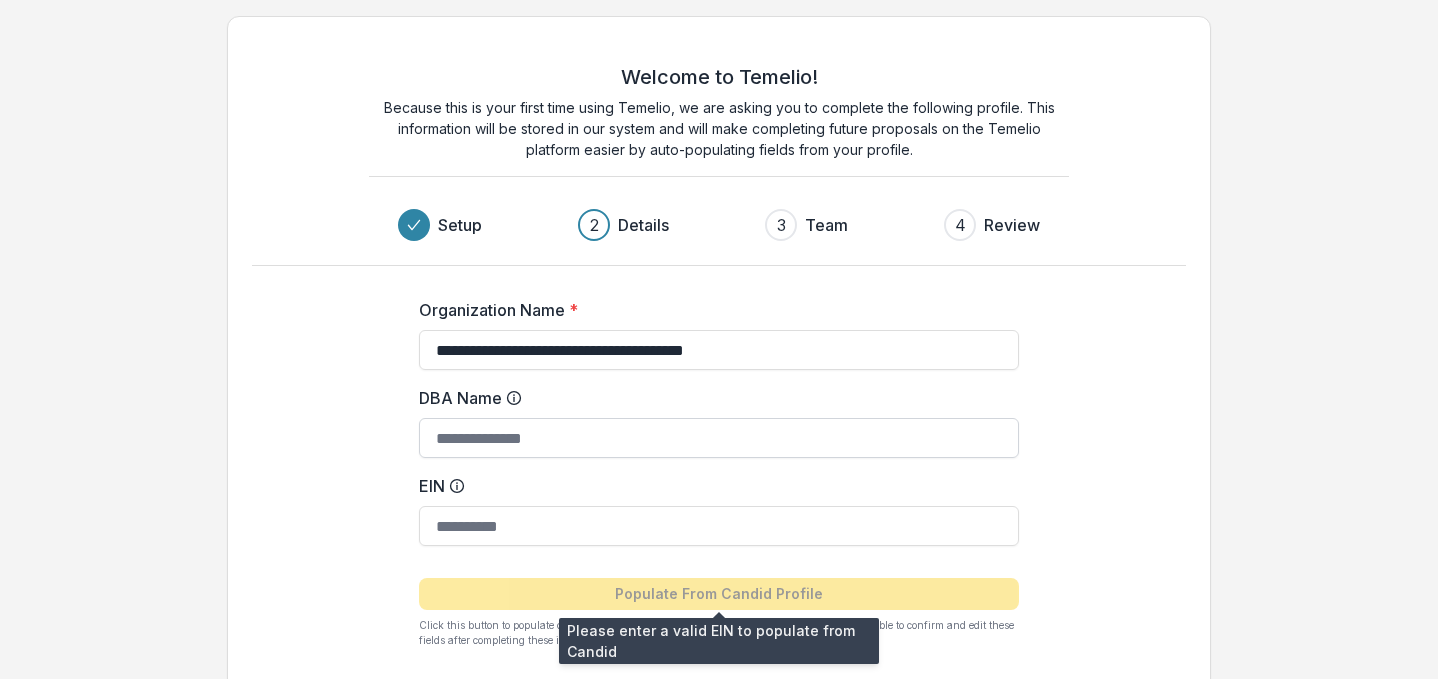 type on "**********" 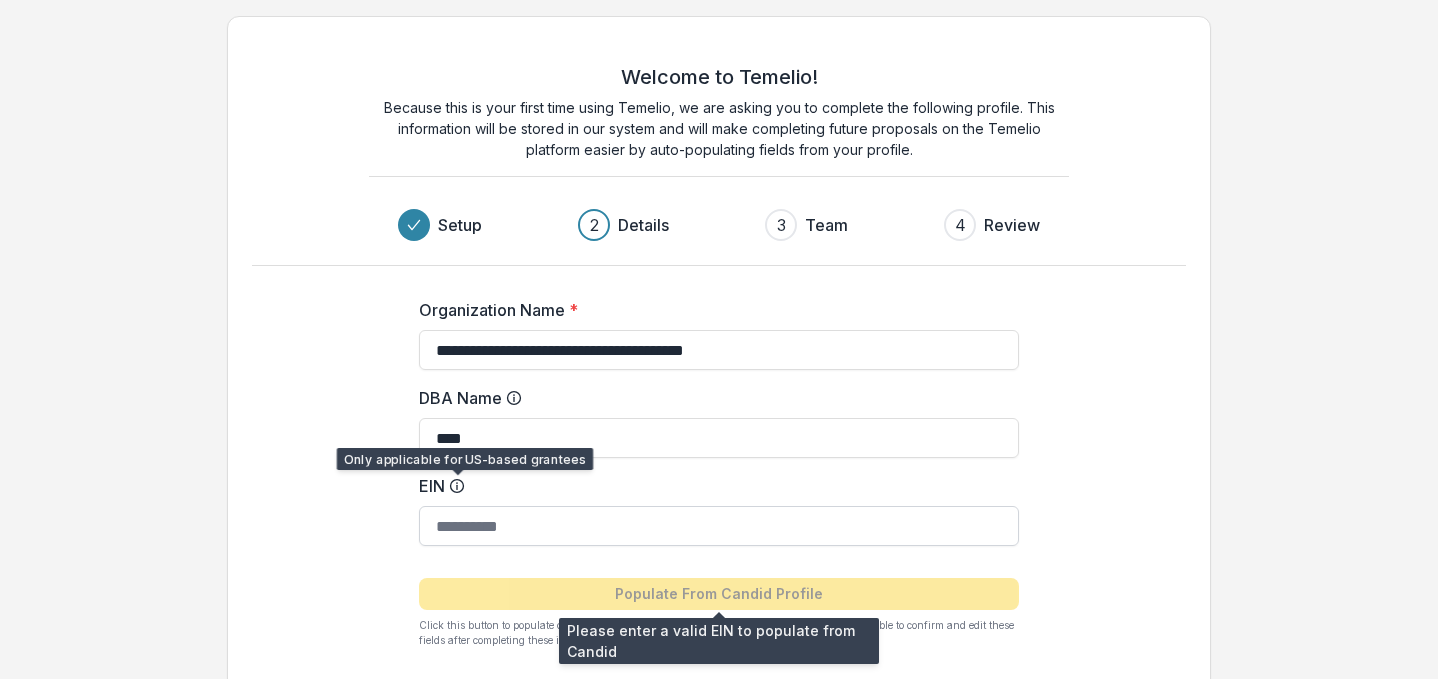 type on "****" 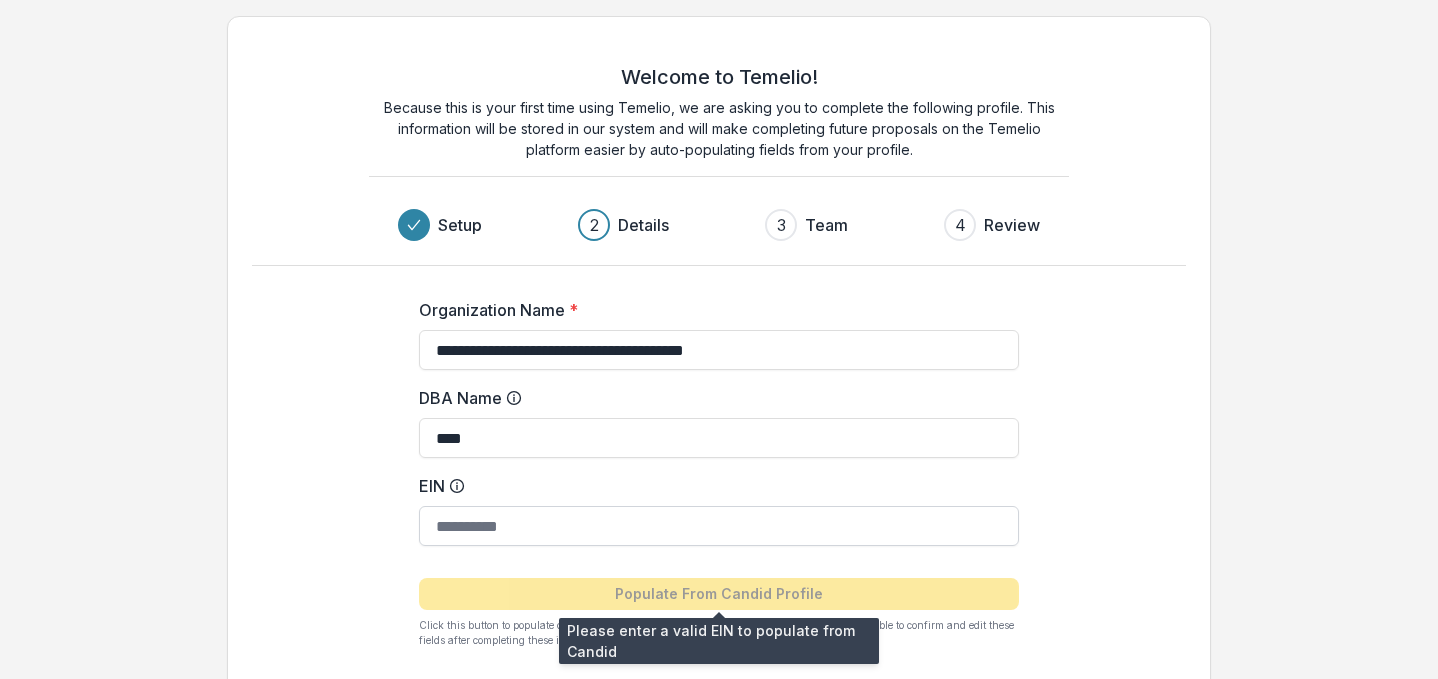 click on "EIN" at bounding box center (719, 526) 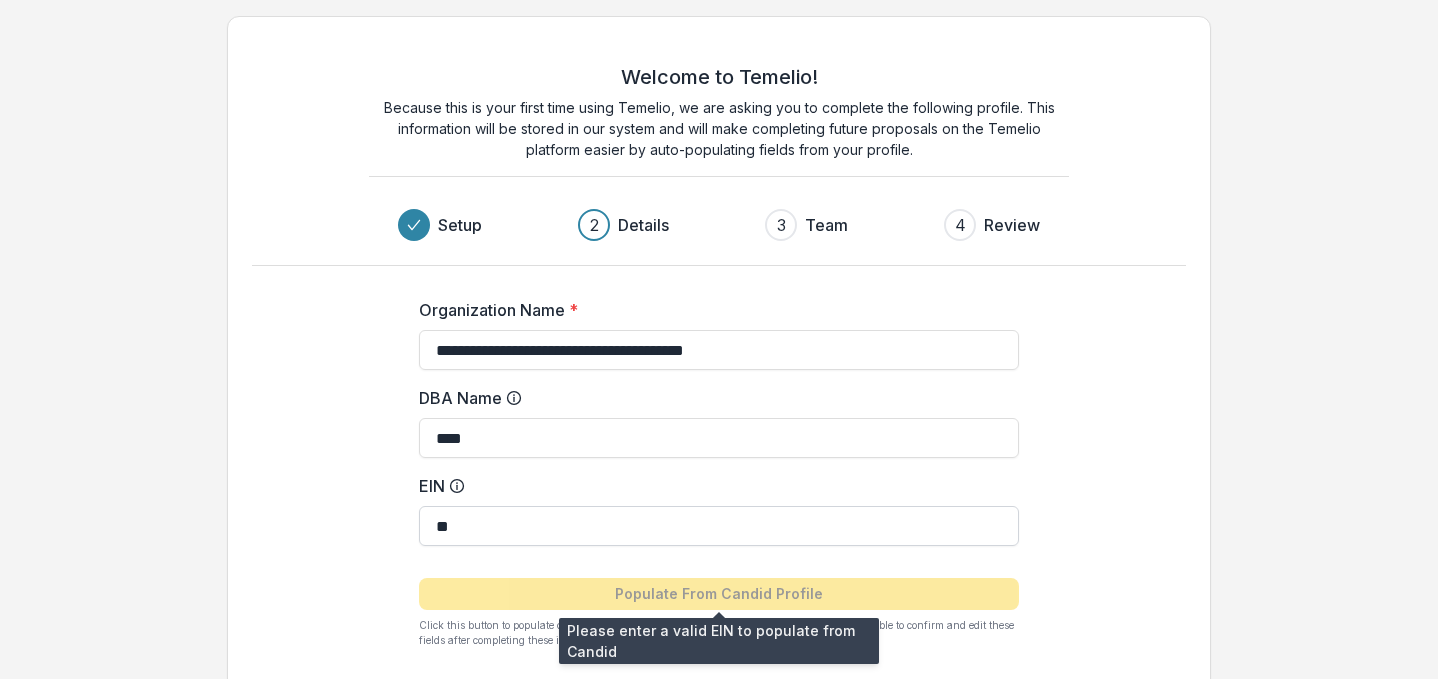 type on "*" 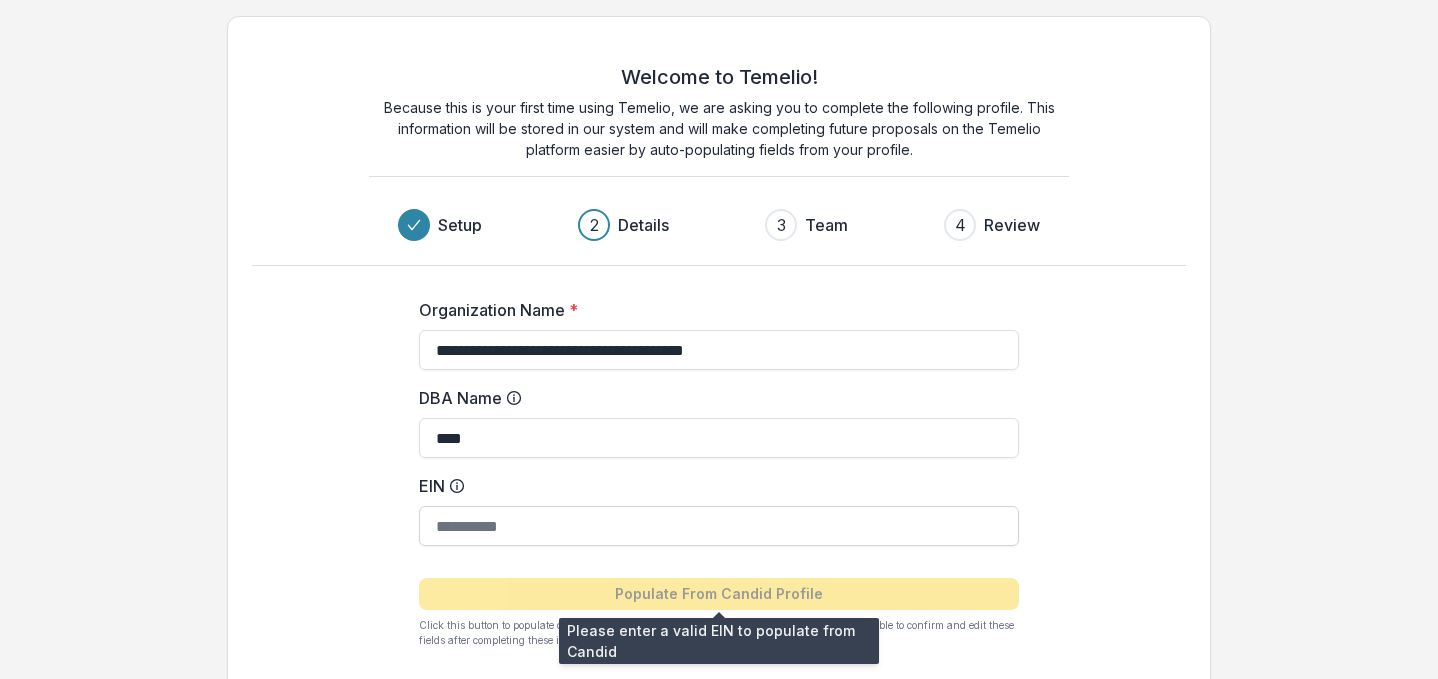 click on "EIN" at bounding box center (719, 526) 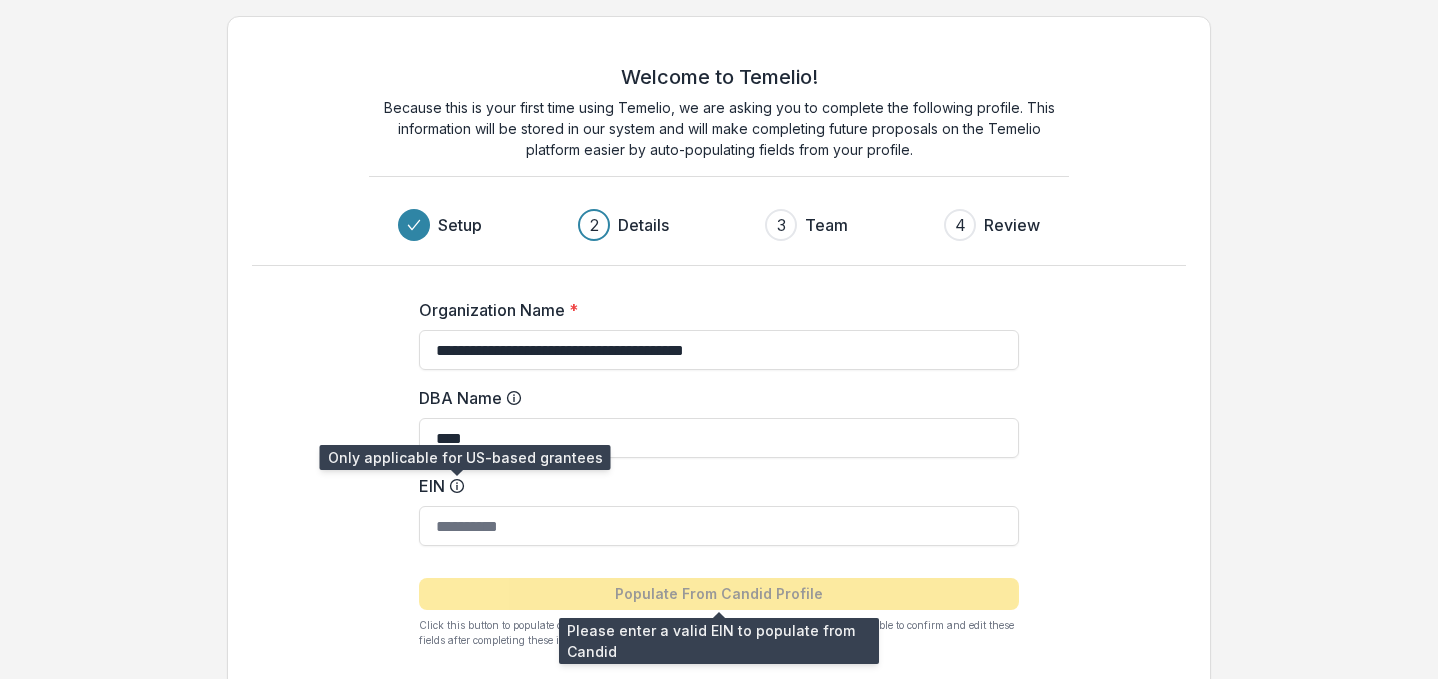 click 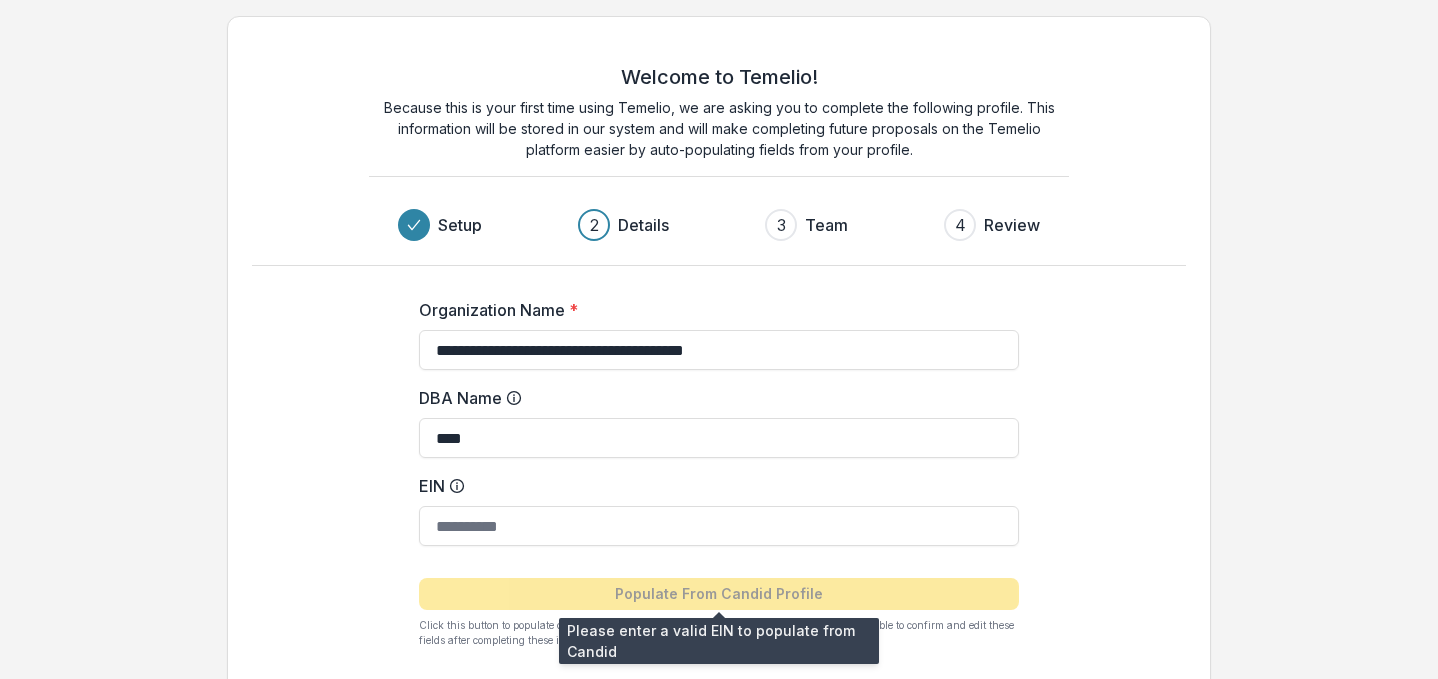 click 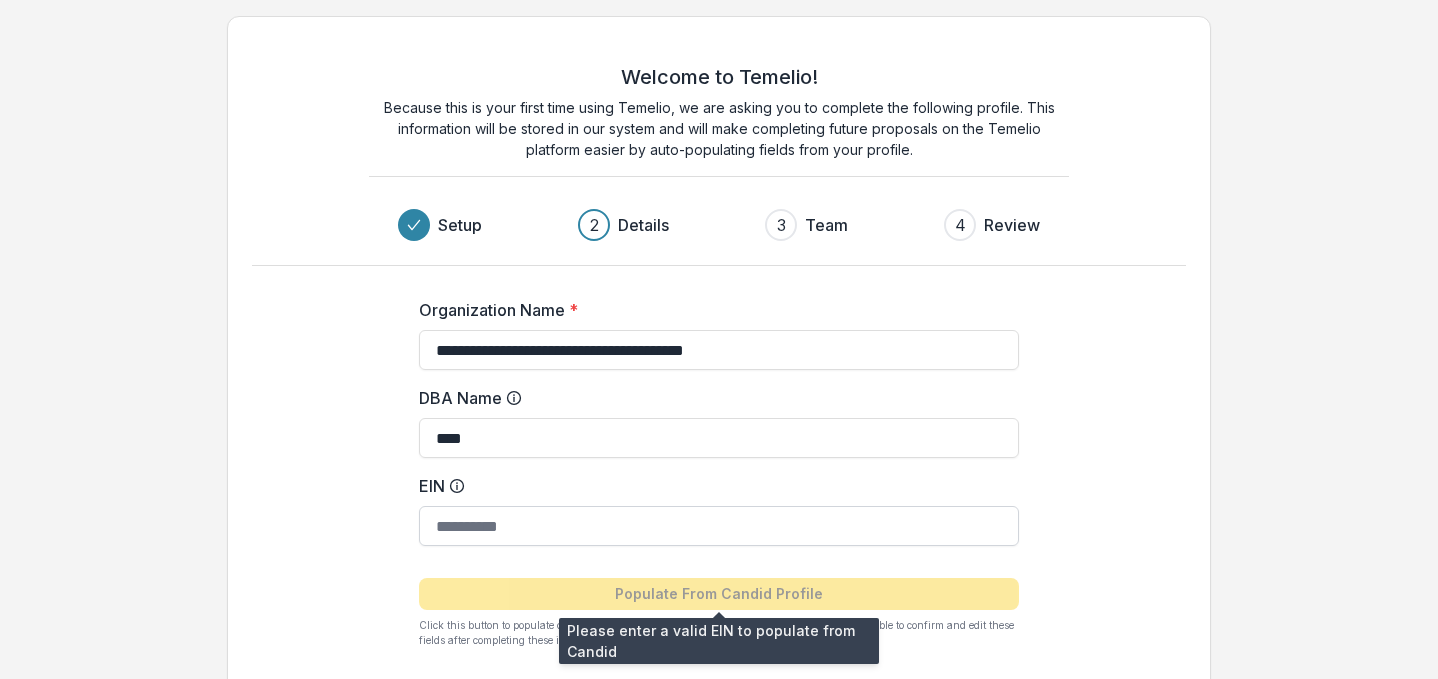 click on "EIN" at bounding box center [719, 526] 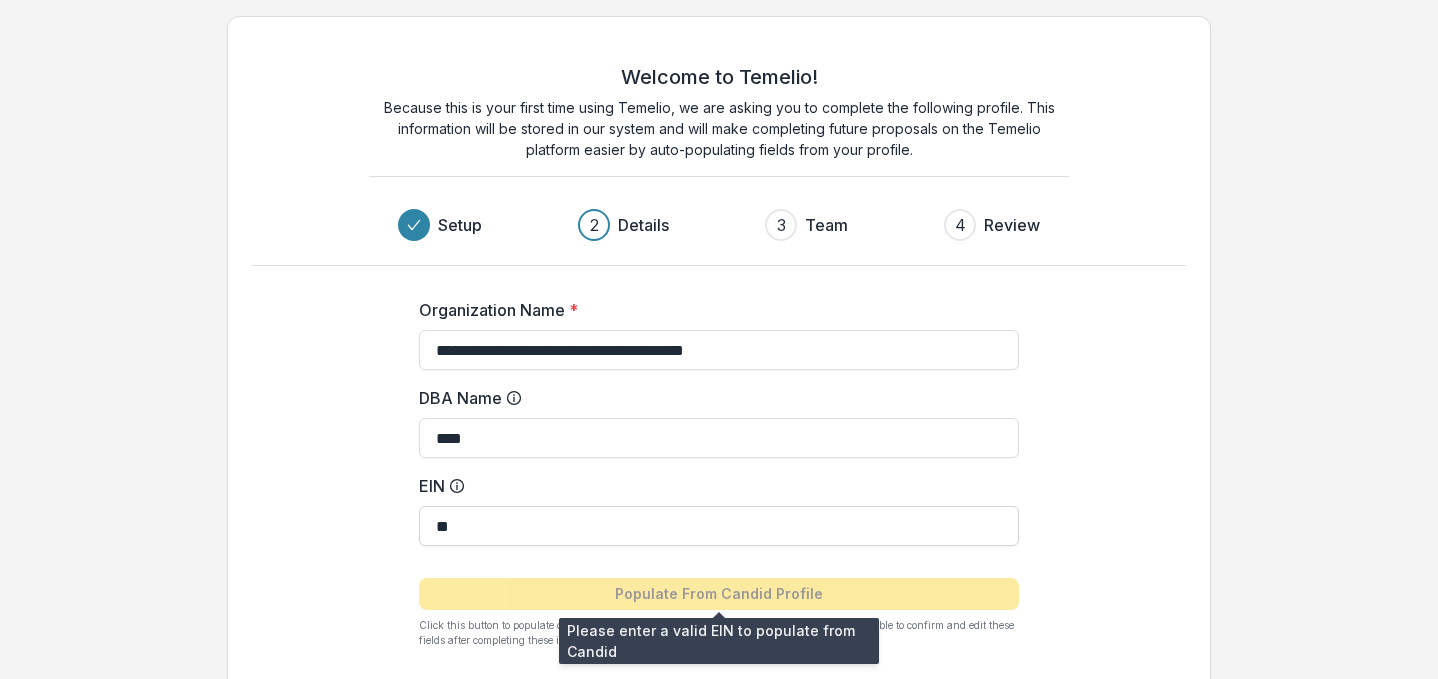 type on "*" 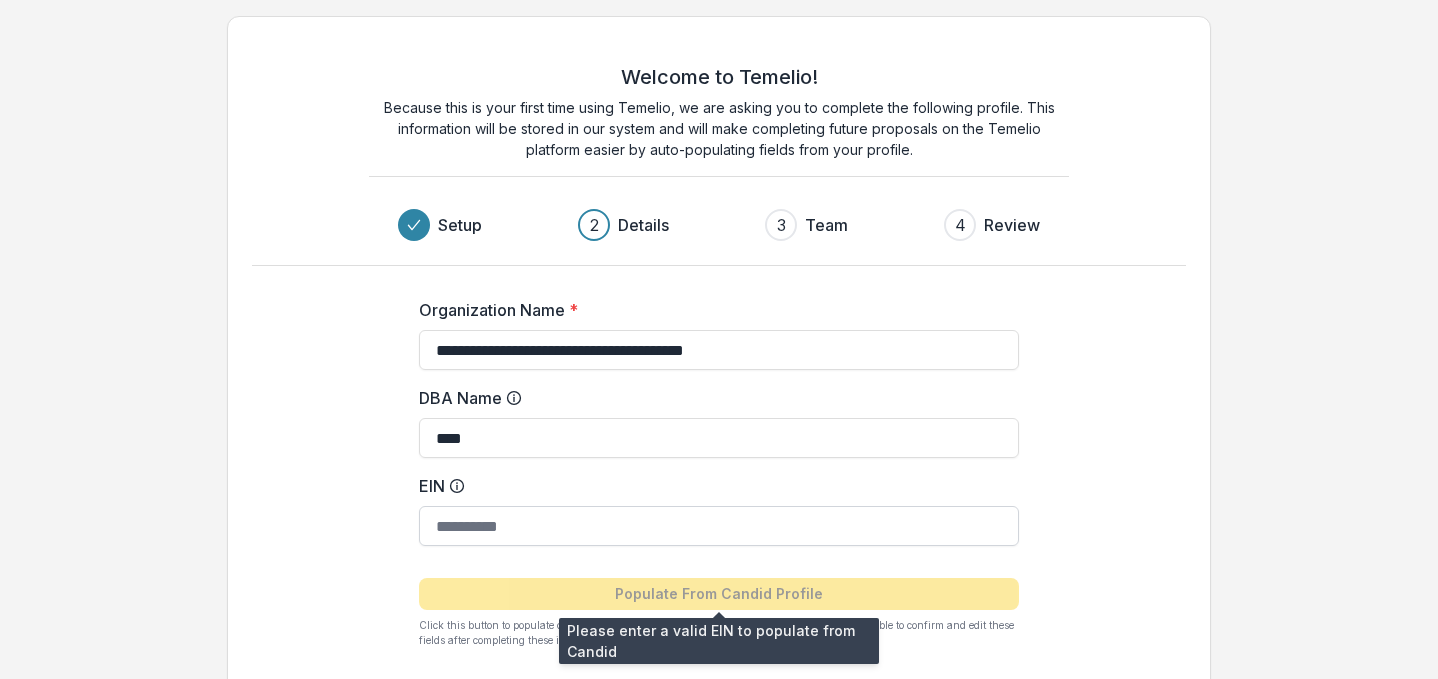 paste on "**********" 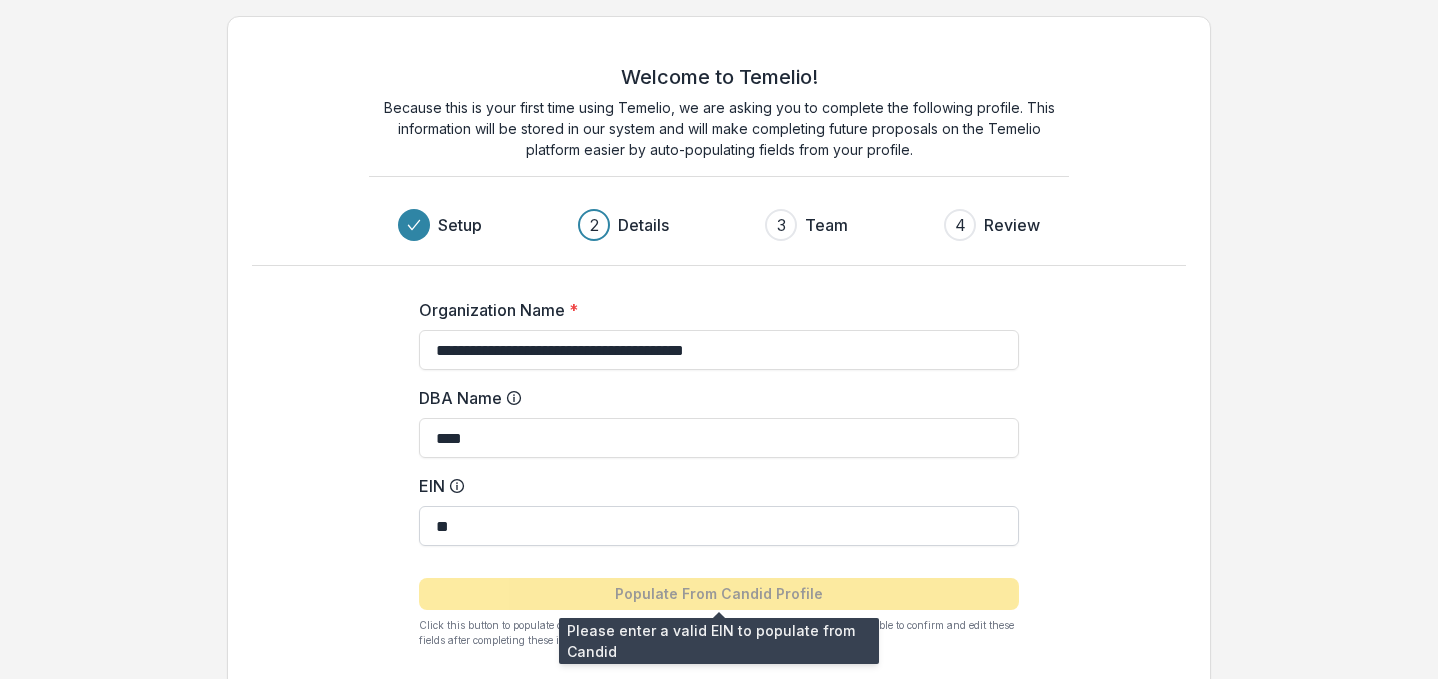 type on "*" 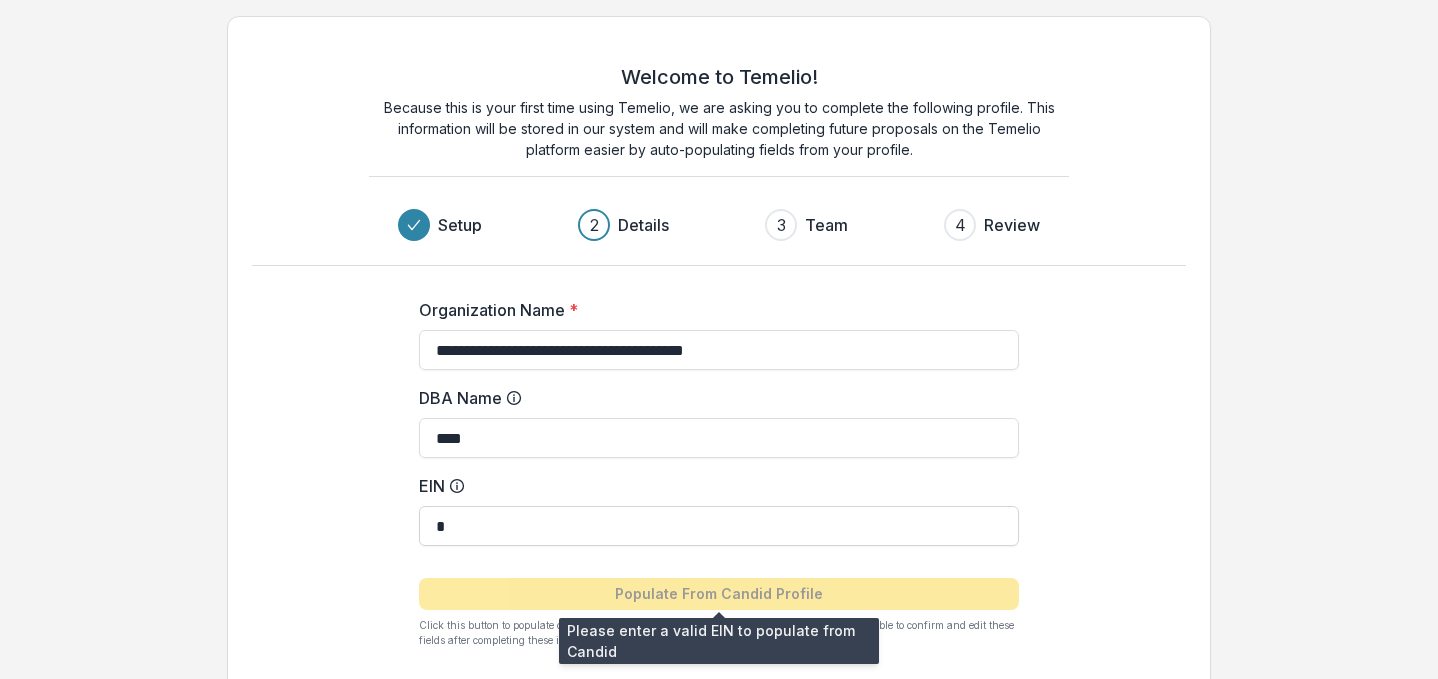 type 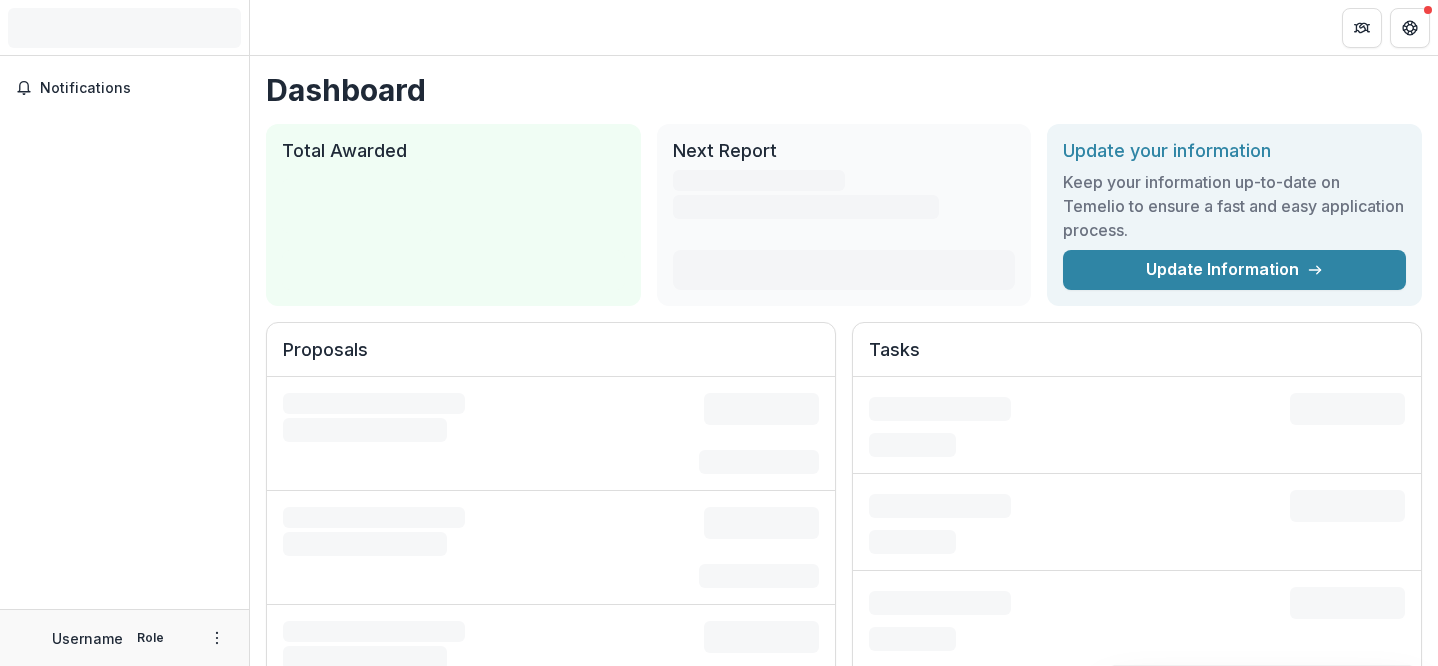 scroll, scrollTop: 0, scrollLeft: 0, axis: both 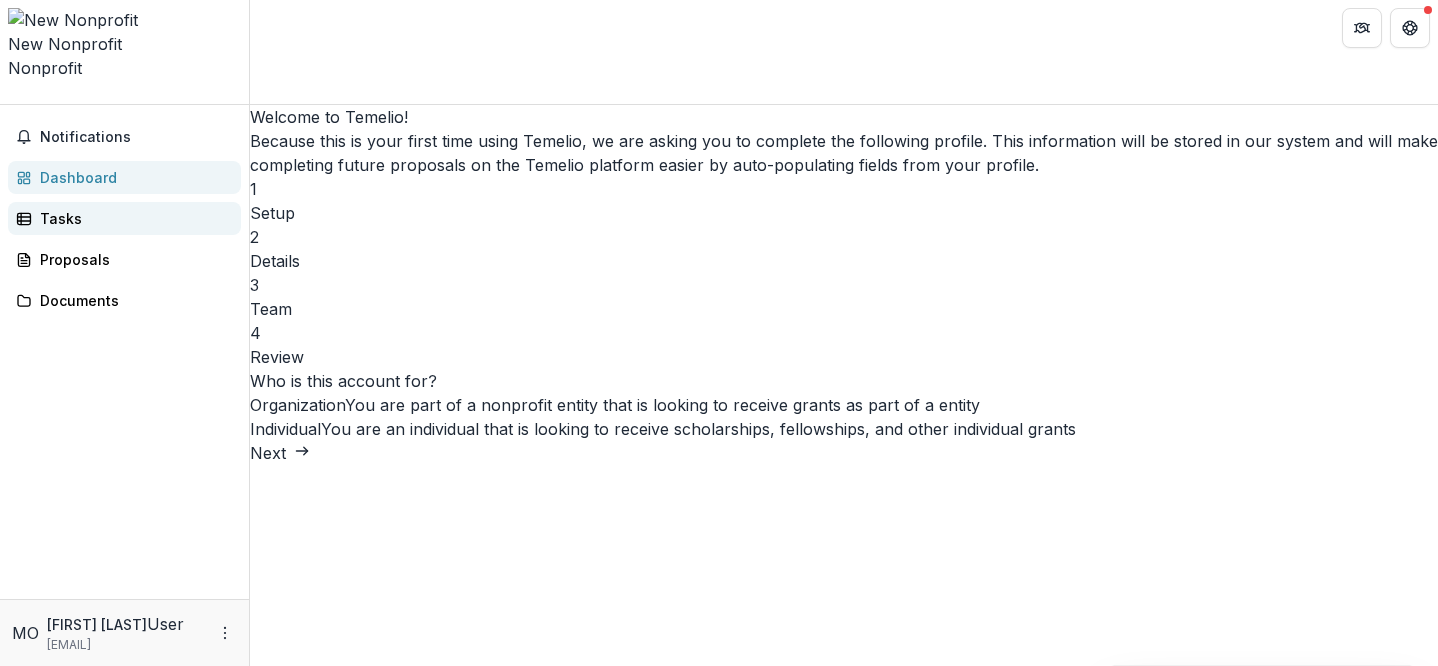 click on "Tasks" at bounding box center [132, 218] 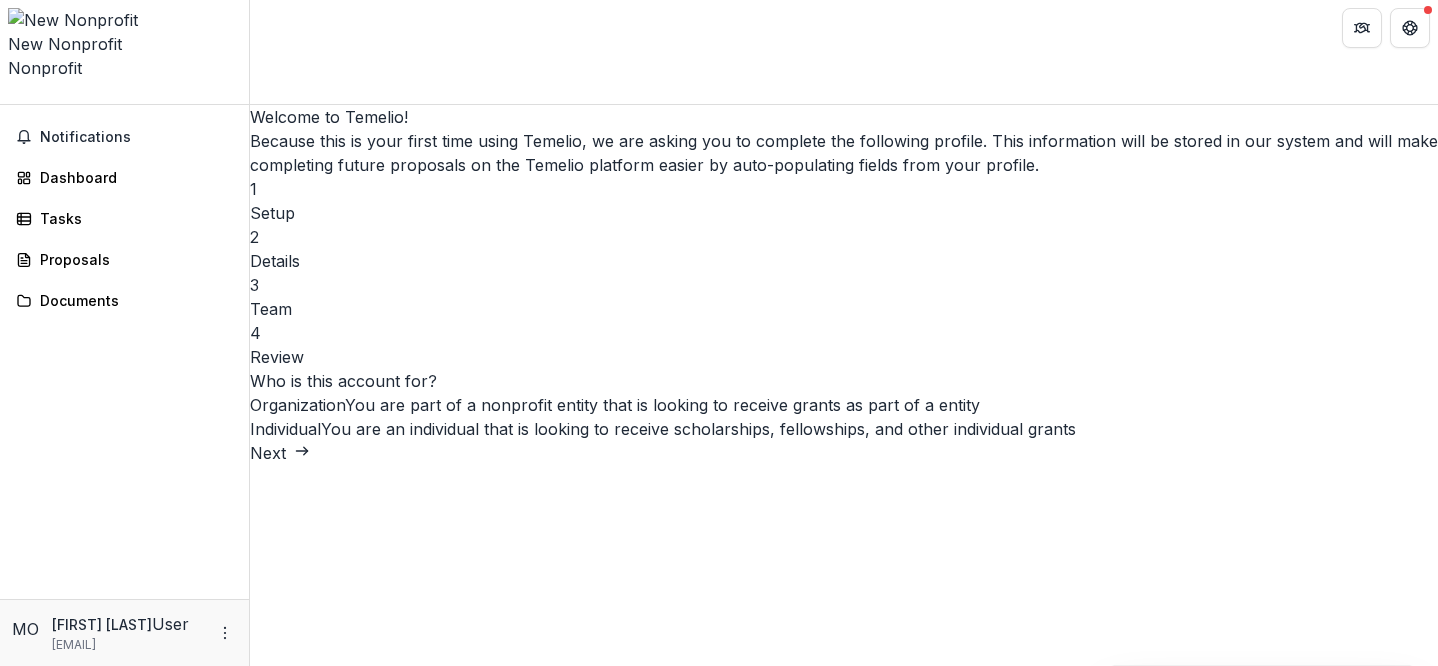 click on "Next" at bounding box center (280, 453) 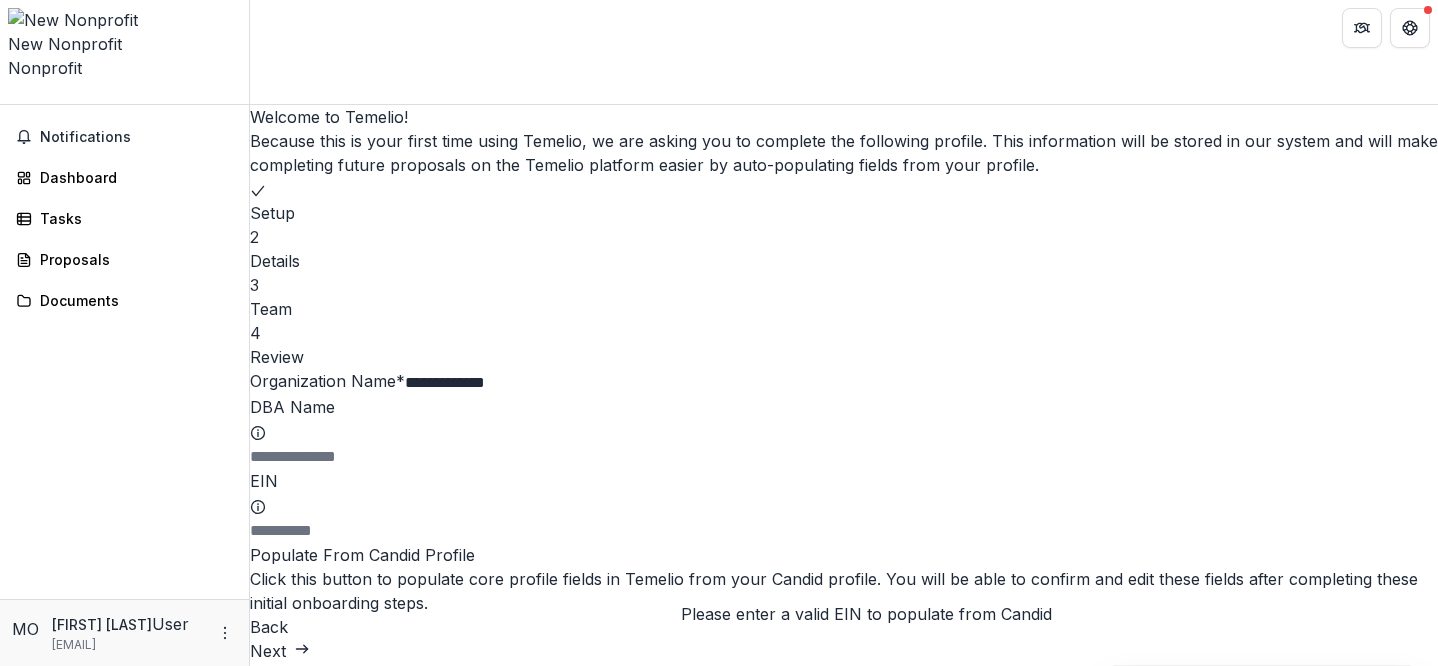 click on "**********" at bounding box center [485, 383] 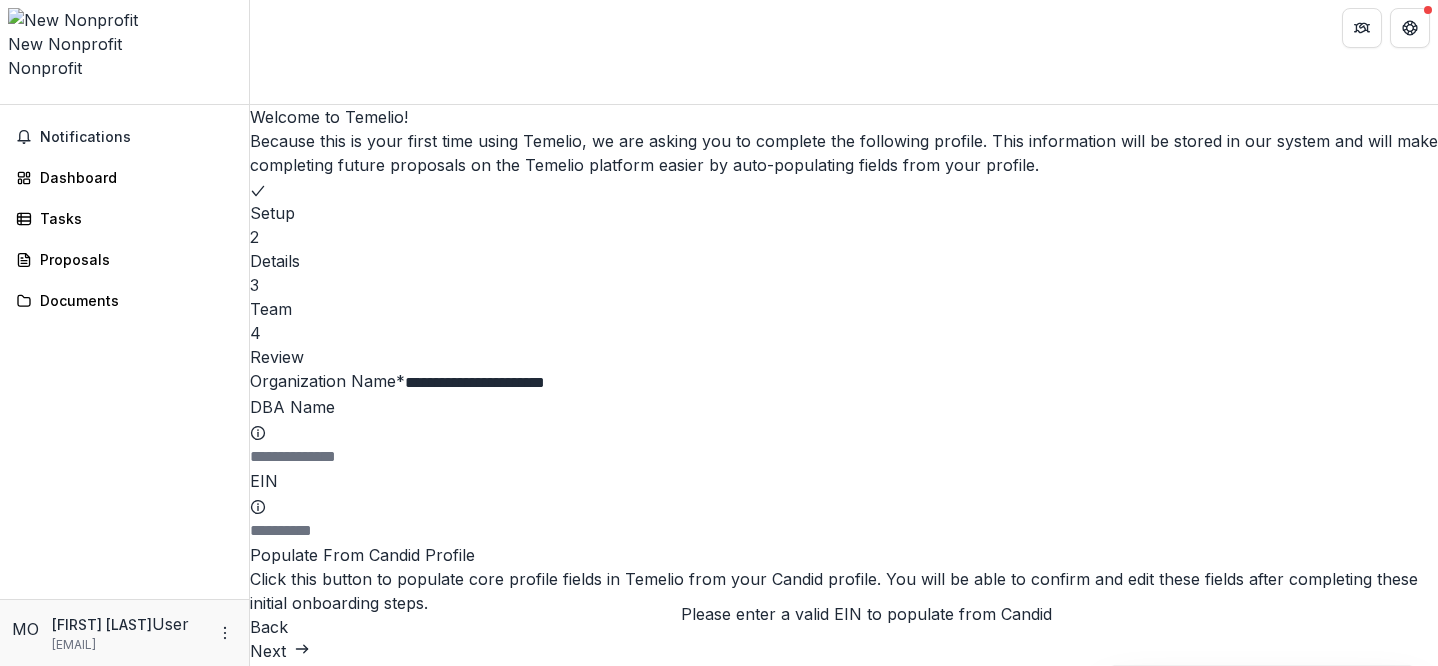 drag, startPoint x: 773, startPoint y: 412, endPoint x: 465, endPoint y: 392, distance: 308.64868 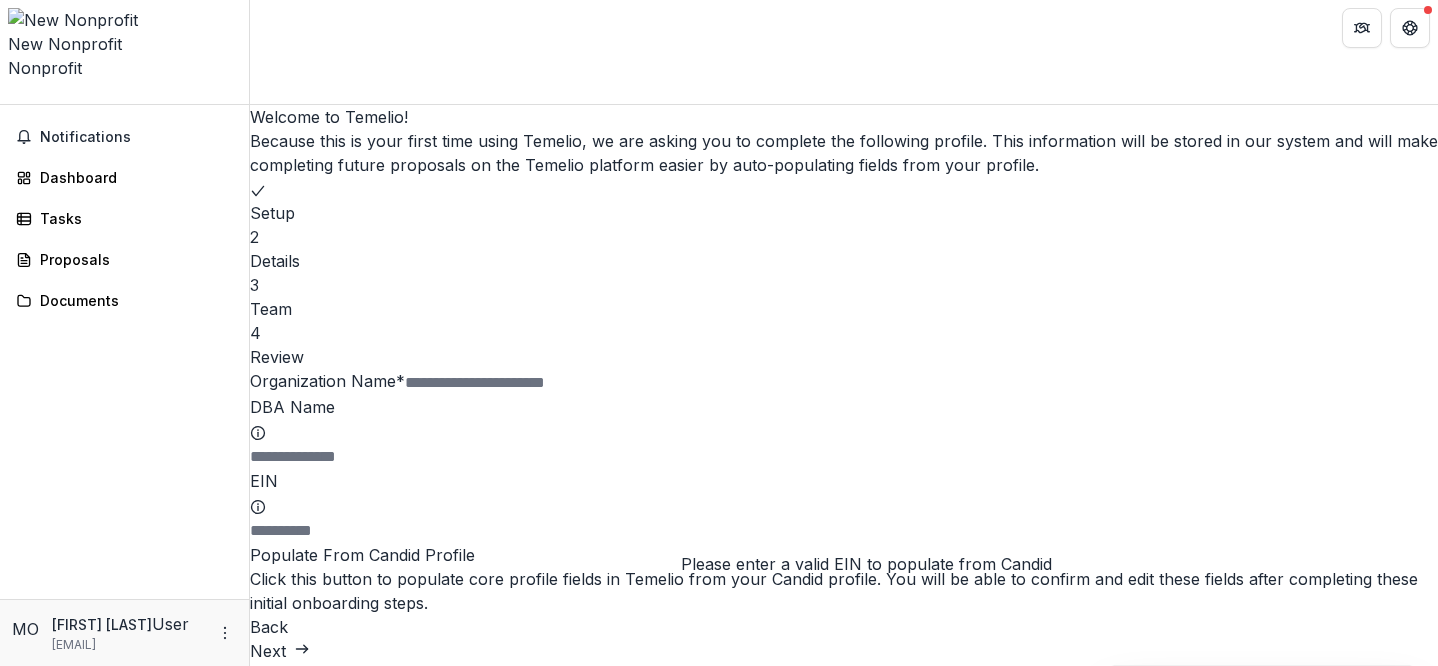 scroll, scrollTop: 125, scrollLeft: 0, axis: vertical 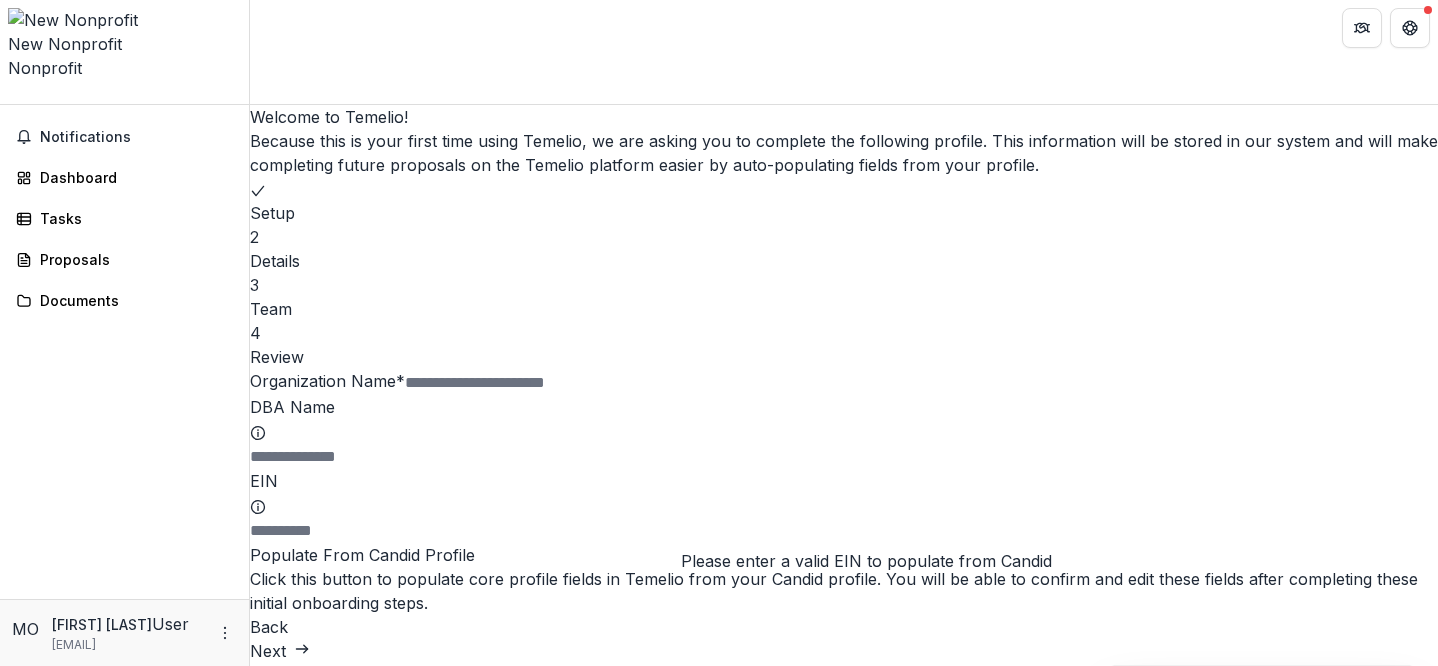 paste on "**********" 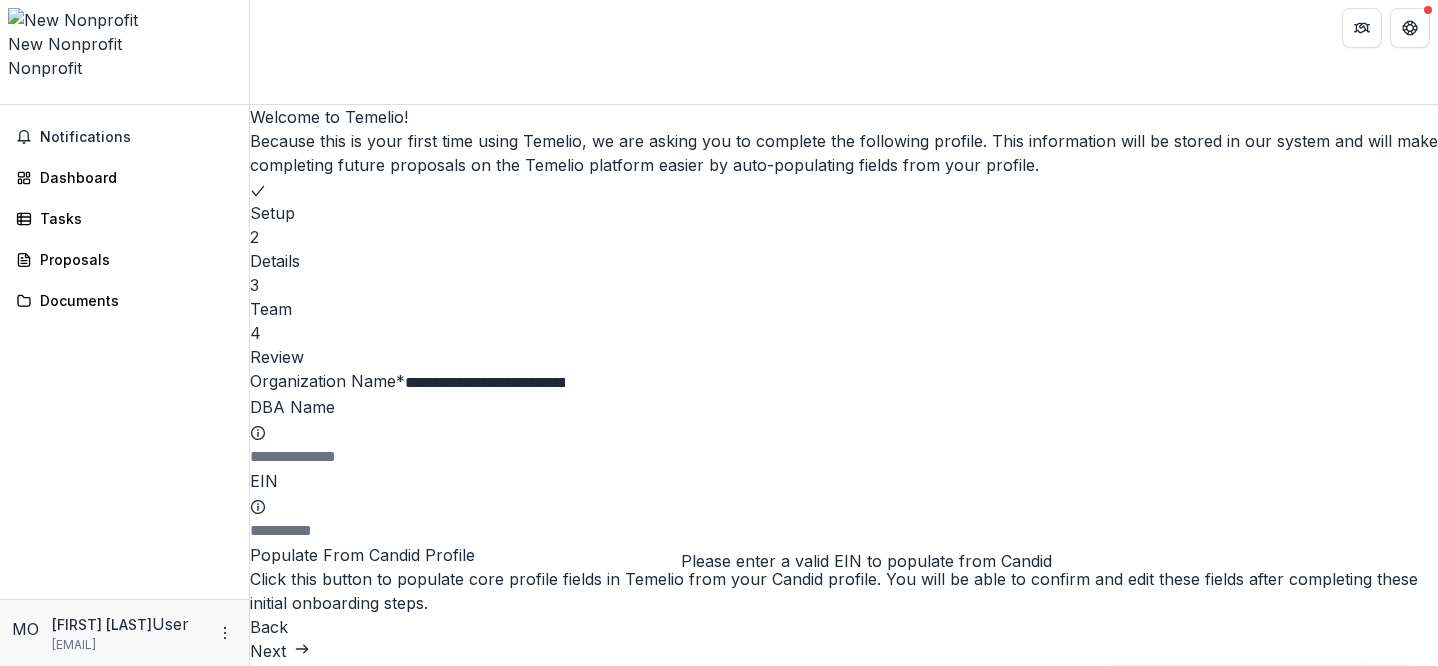 type on "**********" 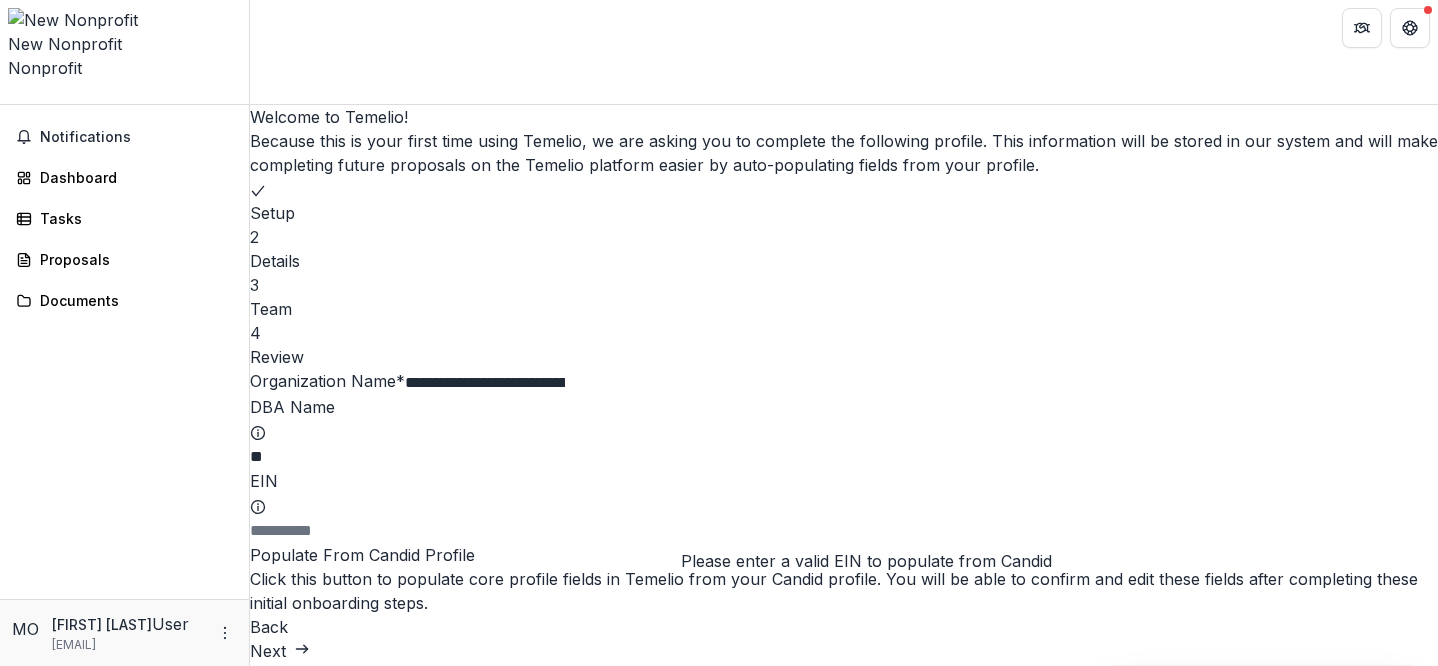 type on "*" 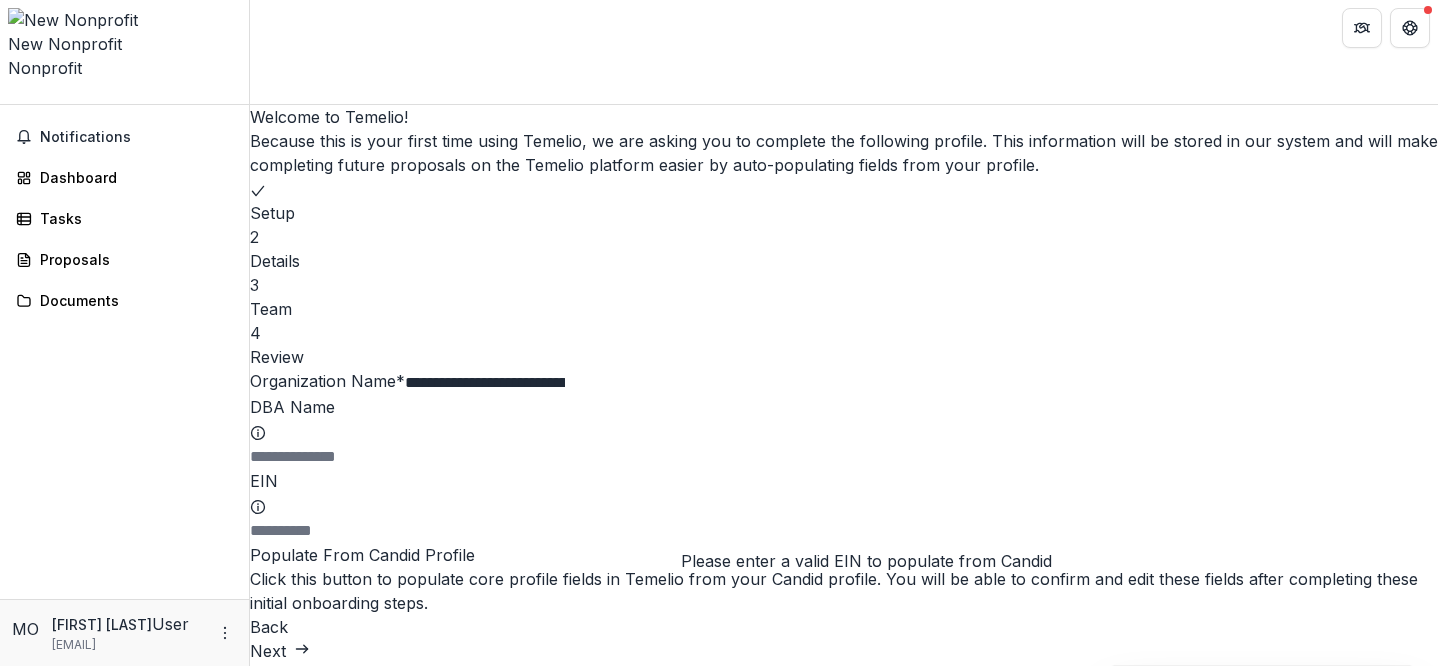 type on "*" 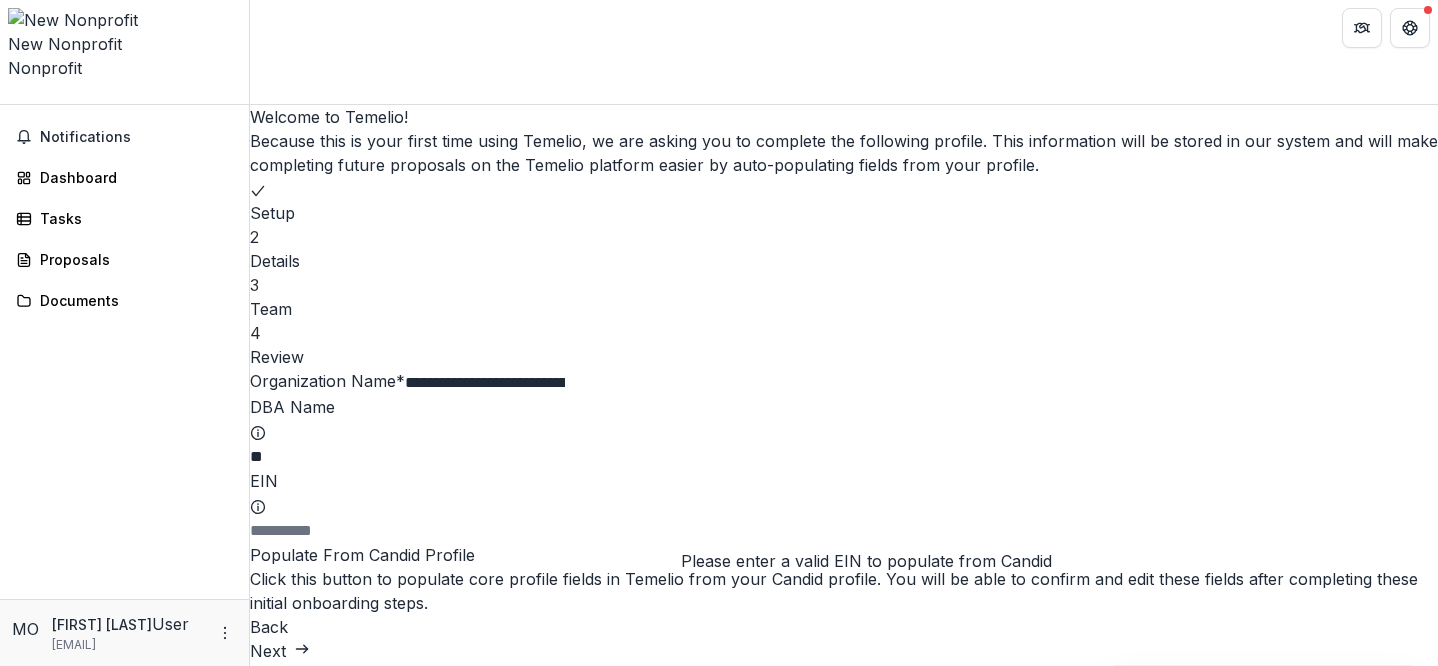type on "*" 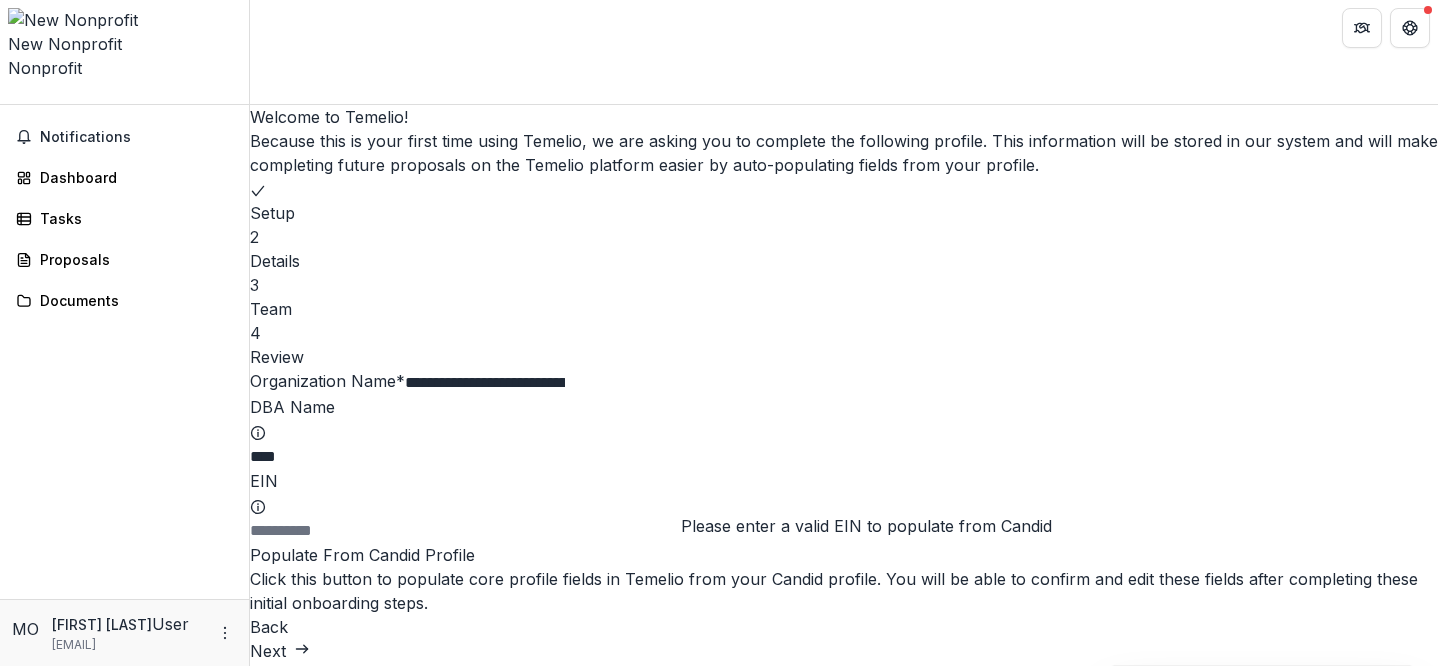 scroll, scrollTop: 160, scrollLeft: 0, axis: vertical 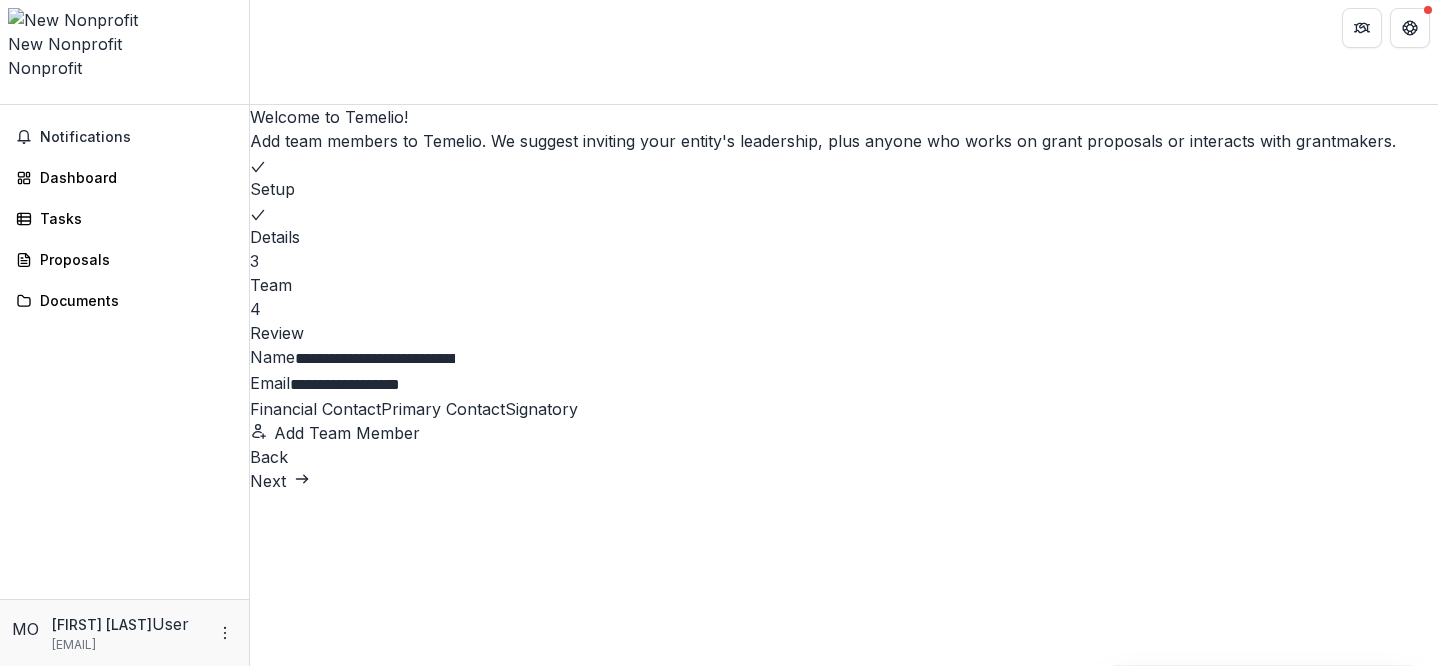 click at bounding box center [381, 409] 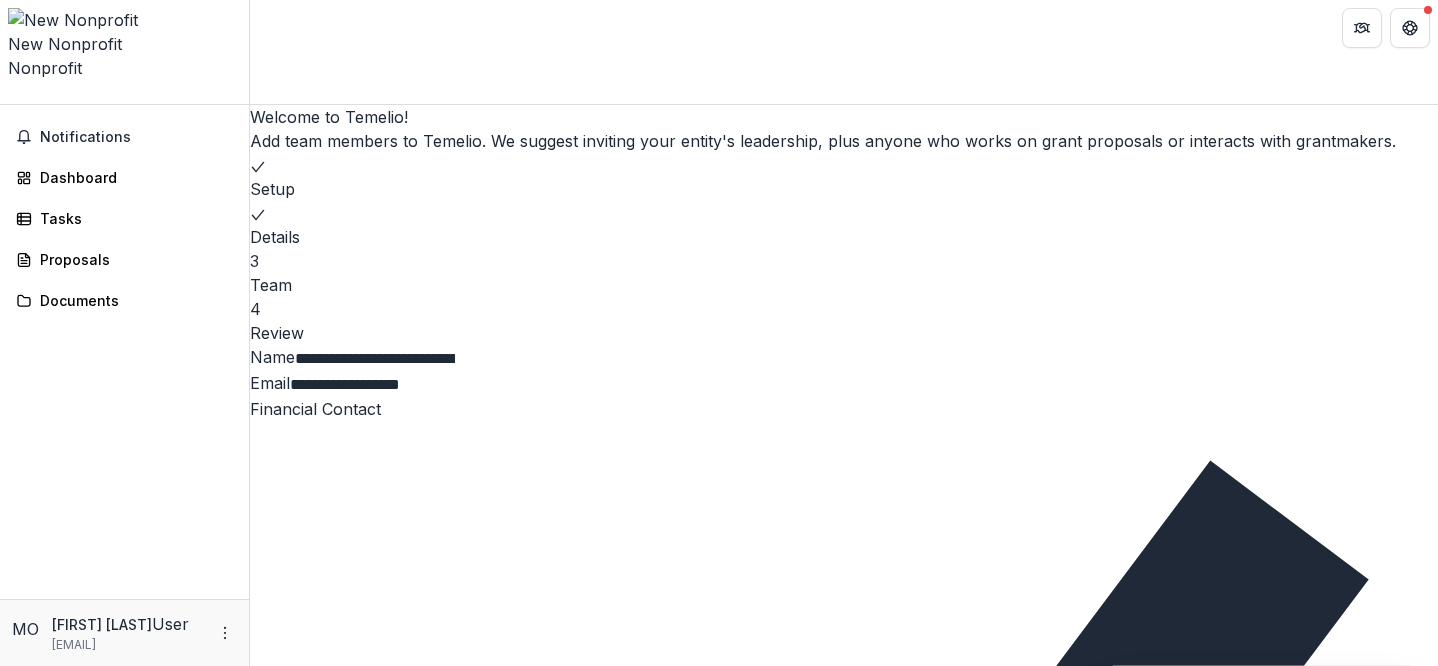 click on "Add Team Member" at bounding box center [335, 1447] 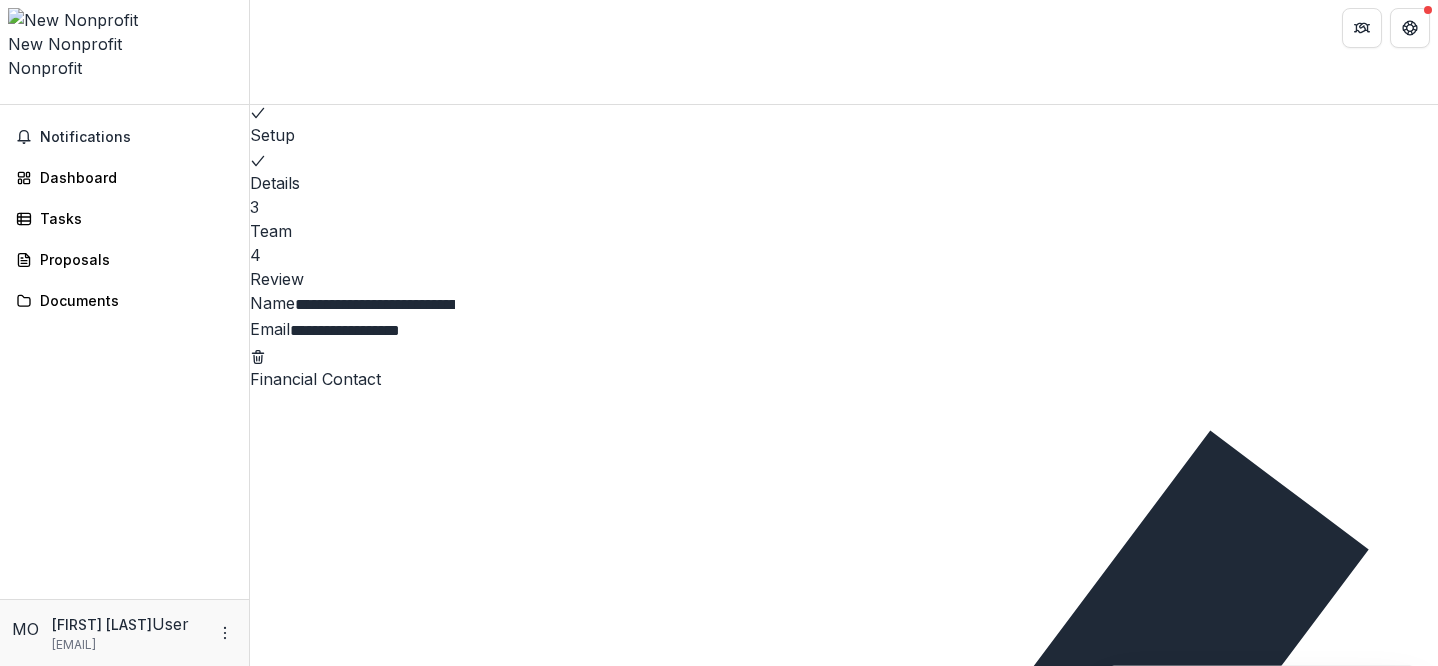 scroll, scrollTop: 52, scrollLeft: 0, axis: vertical 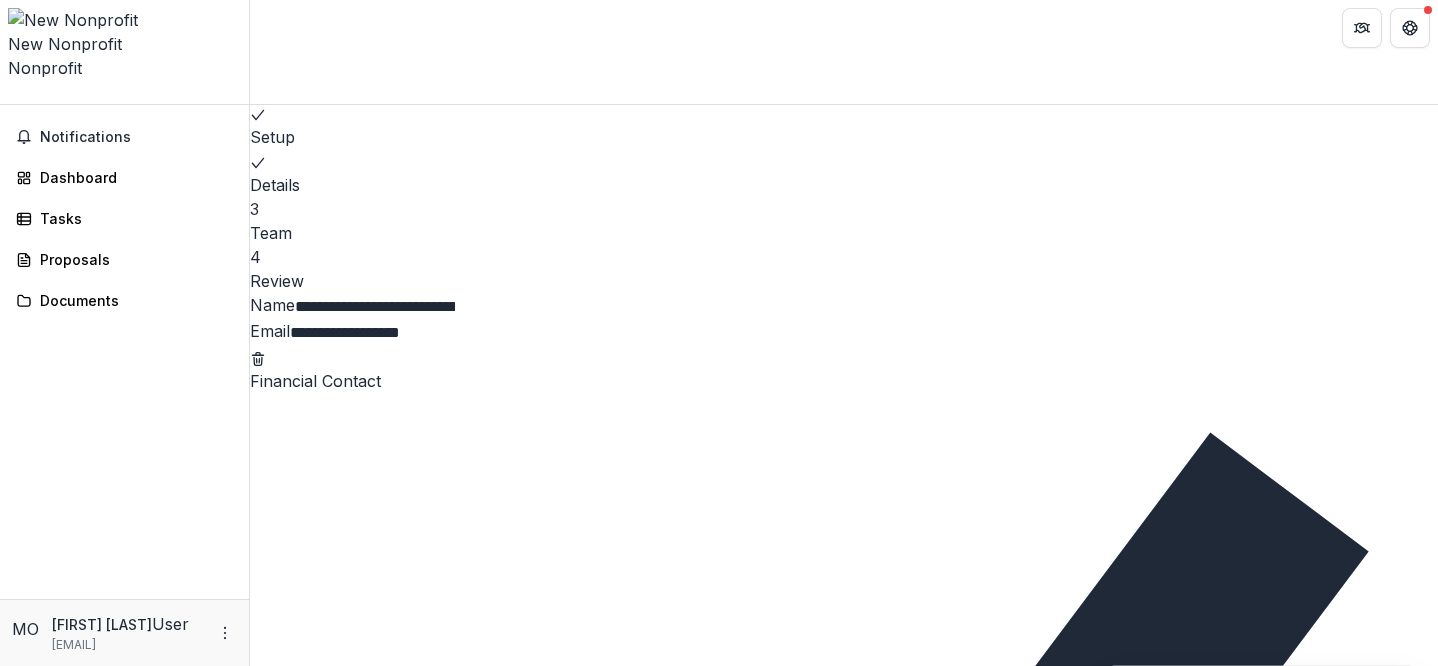 click 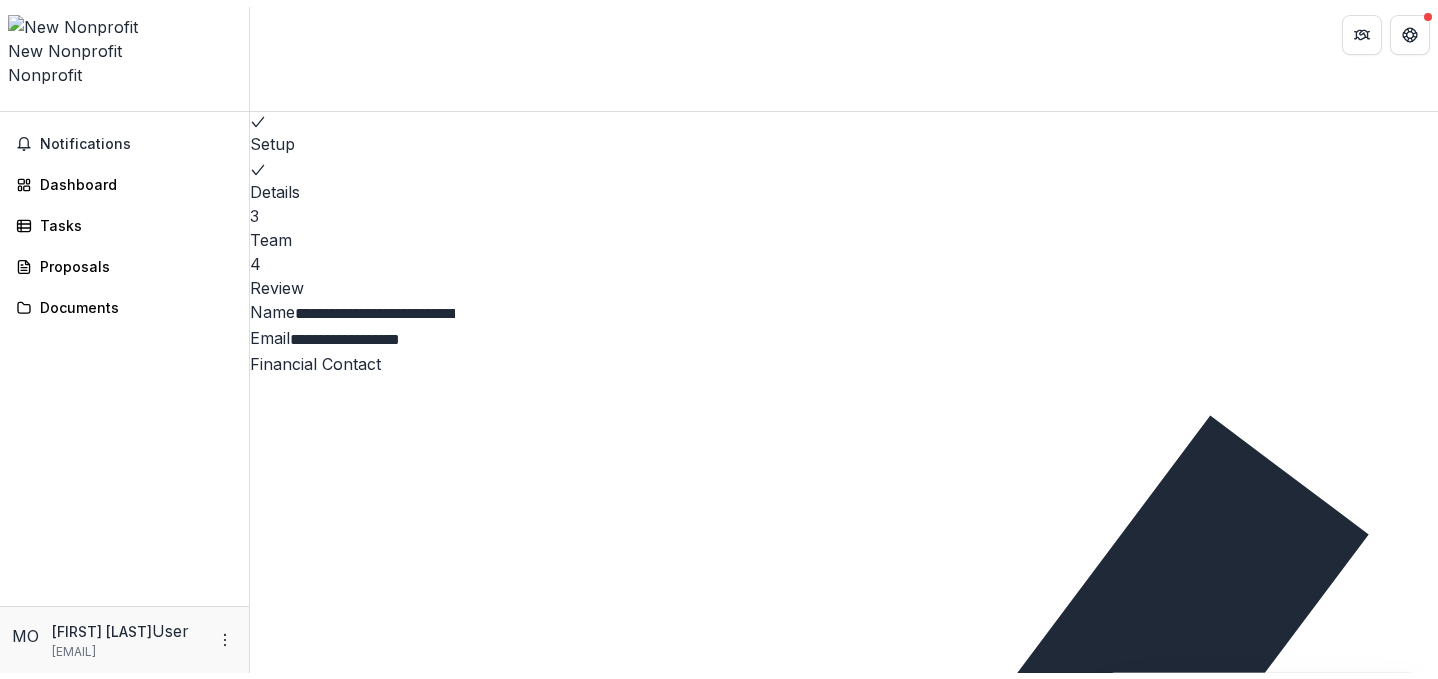 scroll, scrollTop: 0, scrollLeft: 0, axis: both 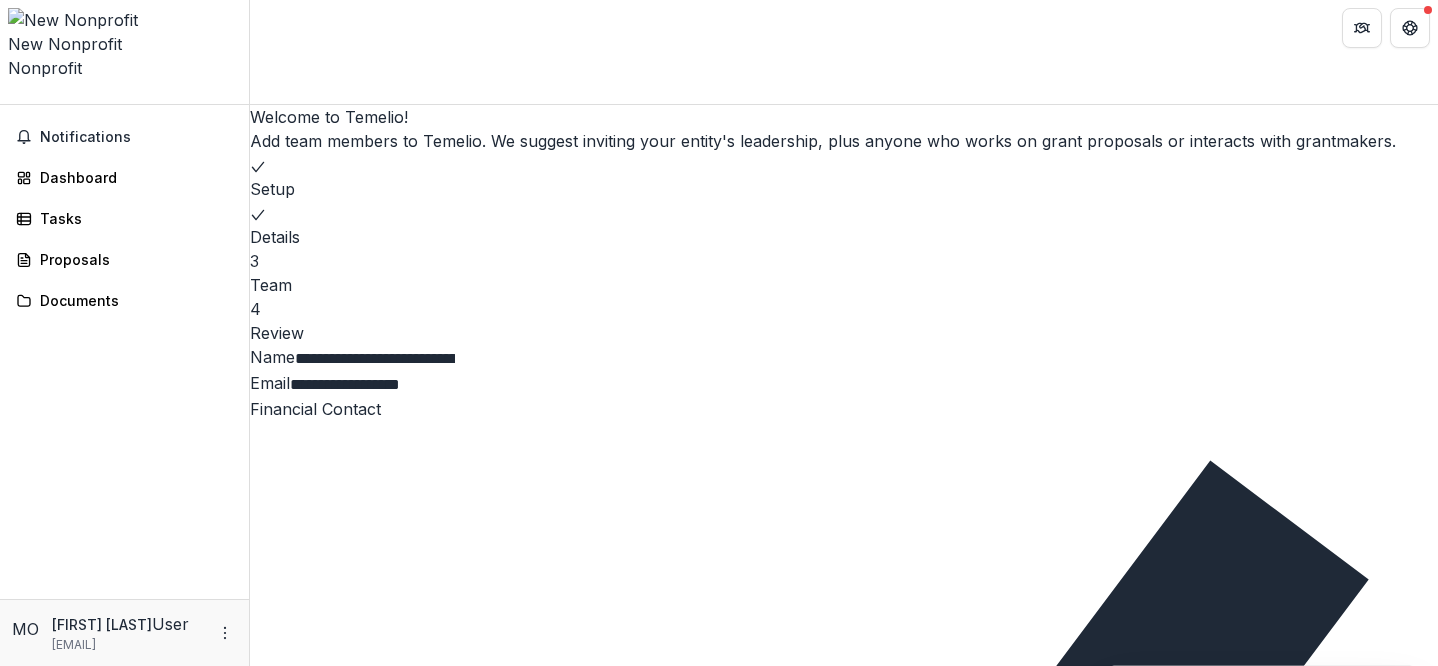 drag, startPoint x: 1211, startPoint y: 432, endPoint x: 1154, endPoint y: 444, distance: 58.249462 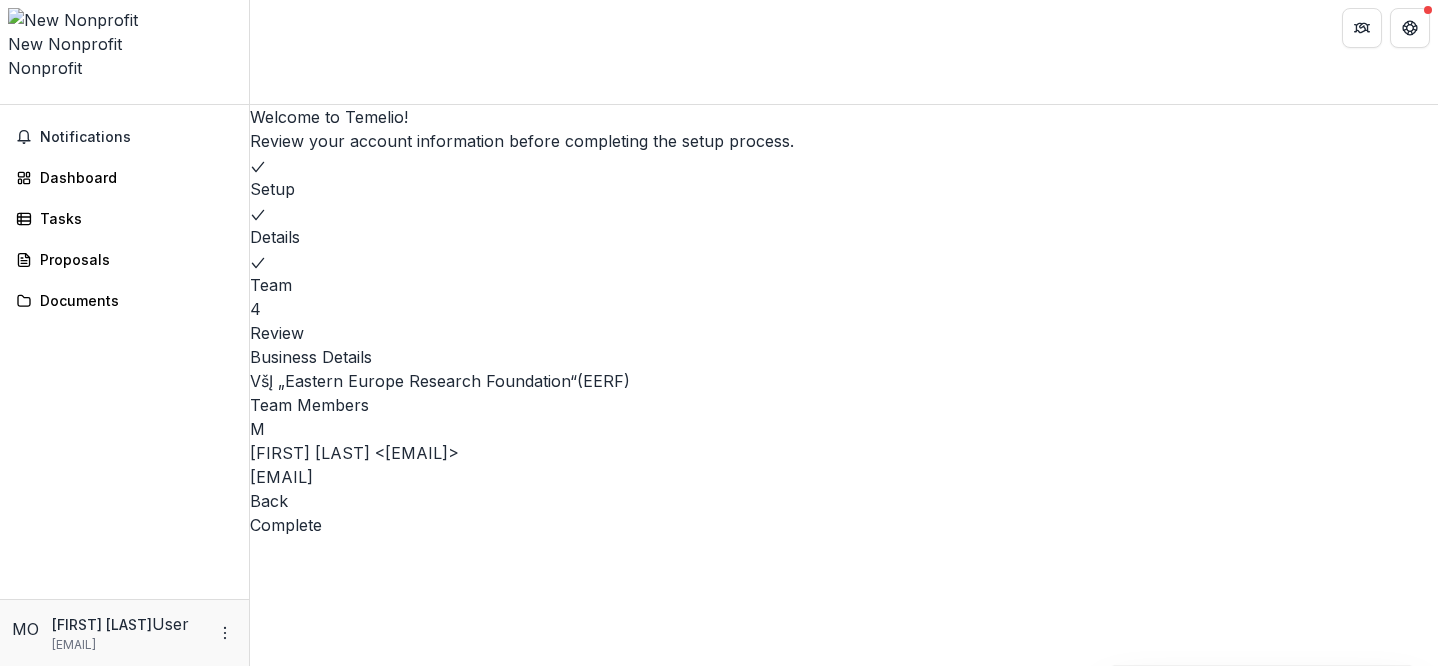 click on "Complete" at bounding box center (286, 525) 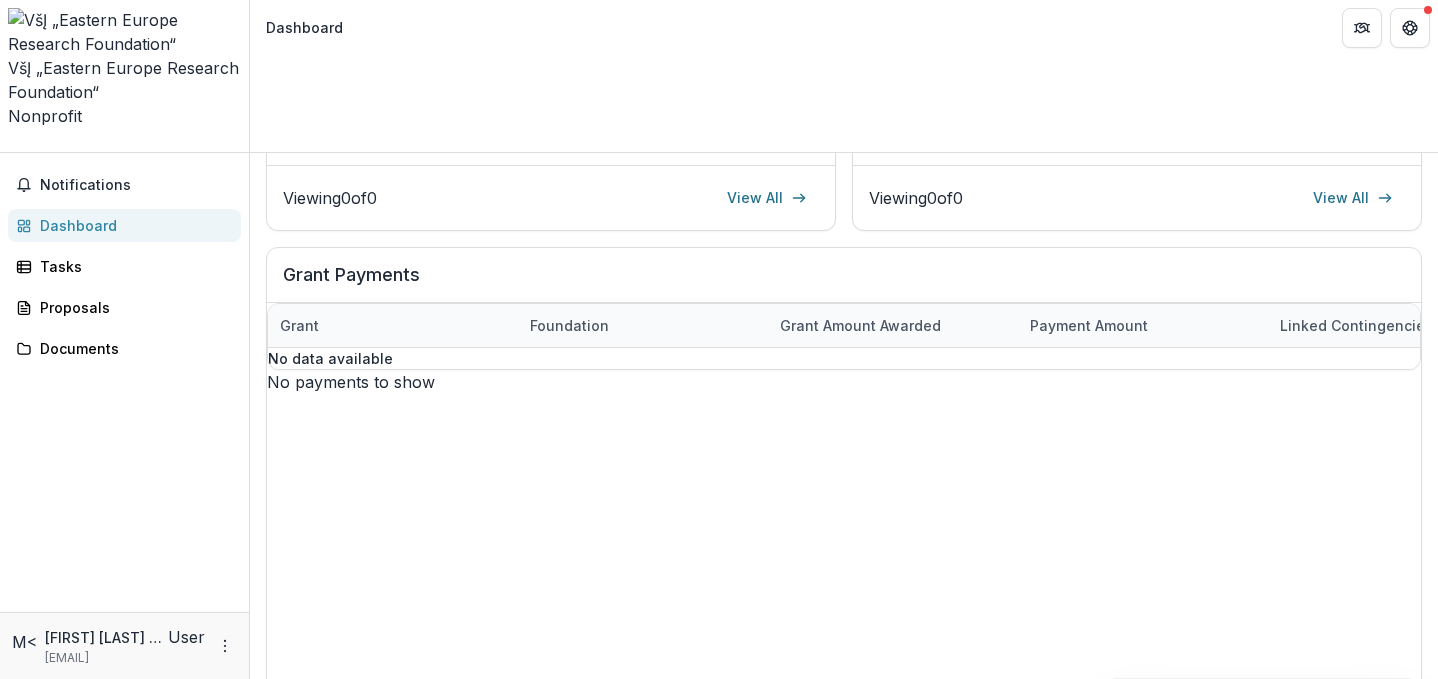 scroll, scrollTop: 608, scrollLeft: 0, axis: vertical 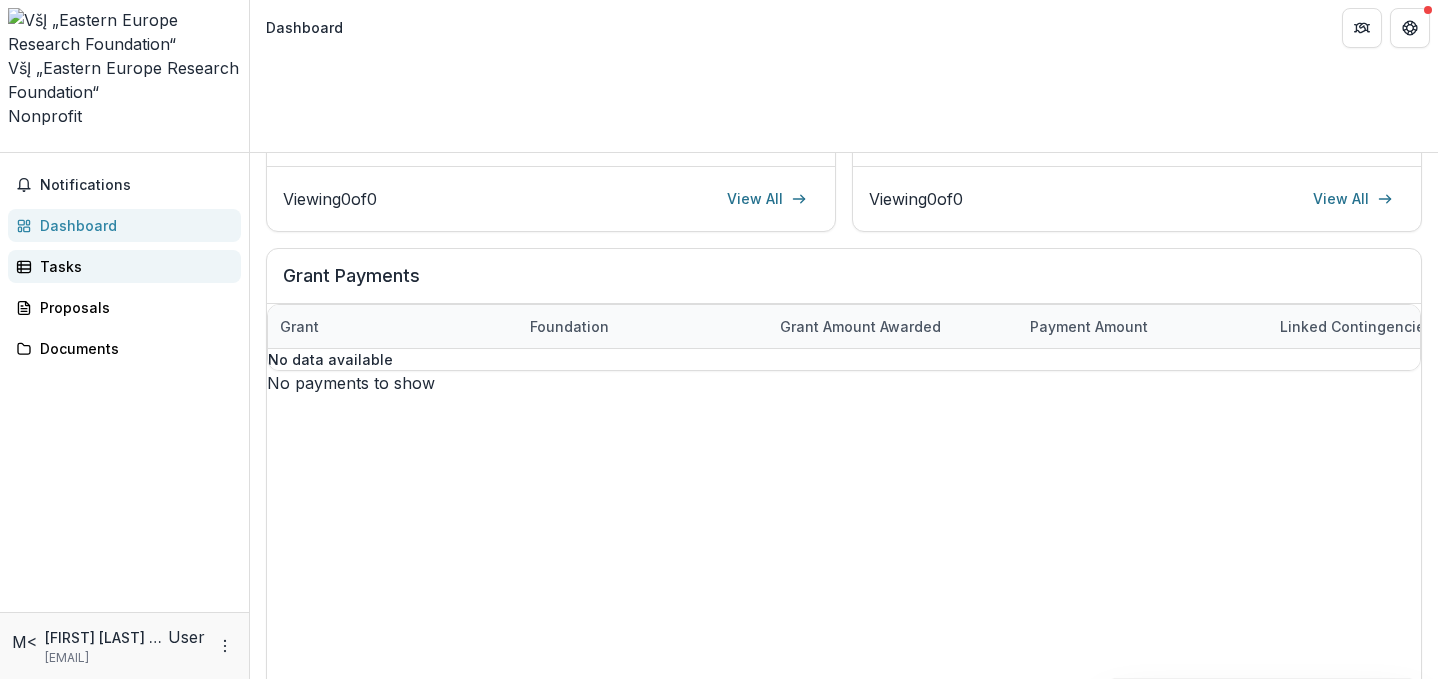 click on "Tasks" at bounding box center (132, 266) 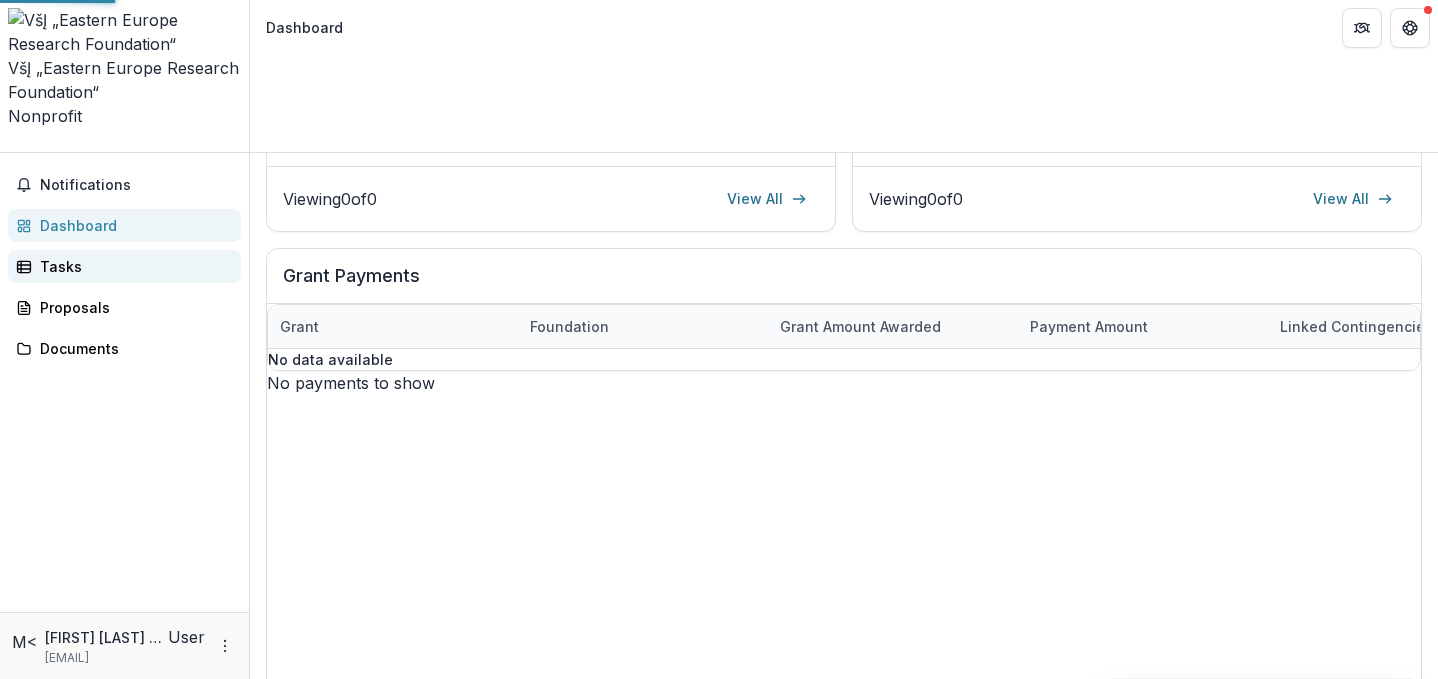scroll, scrollTop: 0, scrollLeft: 0, axis: both 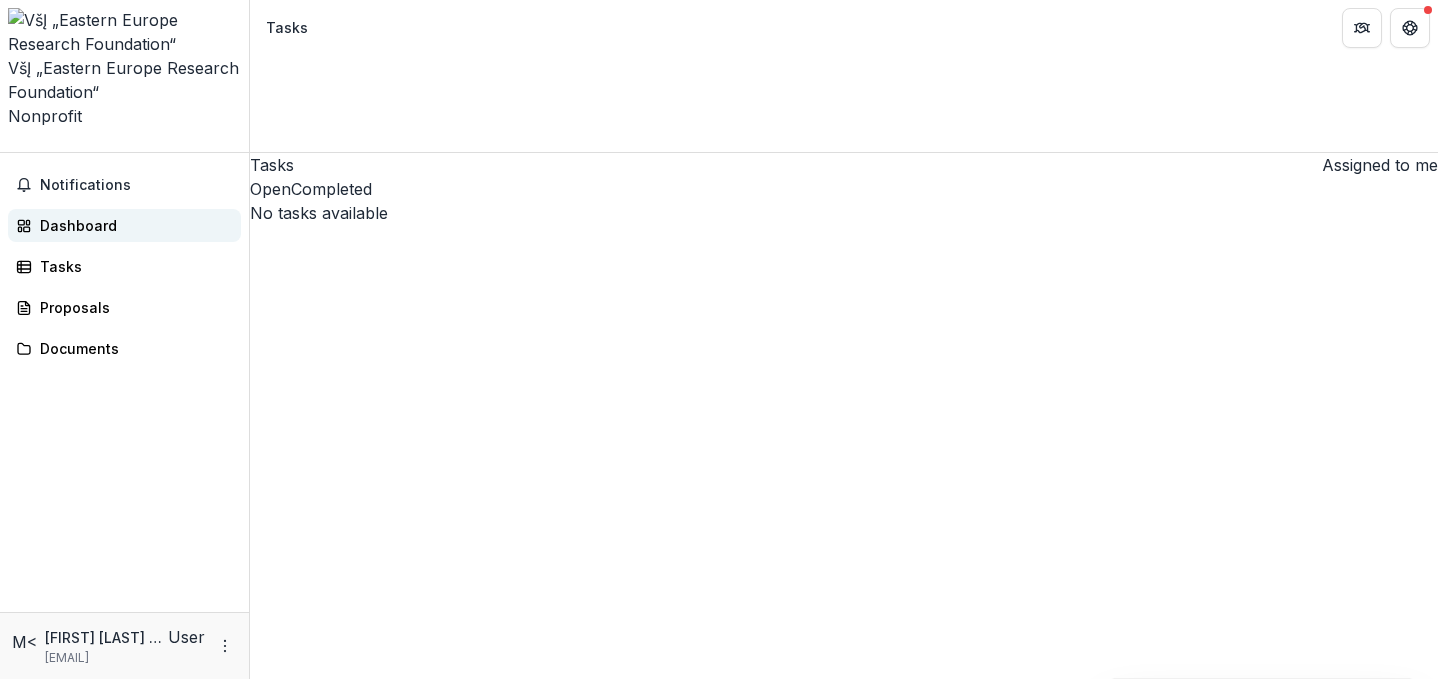 click on "Dashboard" at bounding box center [132, 225] 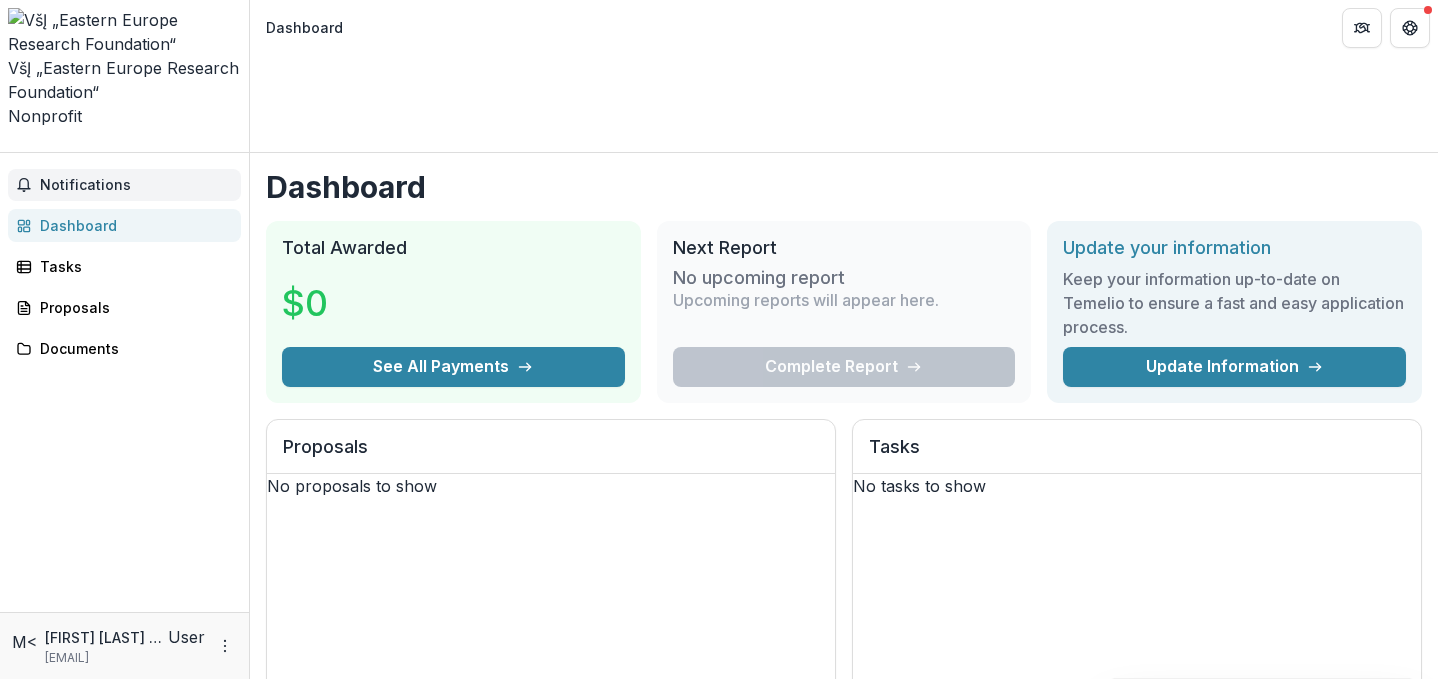 click on "Notifications" at bounding box center [136, 185] 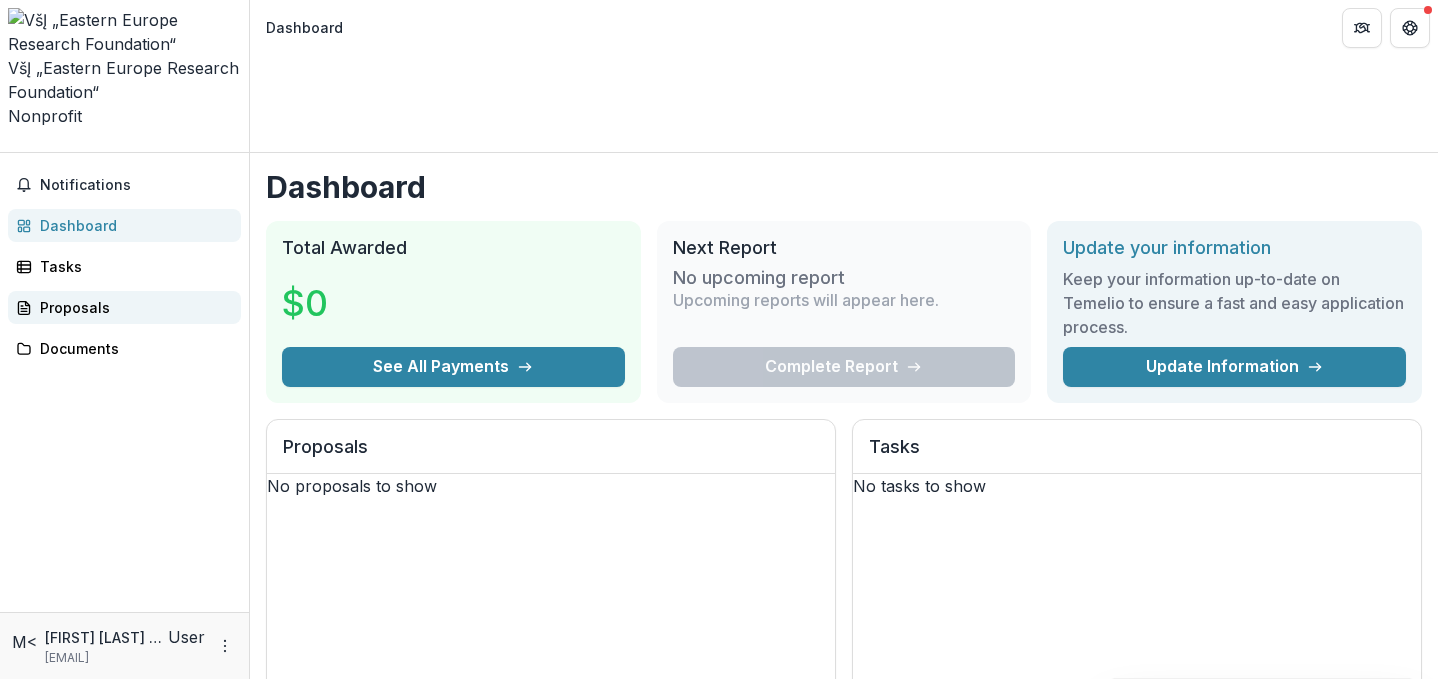 click on "Proposals" at bounding box center [132, 307] 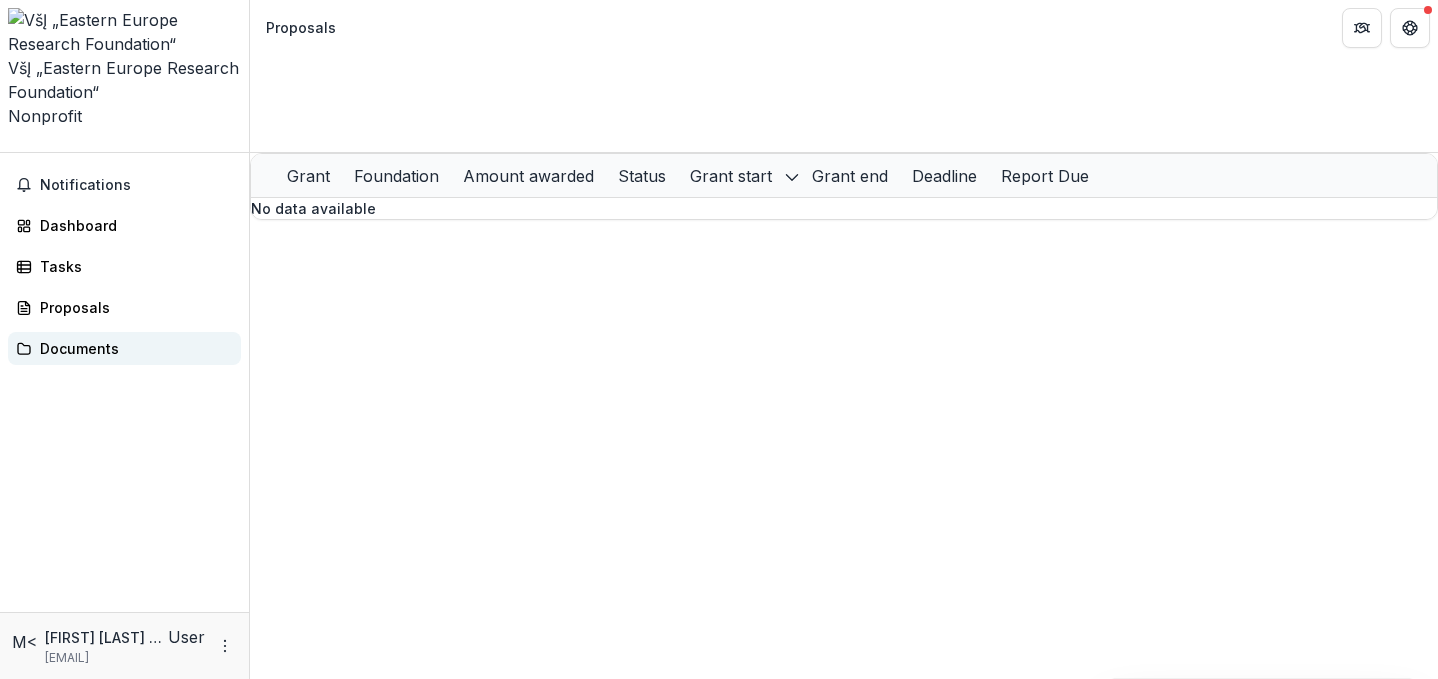 click on "Documents" at bounding box center [132, 348] 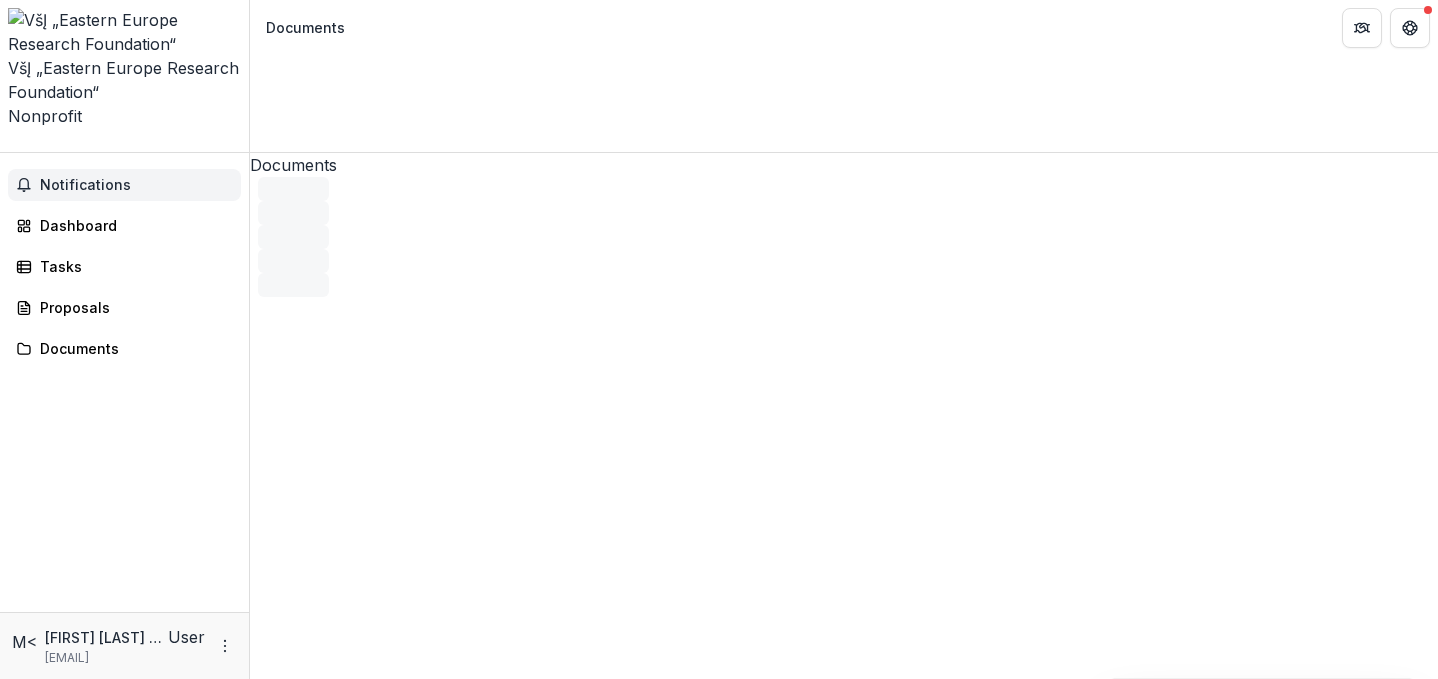 click on "Notifications" at bounding box center (136, 185) 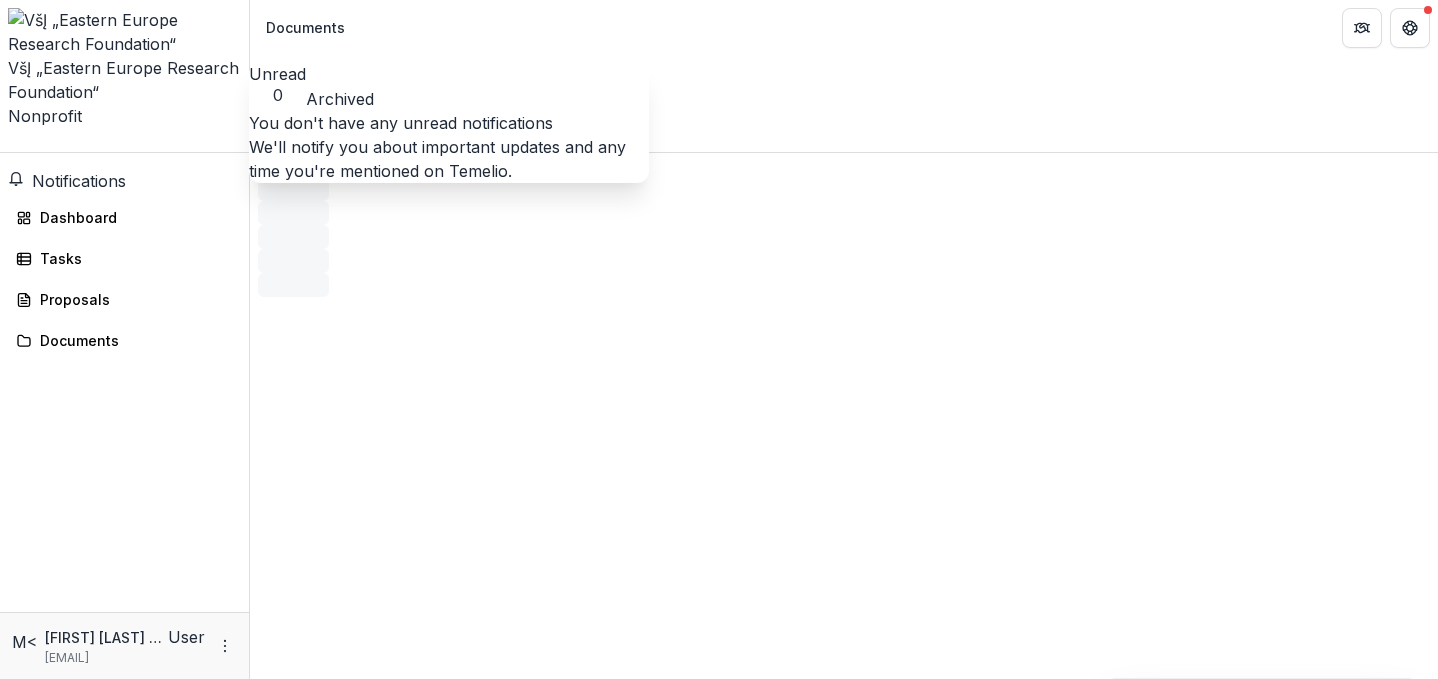 click on "Notifications" at bounding box center (79, 181) 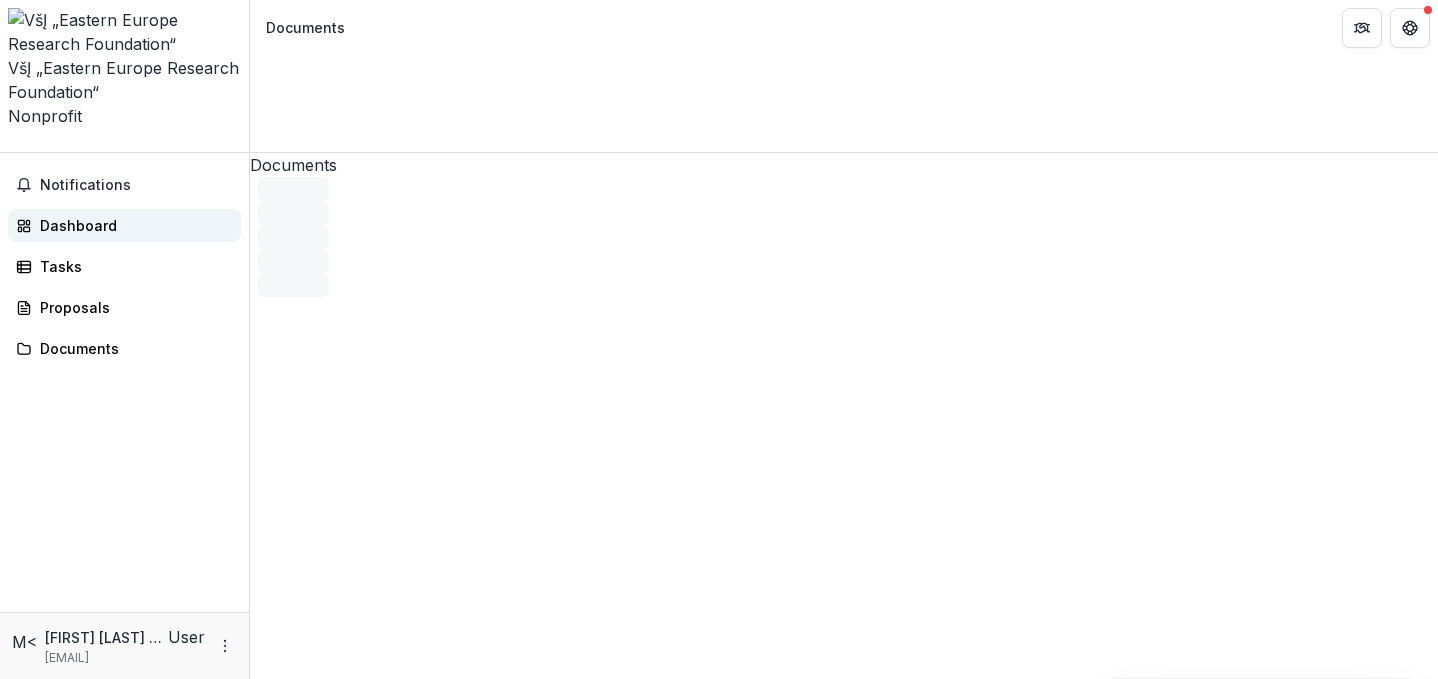 click on "Dashboard" at bounding box center (132, 225) 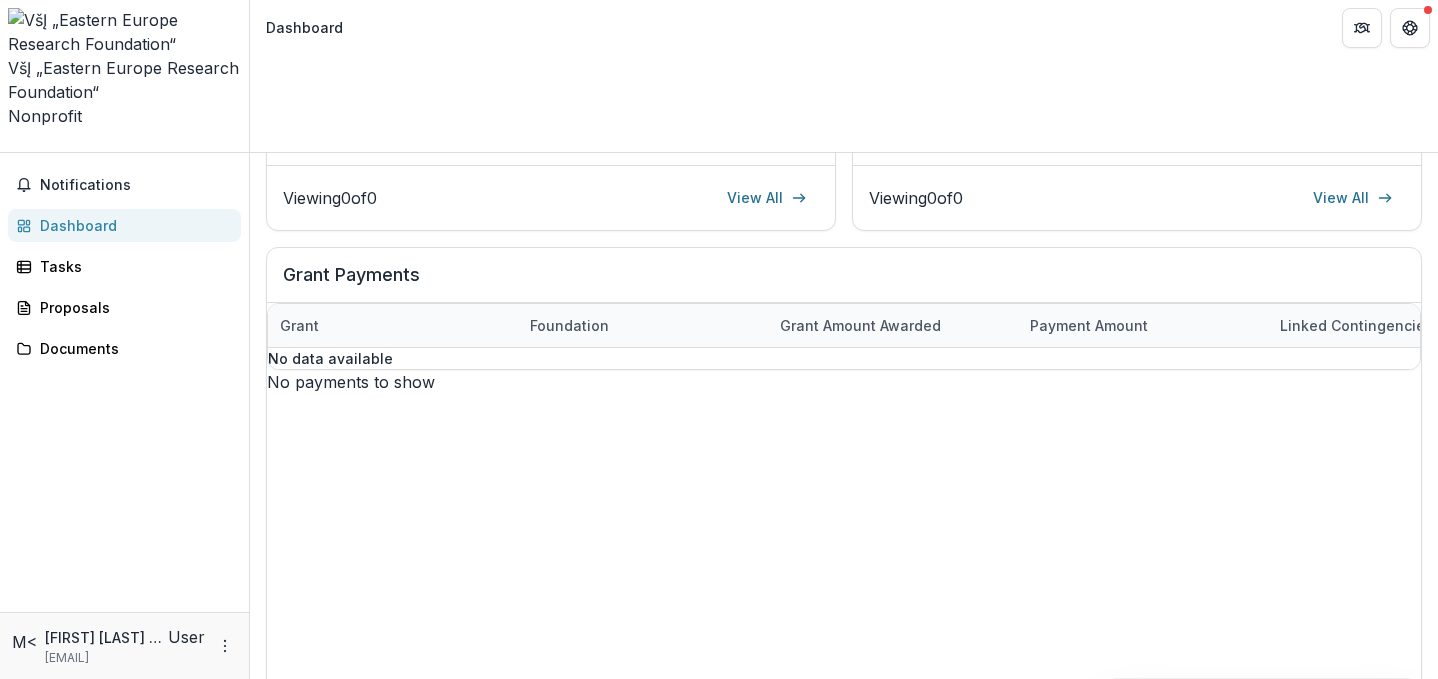 scroll, scrollTop: 608, scrollLeft: 0, axis: vertical 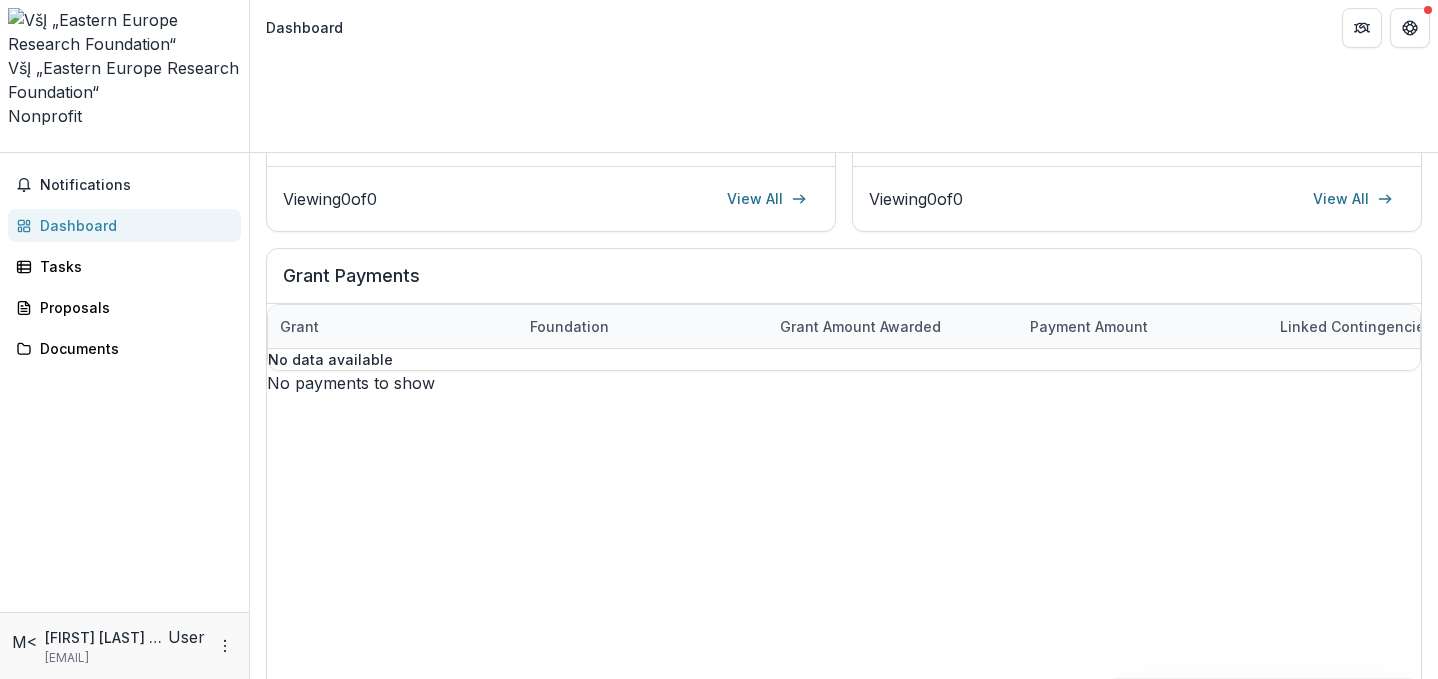 click on "VšĮ „Eastern Europe Research Foundation“" at bounding box center [124, 80] 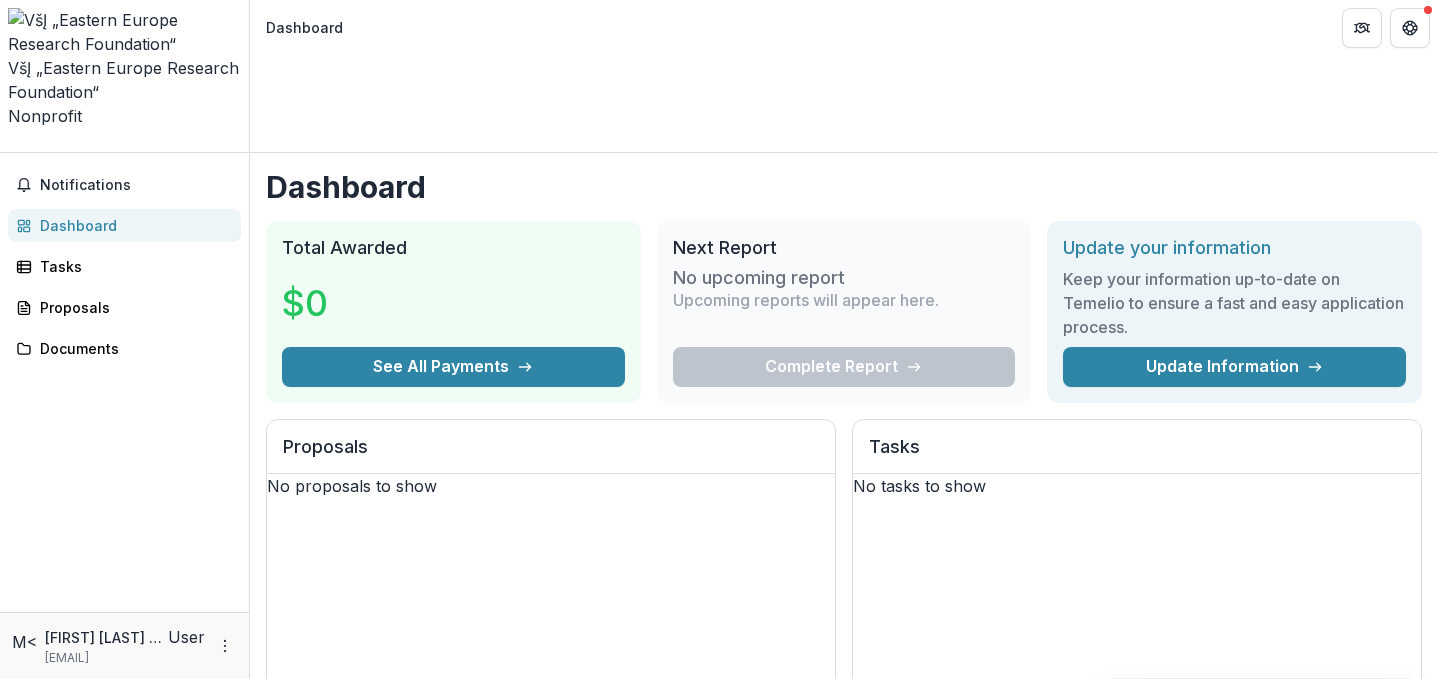 scroll, scrollTop: 0, scrollLeft: 0, axis: both 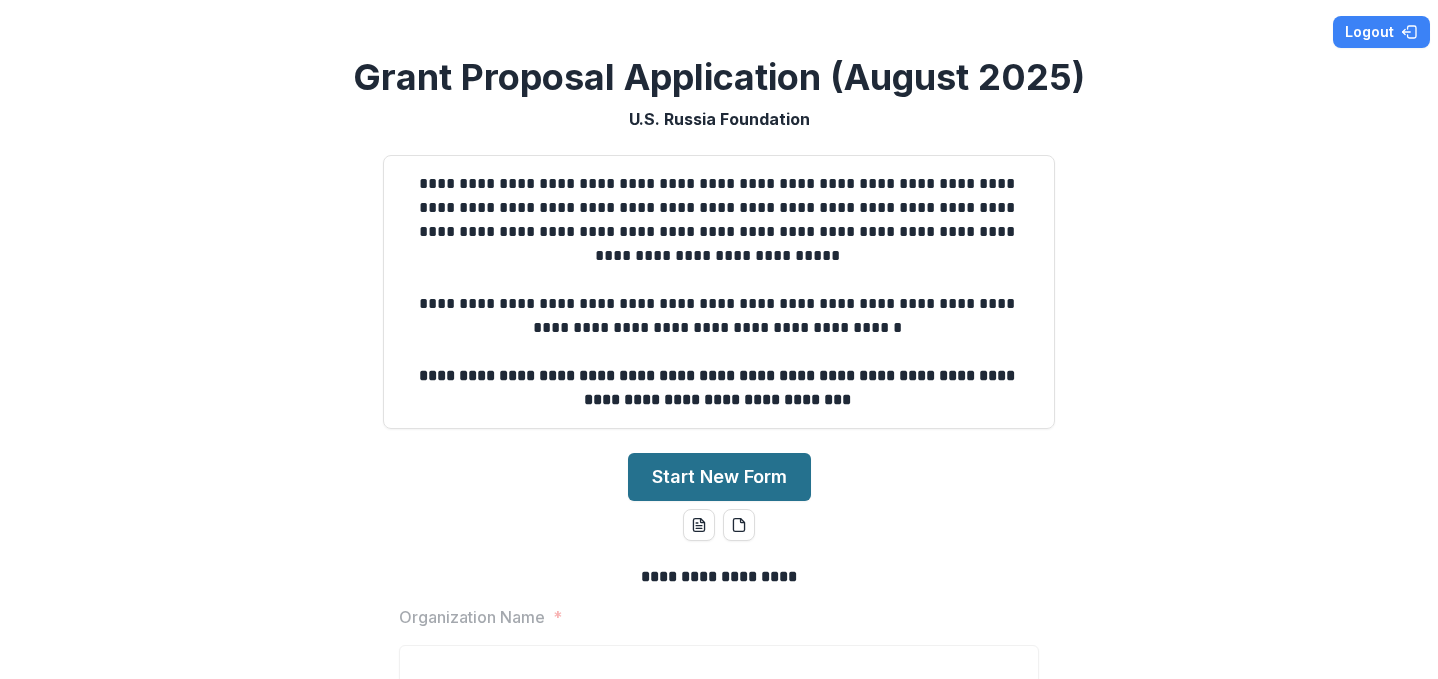 click on "Start New Form" at bounding box center (719, 477) 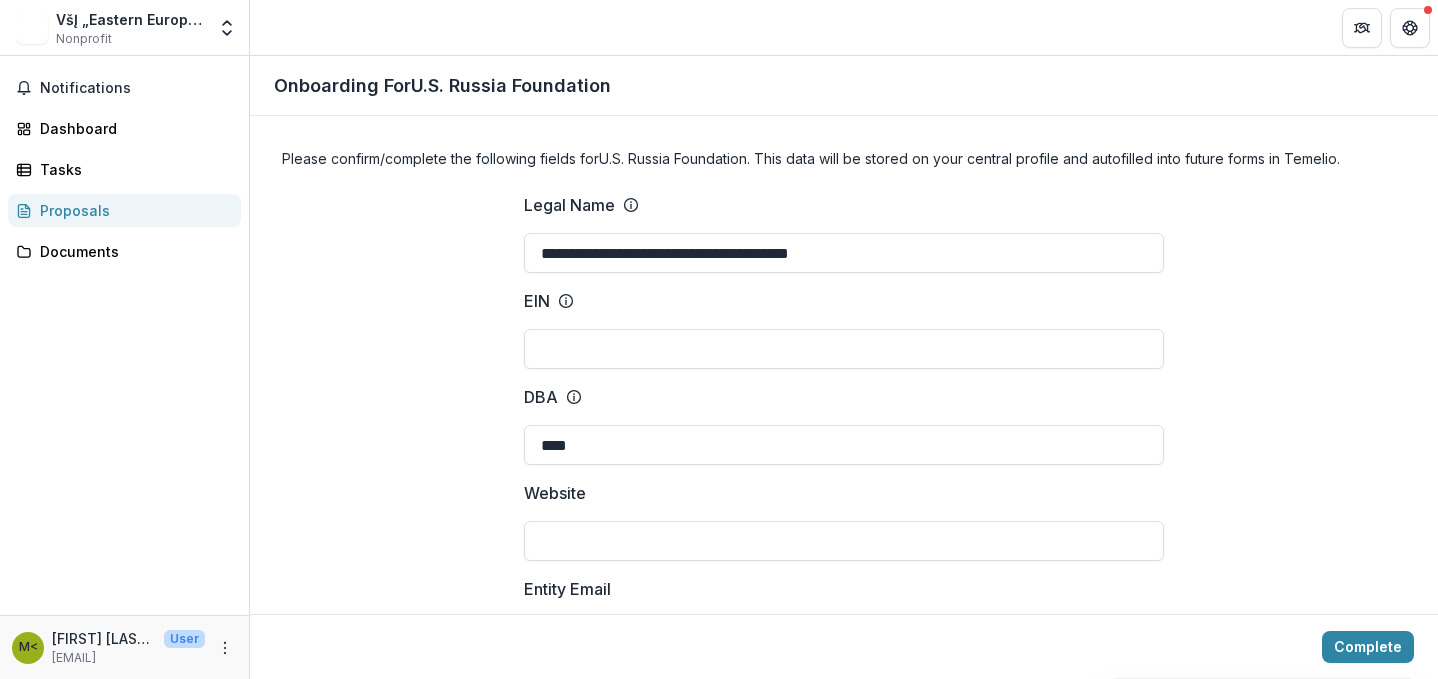 scroll, scrollTop: 0, scrollLeft: 0, axis: both 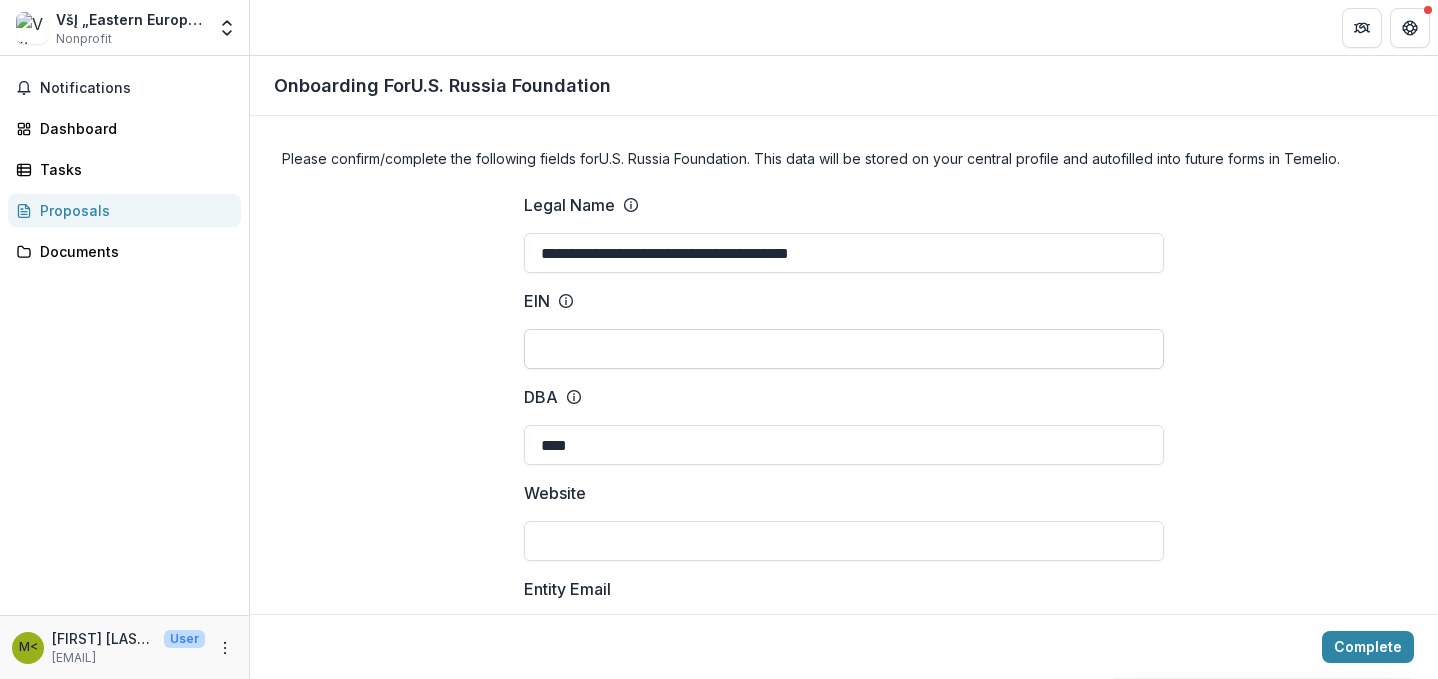 click on "EIN" at bounding box center (844, 349) 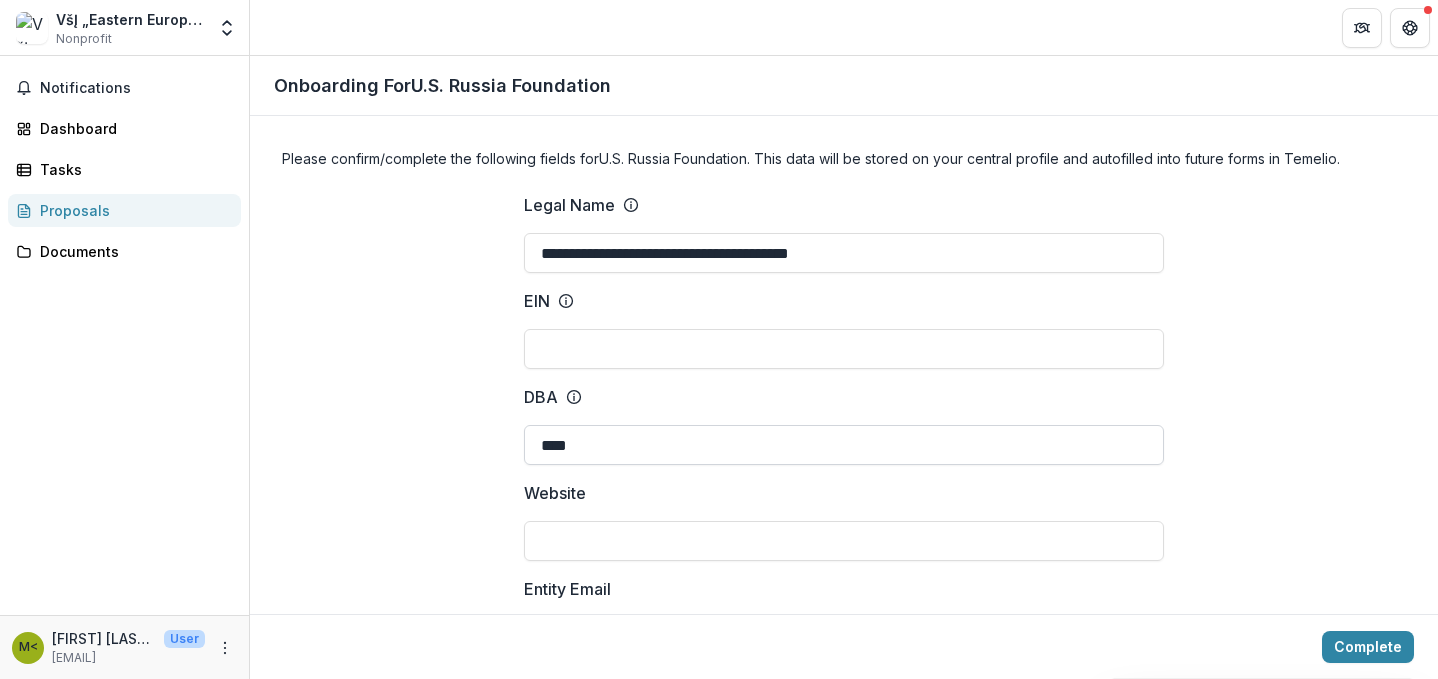 click on "****" at bounding box center [844, 445] 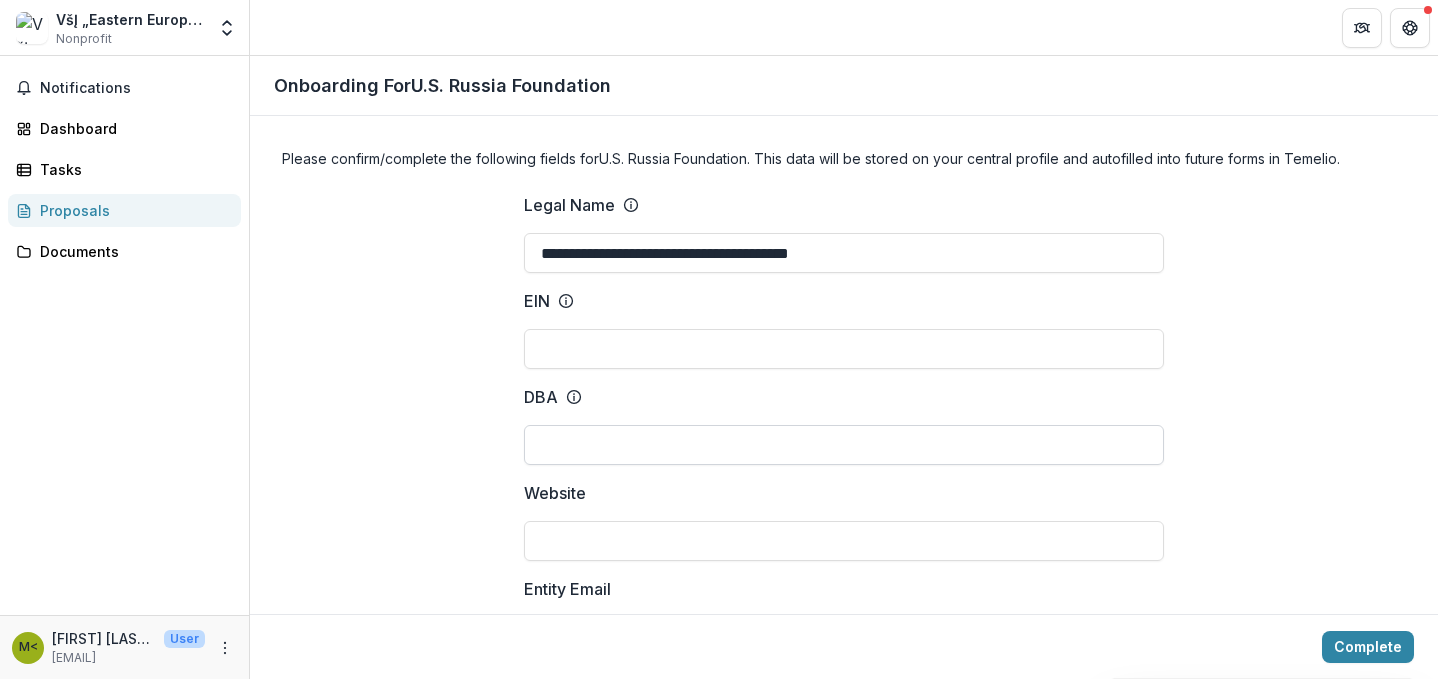 type on "*" 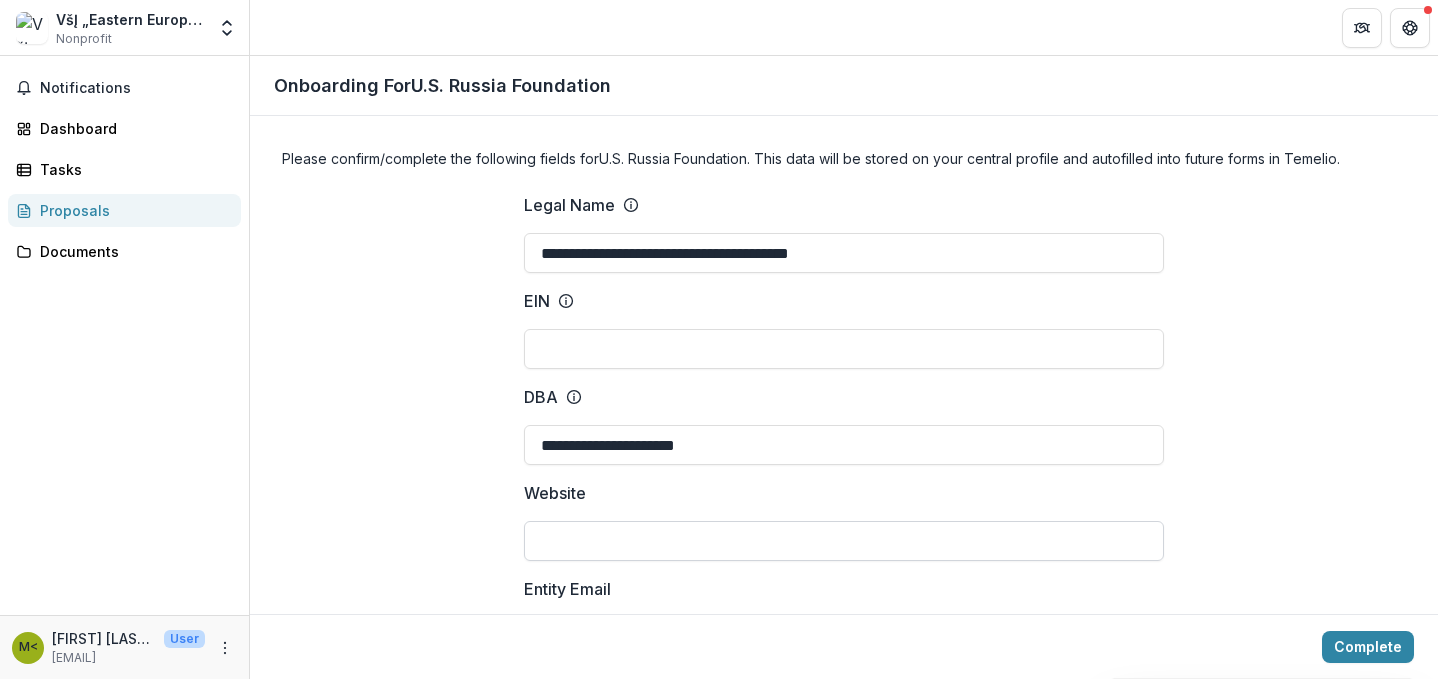 type on "**********" 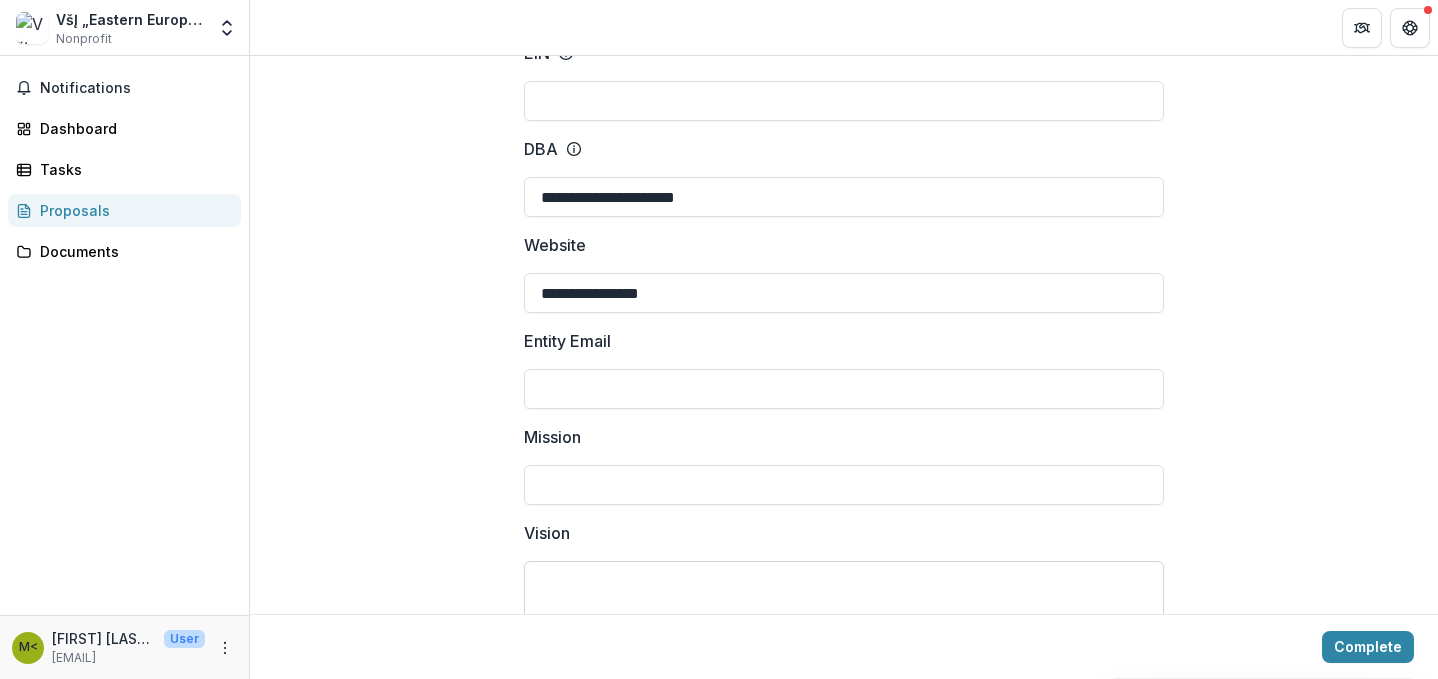 scroll, scrollTop: 249, scrollLeft: 0, axis: vertical 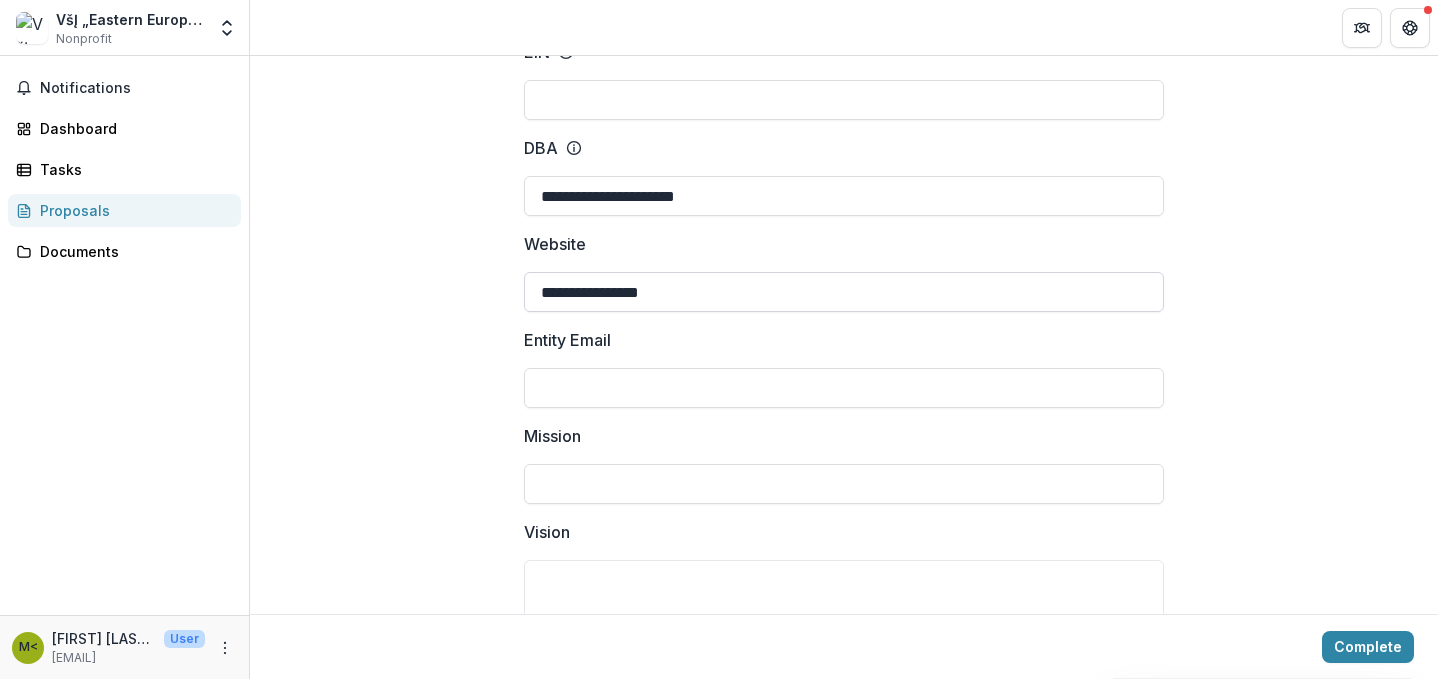 drag, startPoint x: 568, startPoint y: 290, endPoint x: 598, endPoint y: 290, distance: 30 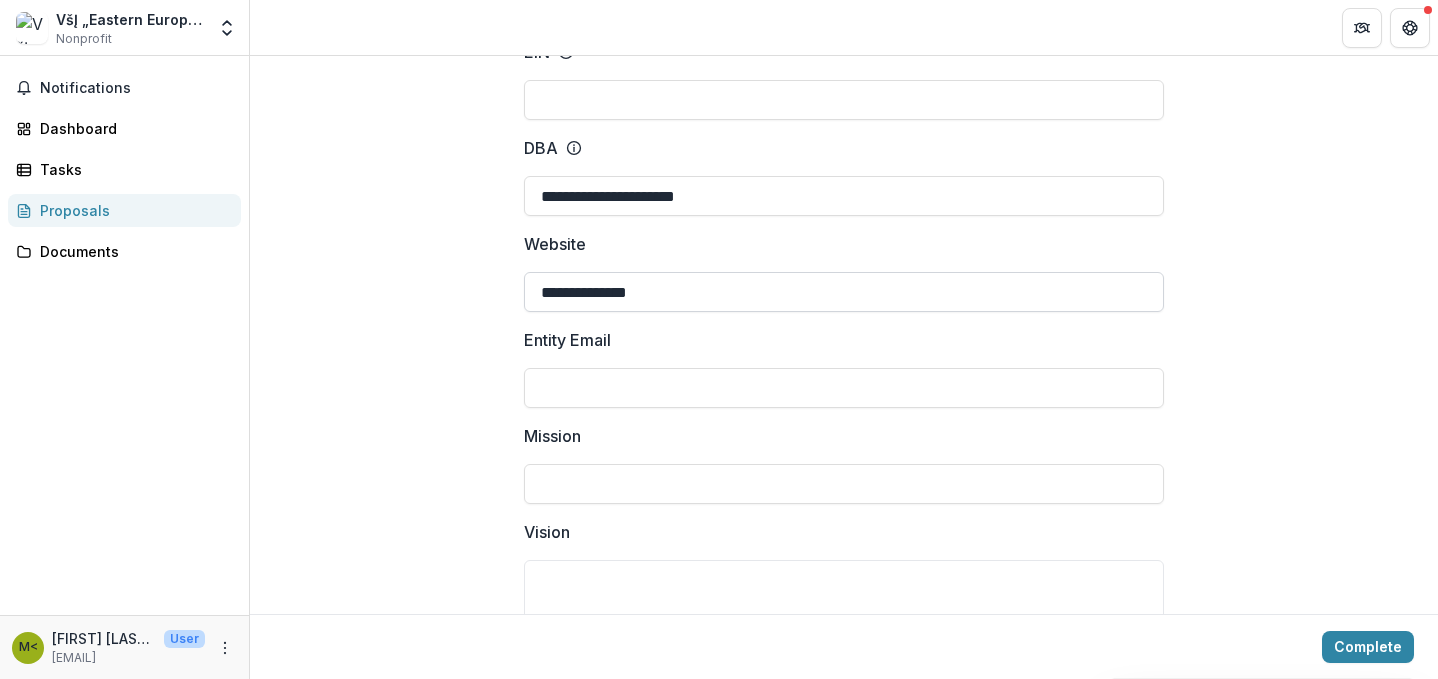 type on "**********" 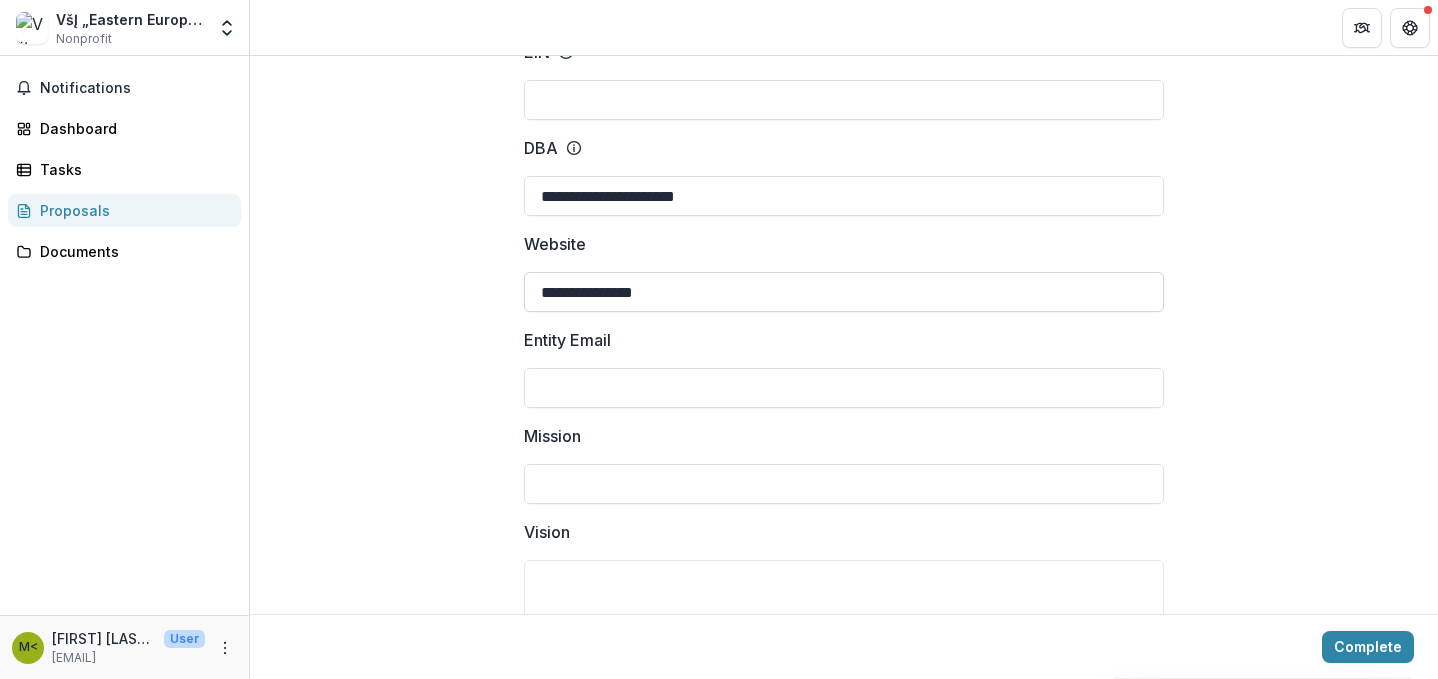 click on "**********" at bounding box center [844, 292] 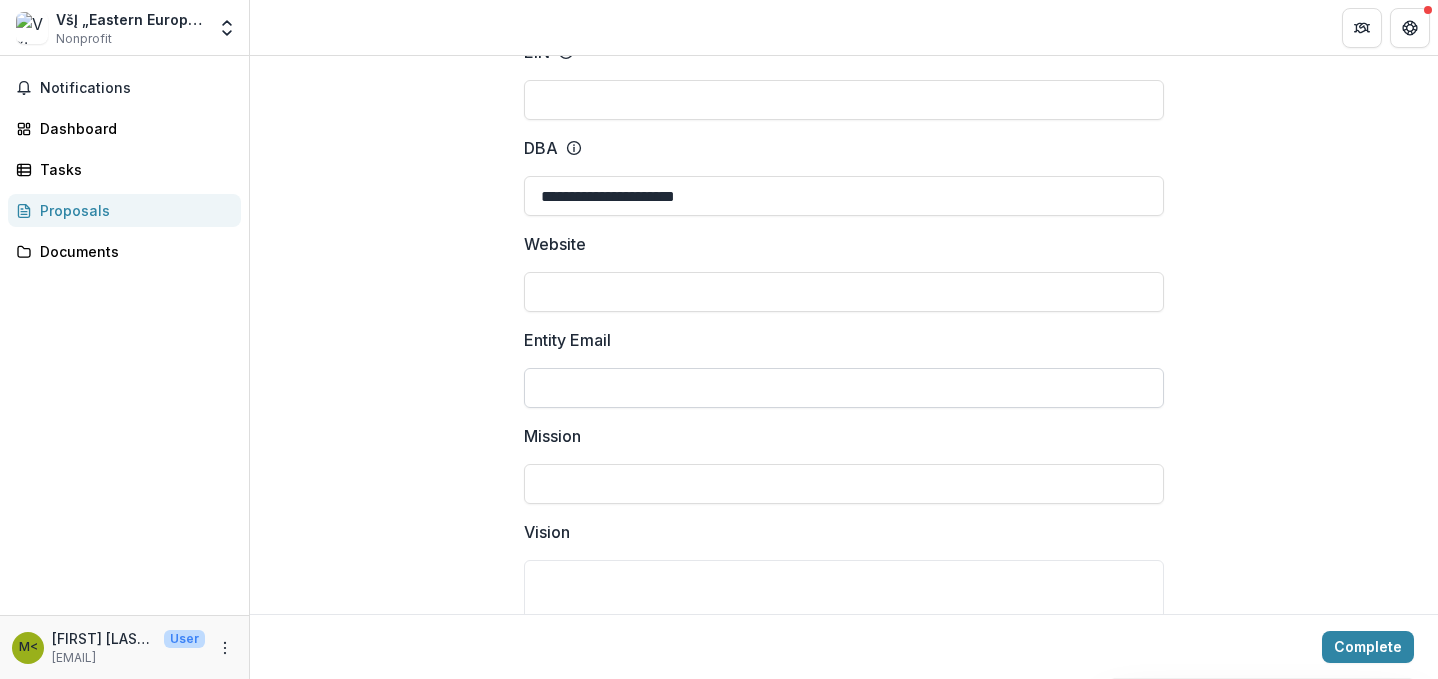 click on "Entity Email" at bounding box center [844, 388] 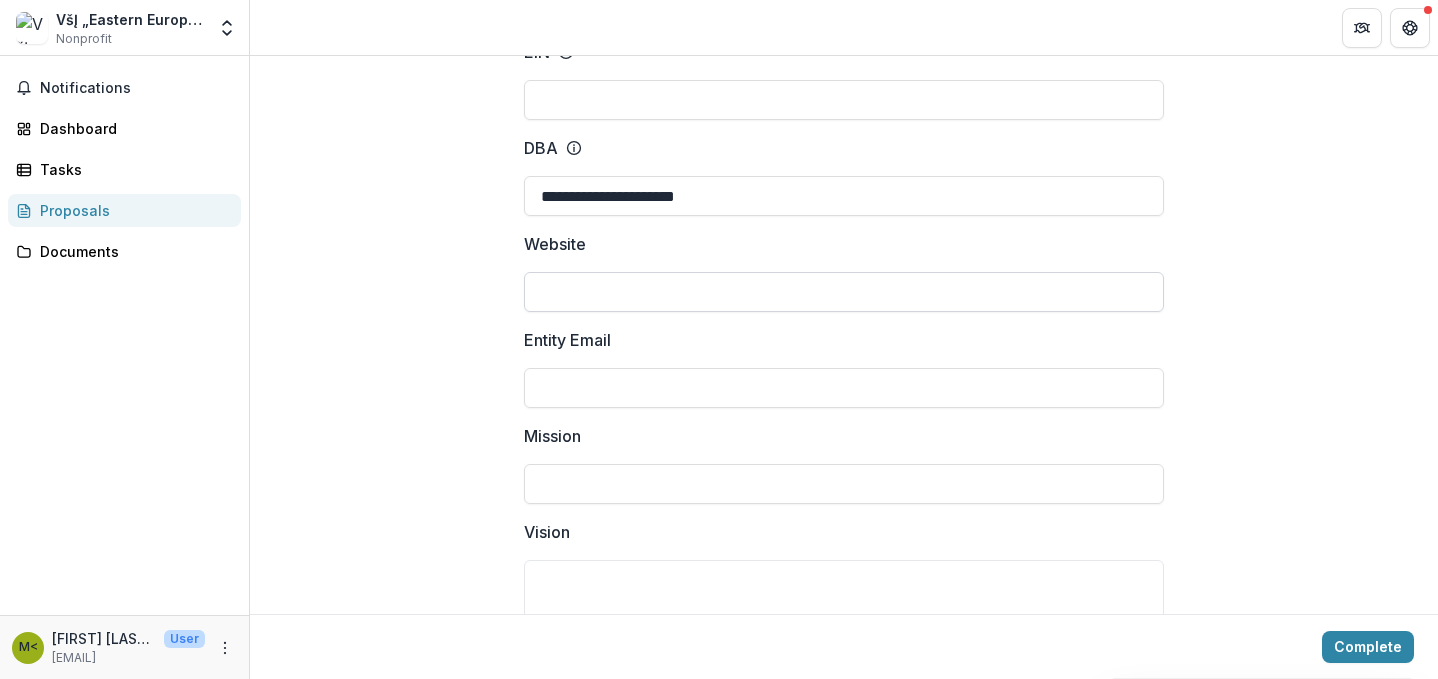 click on "Website" at bounding box center (844, 292) 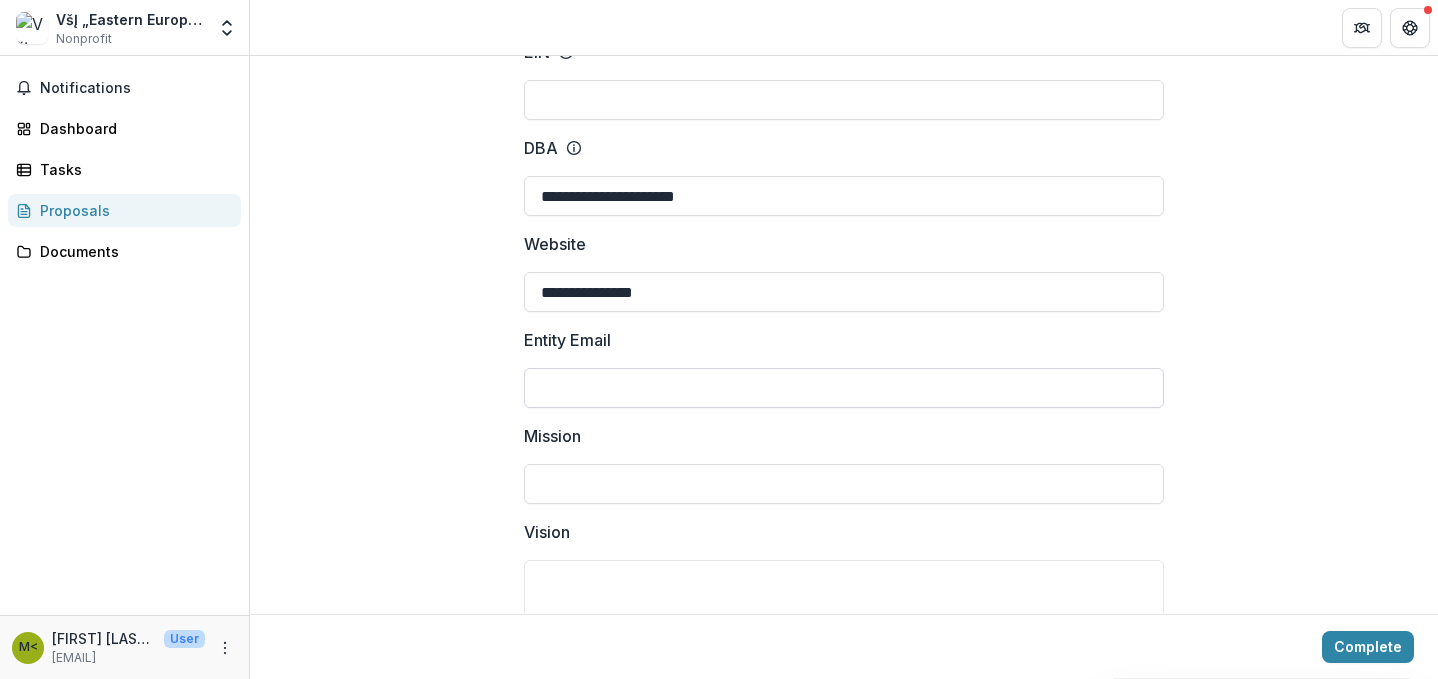 type on "**********" 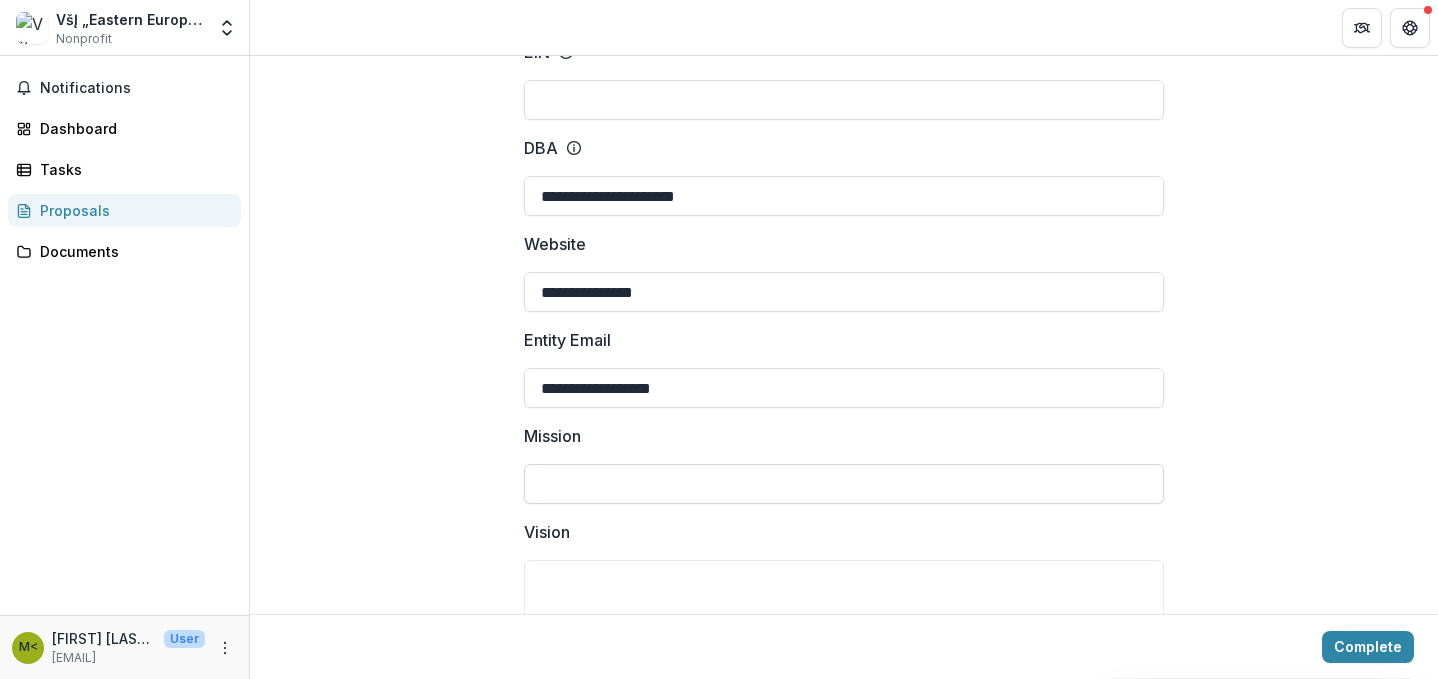 type on "**********" 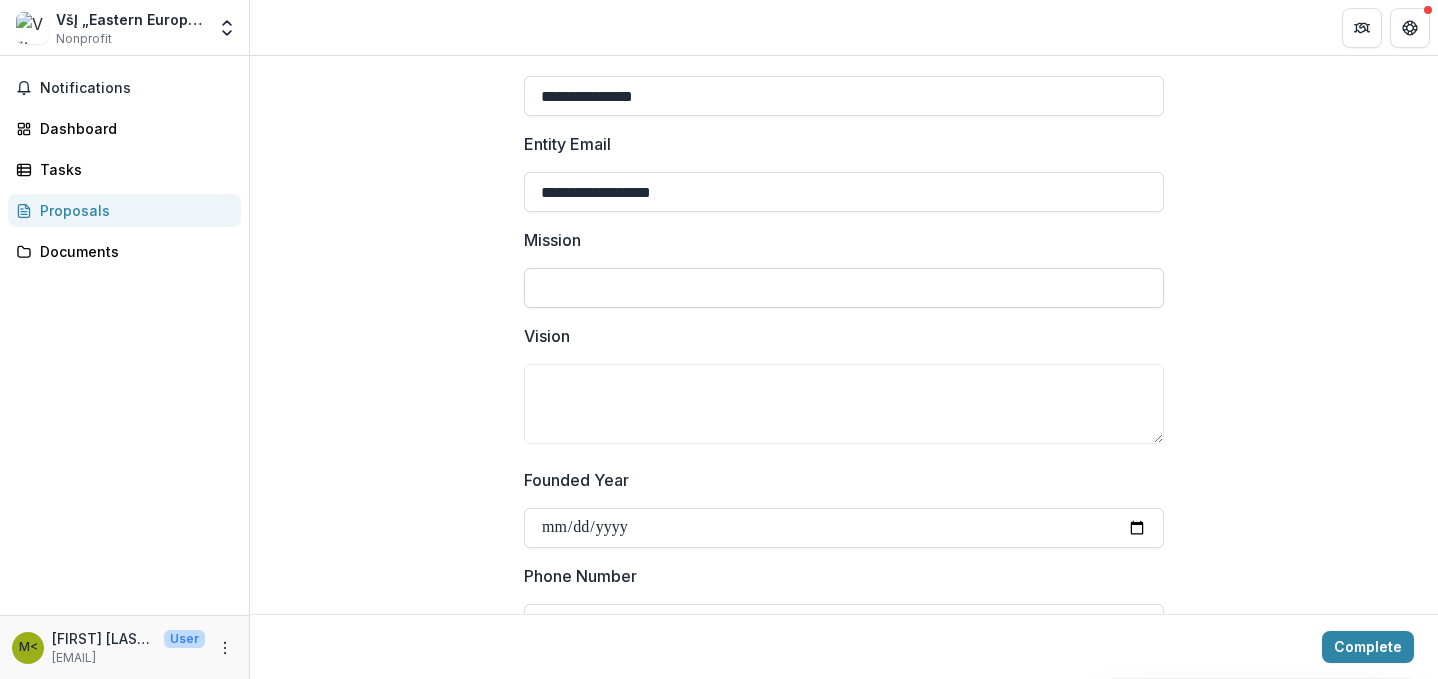 scroll, scrollTop: 483, scrollLeft: 0, axis: vertical 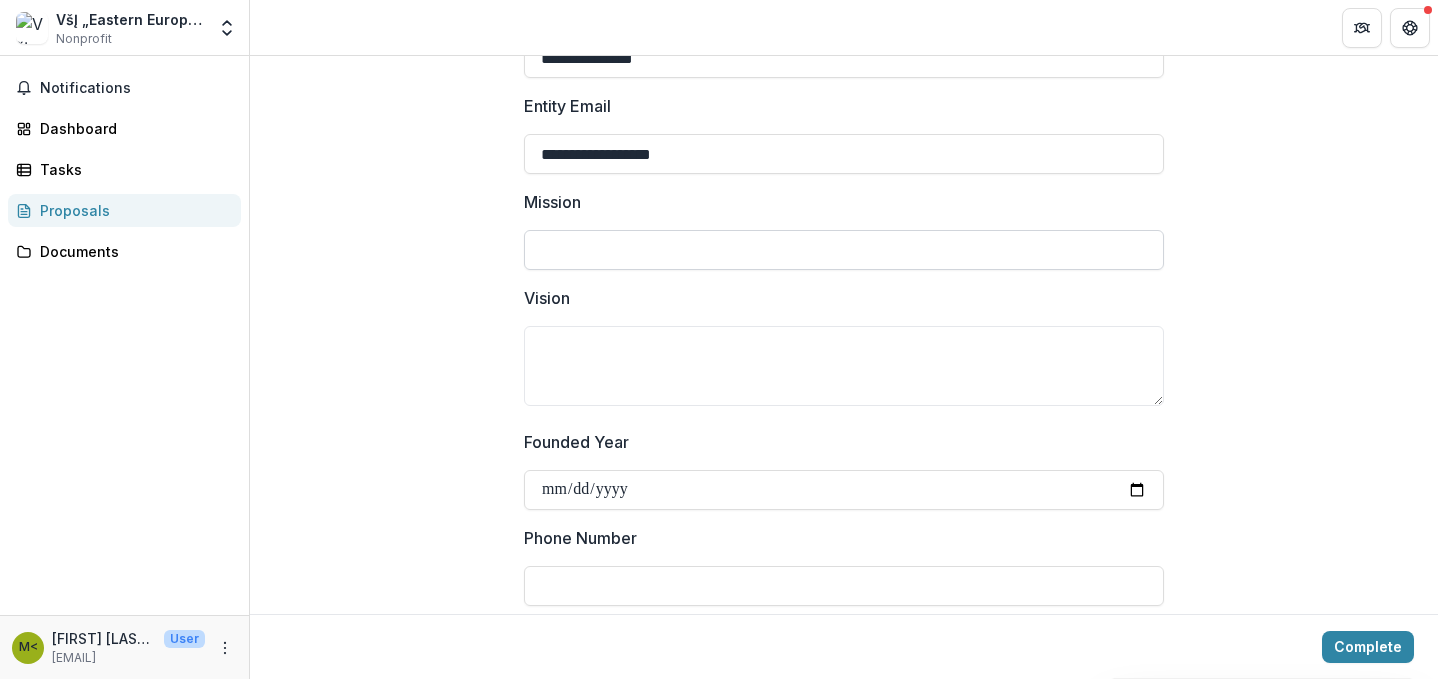 paste on "**********" 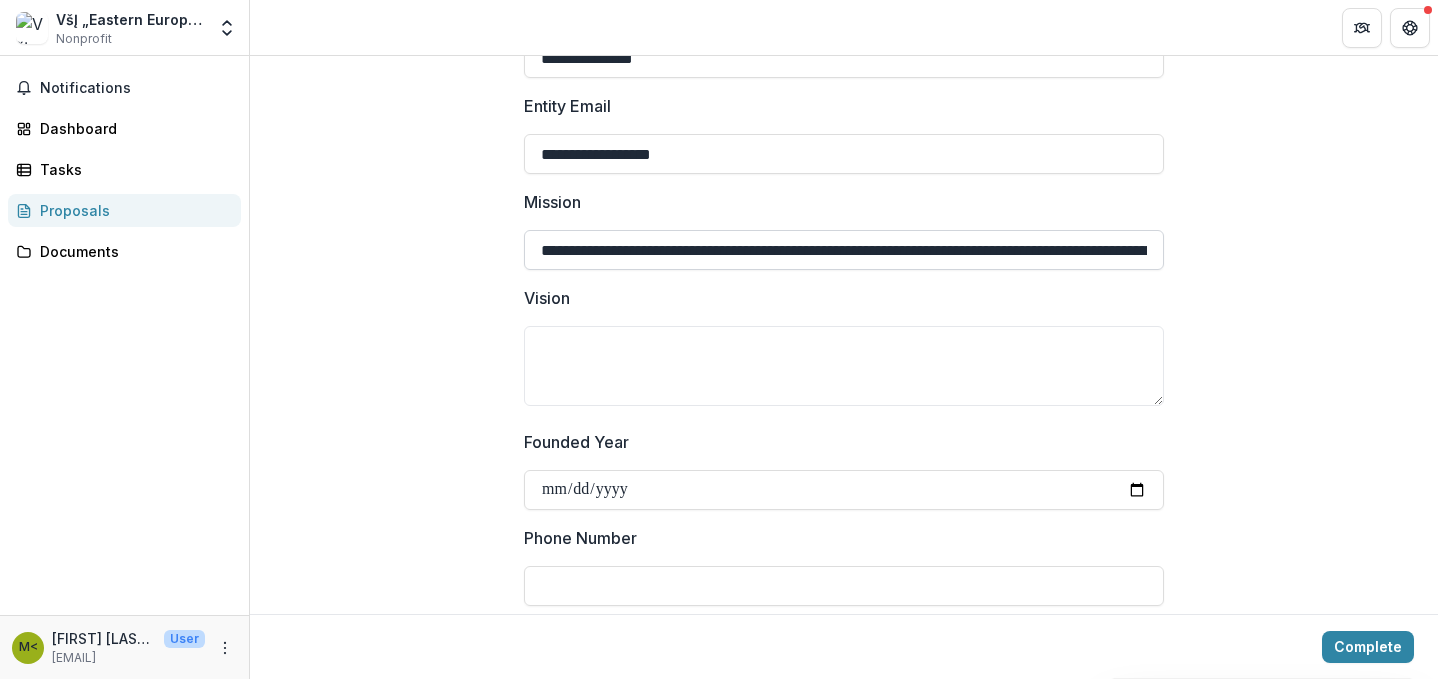 paste on "**********" 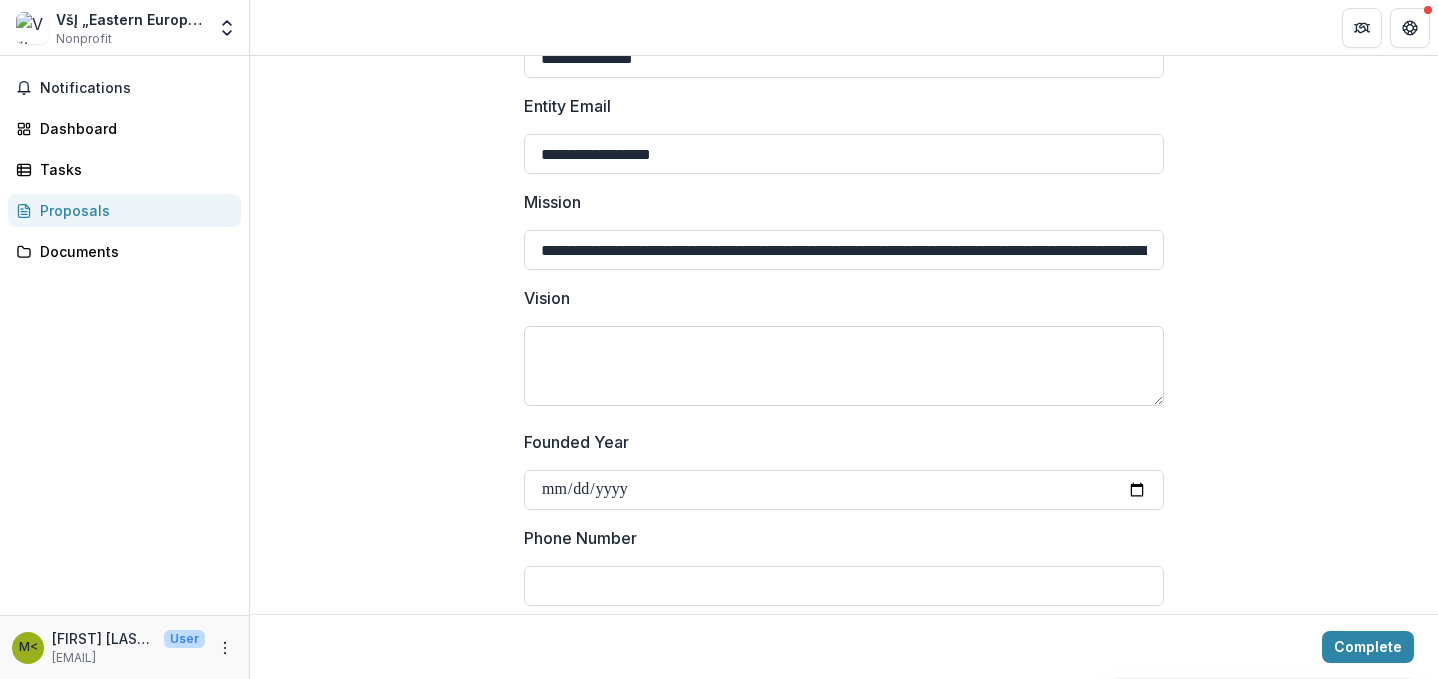 type on "**********" 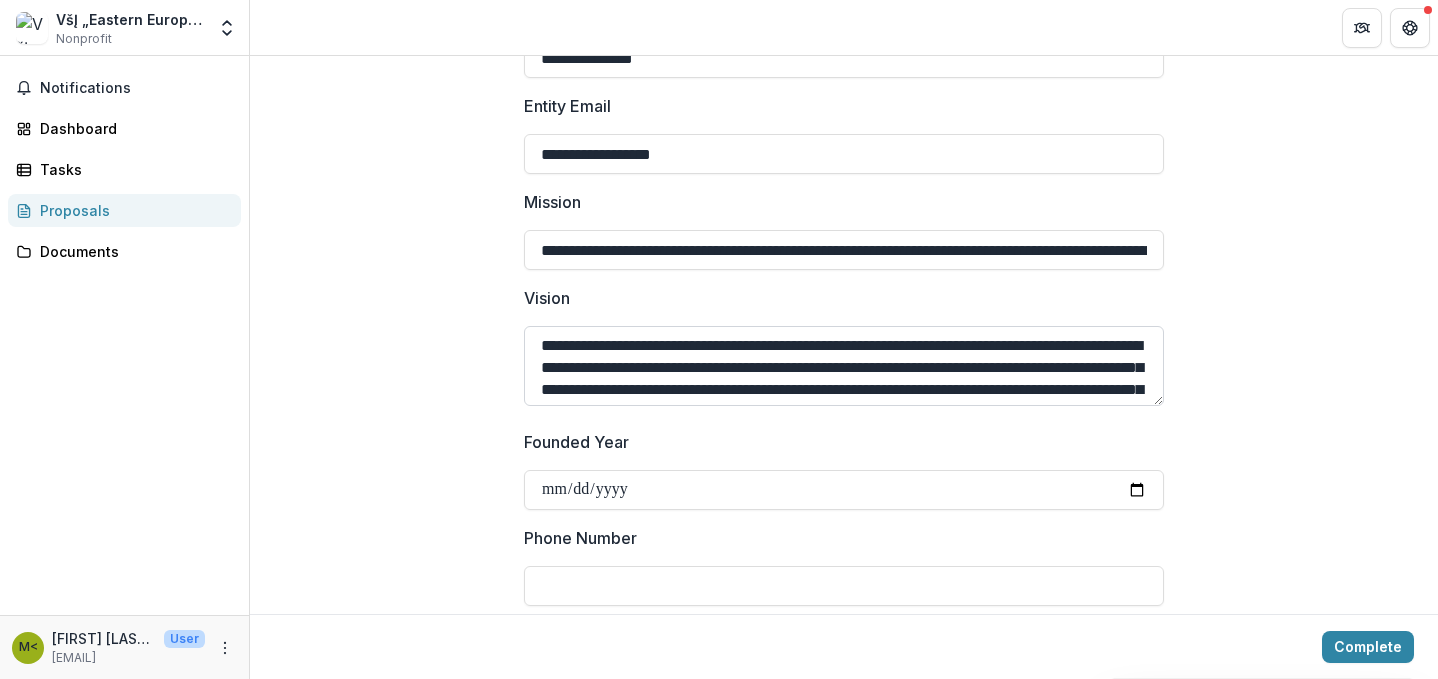 scroll, scrollTop: 0, scrollLeft: 0, axis: both 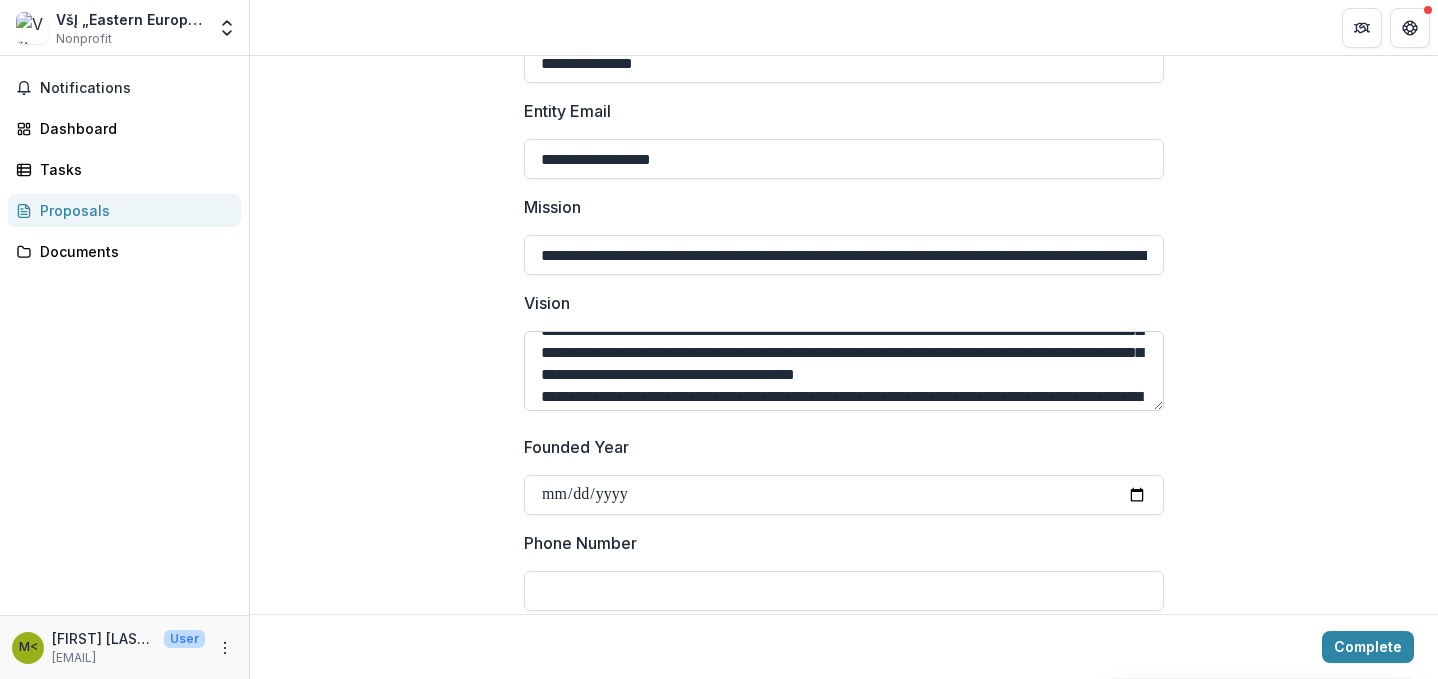 click on "Vision" at bounding box center (844, 371) 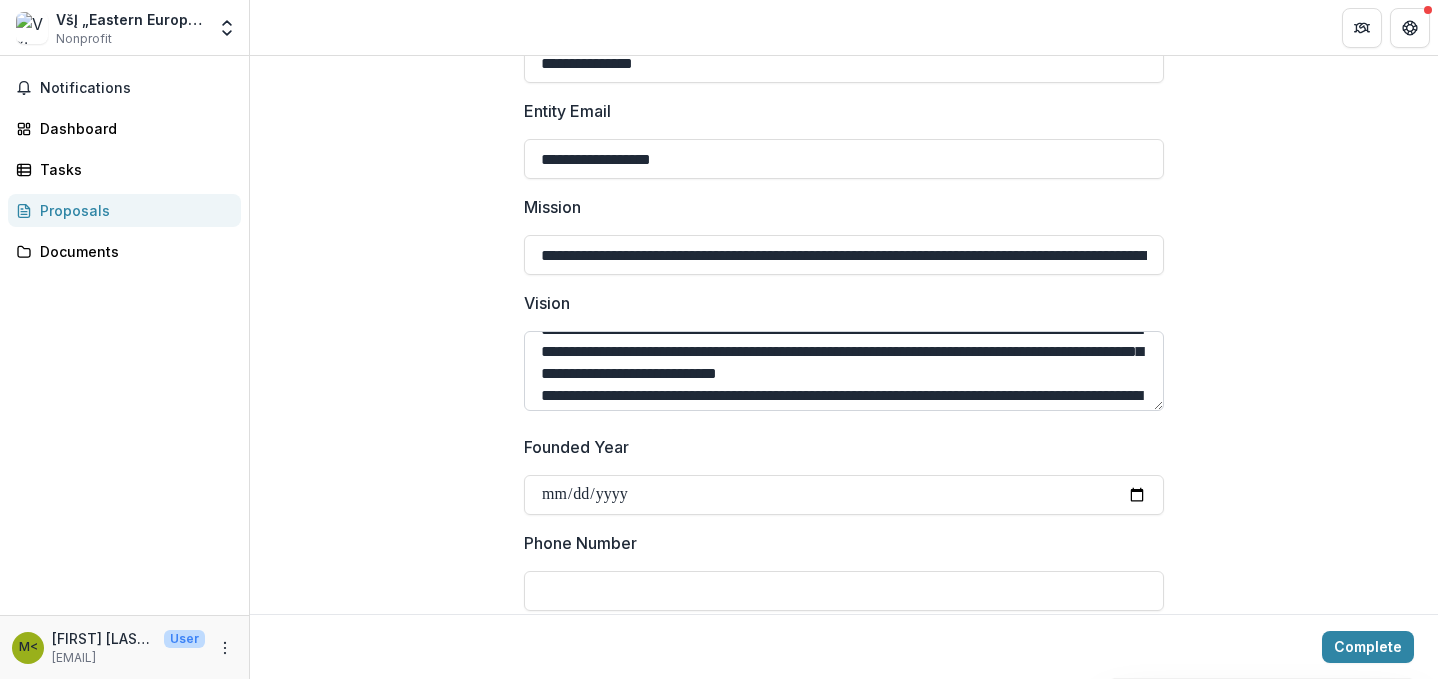 scroll, scrollTop: 79, scrollLeft: 0, axis: vertical 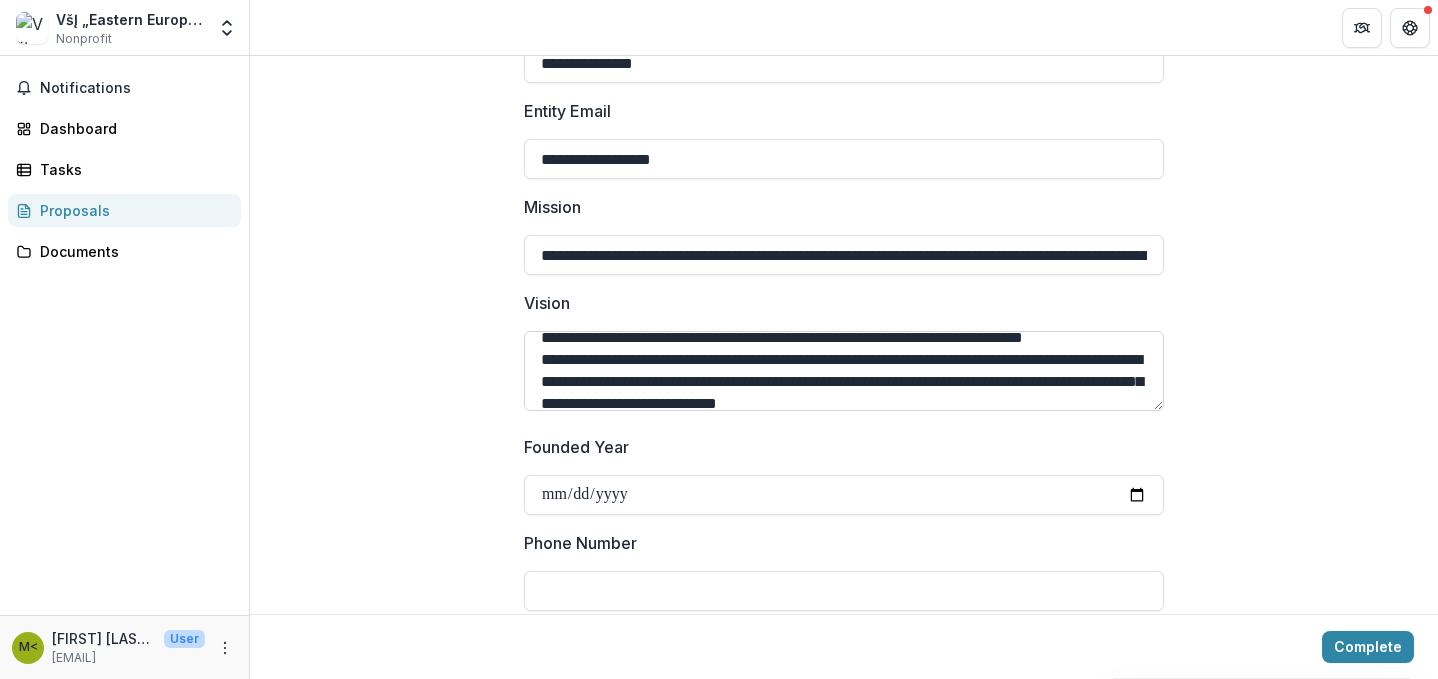 click on "Vision" at bounding box center (844, 371) 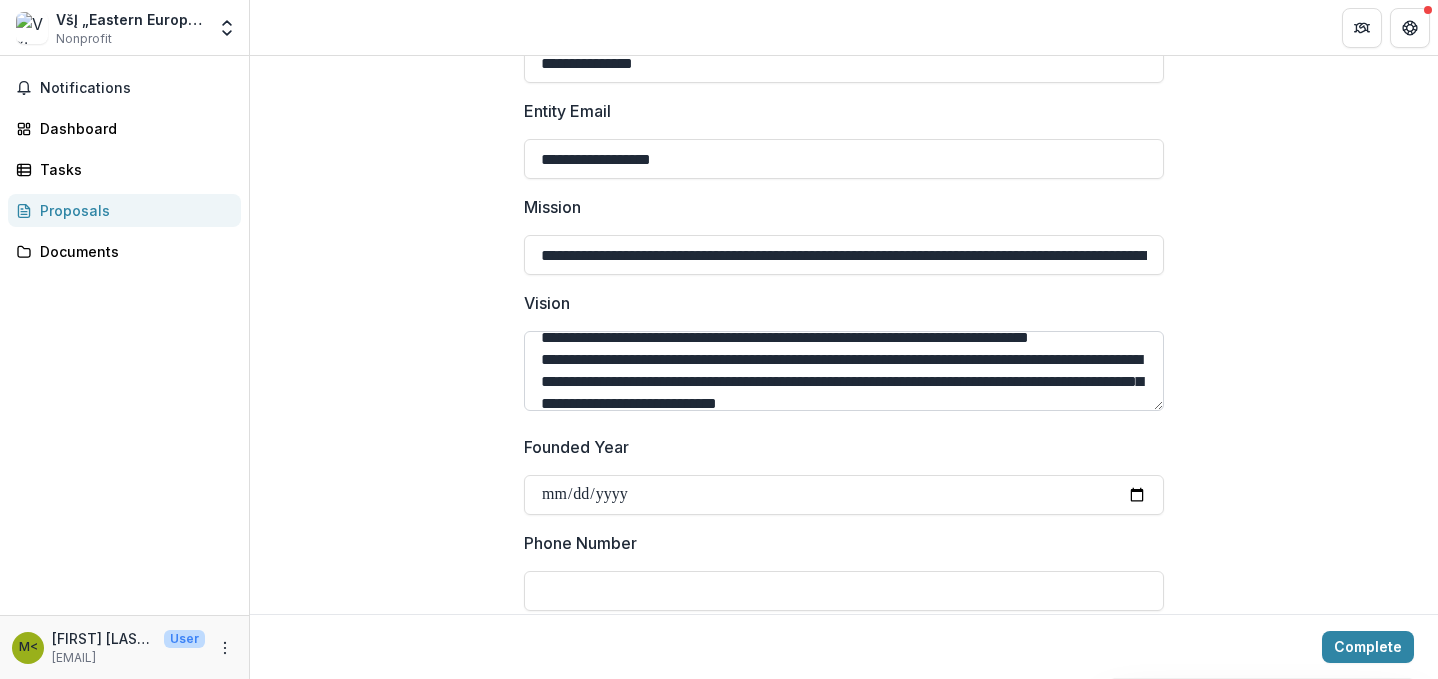 click on "Vision" at bounding box center (844, 371) 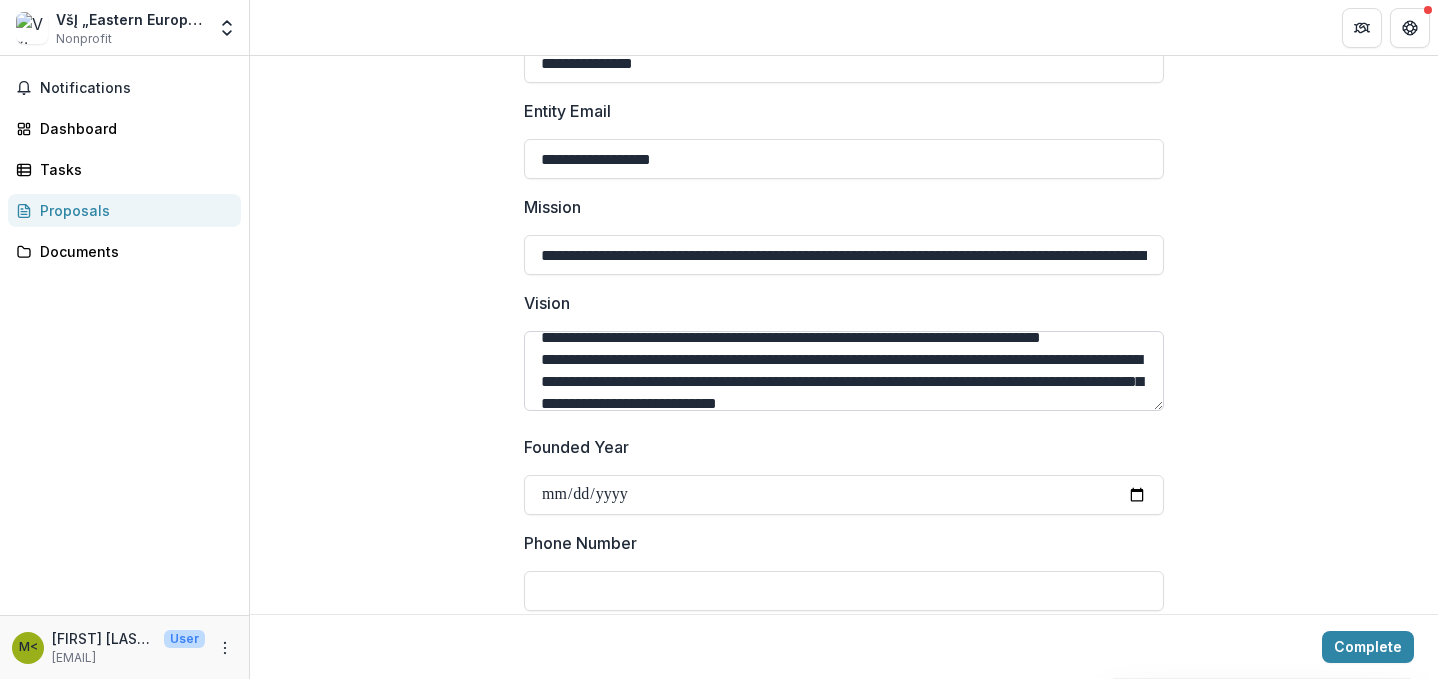 click on "Vision" at bounding box center [844, 371] 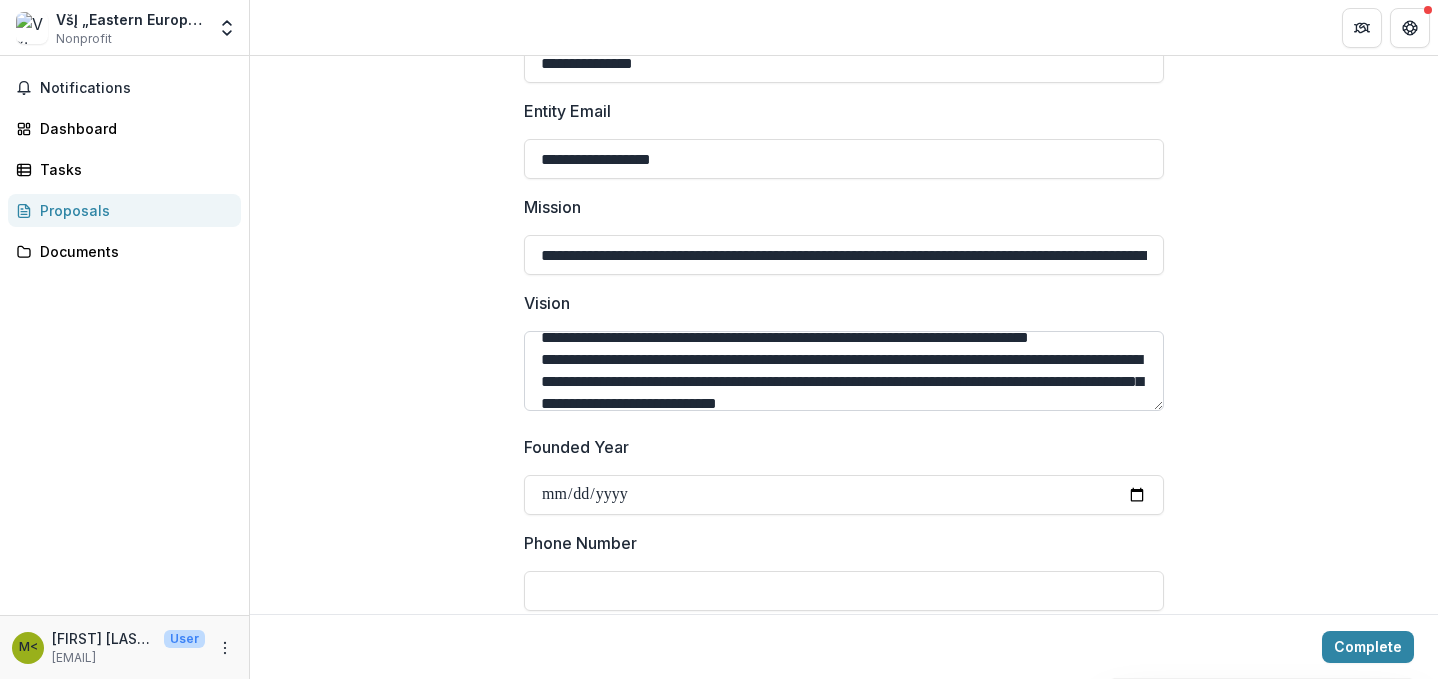 click on "Vision" at bounding box center (844, 371) 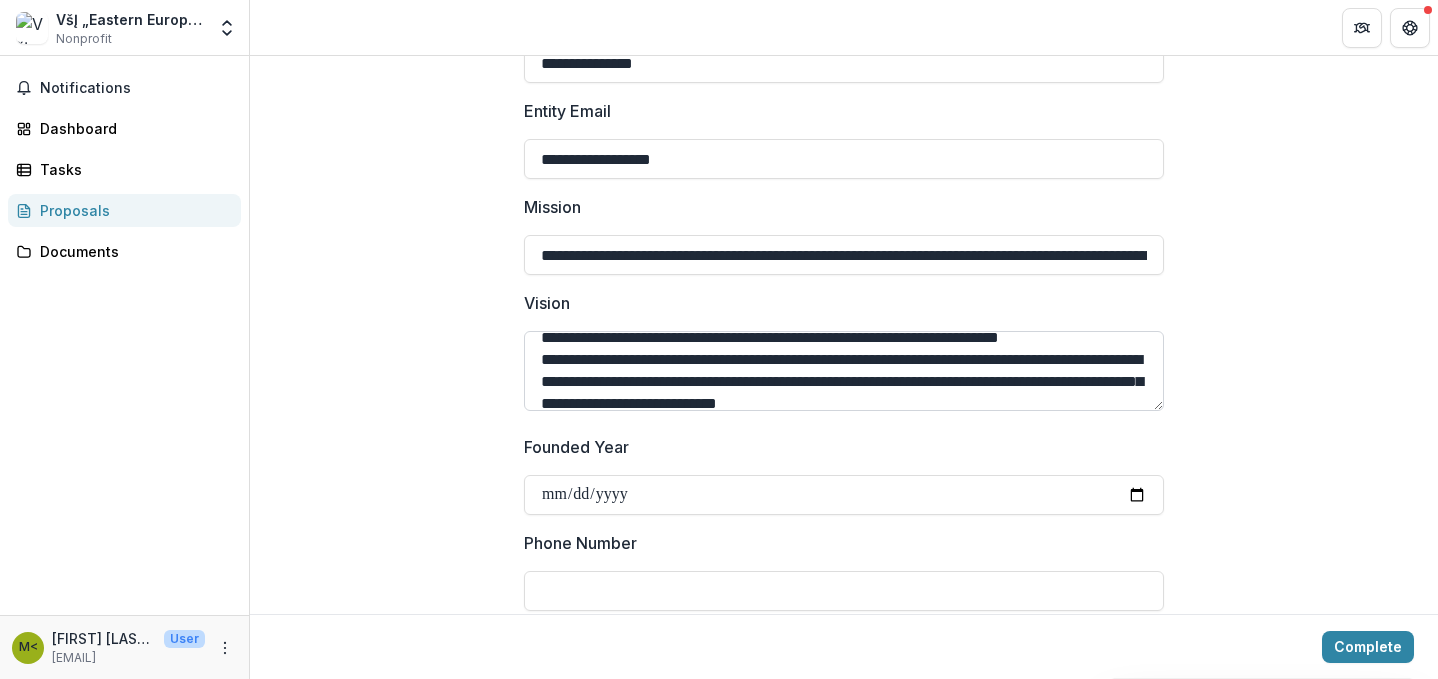 click on "Vision" at bounding box center [844, 371] 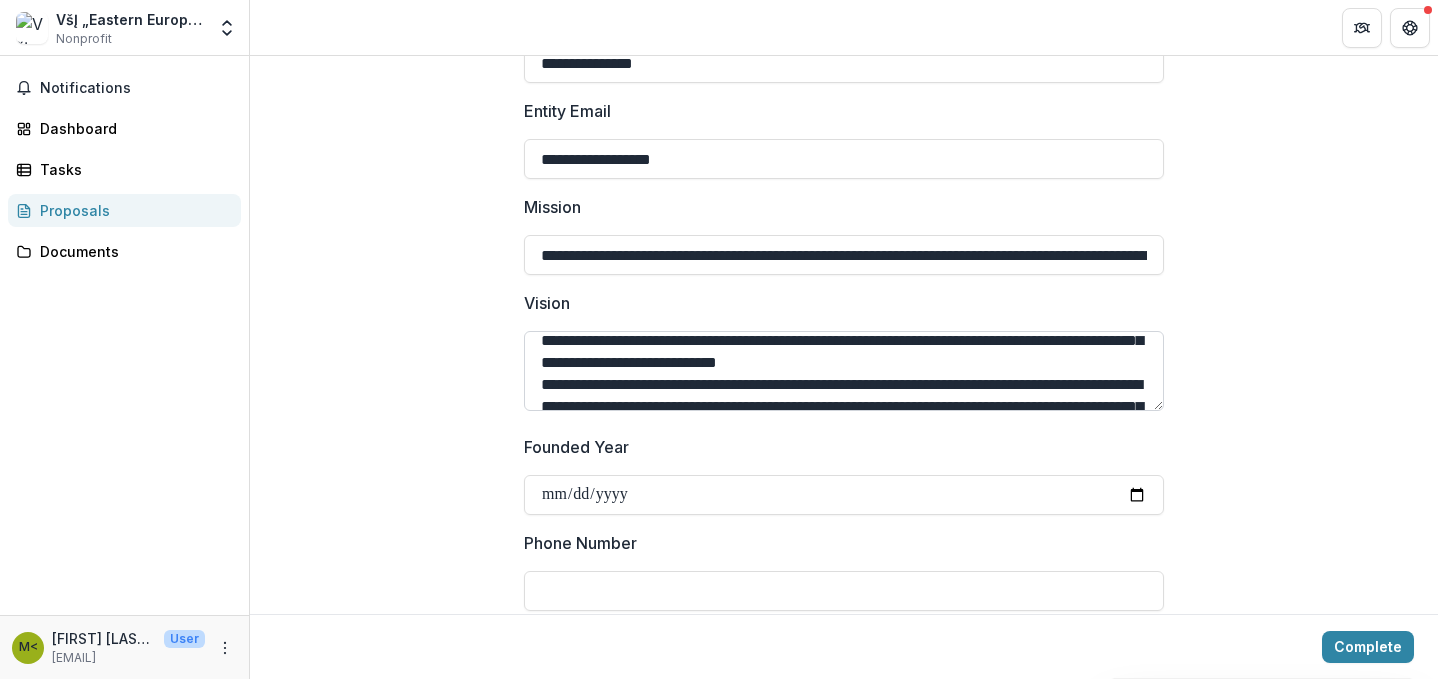 scroll, scrollTop: 127, scrollLeft: 0, axis: vertical 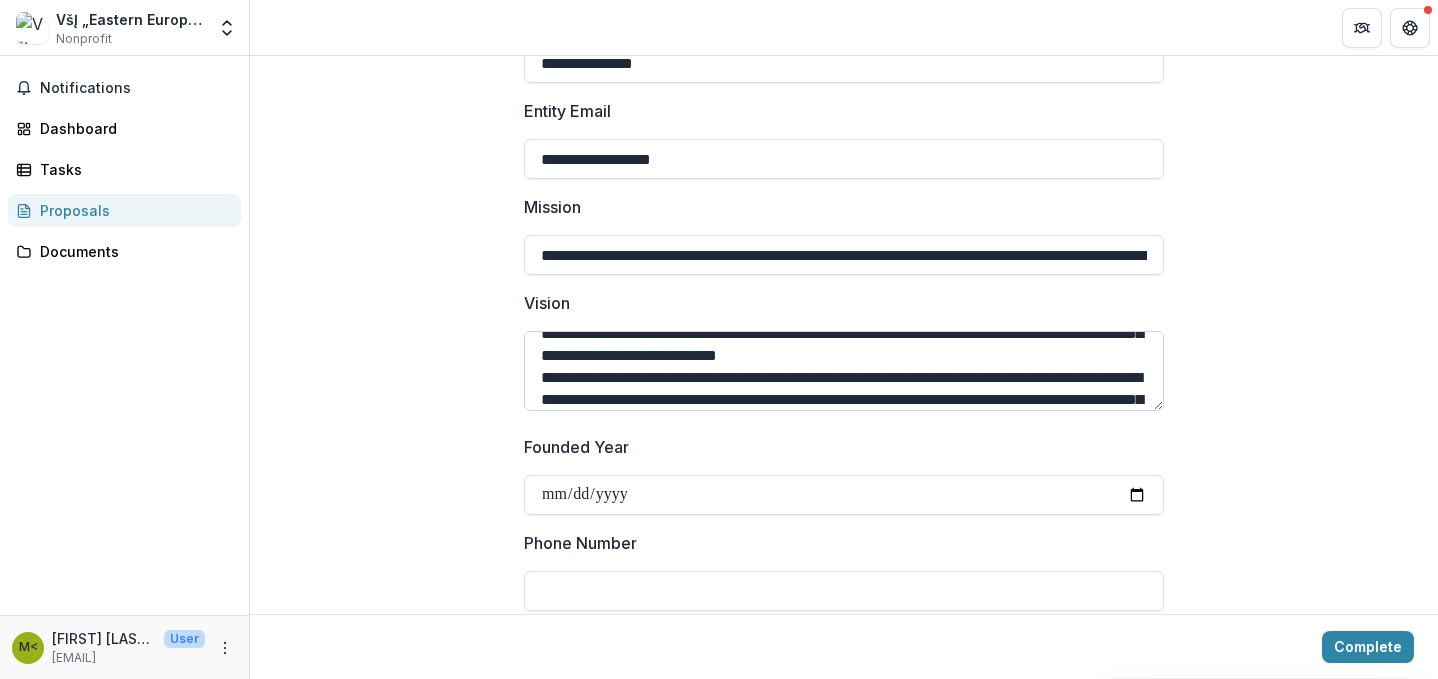 click on "Vision" at bounding box center (844, 371) 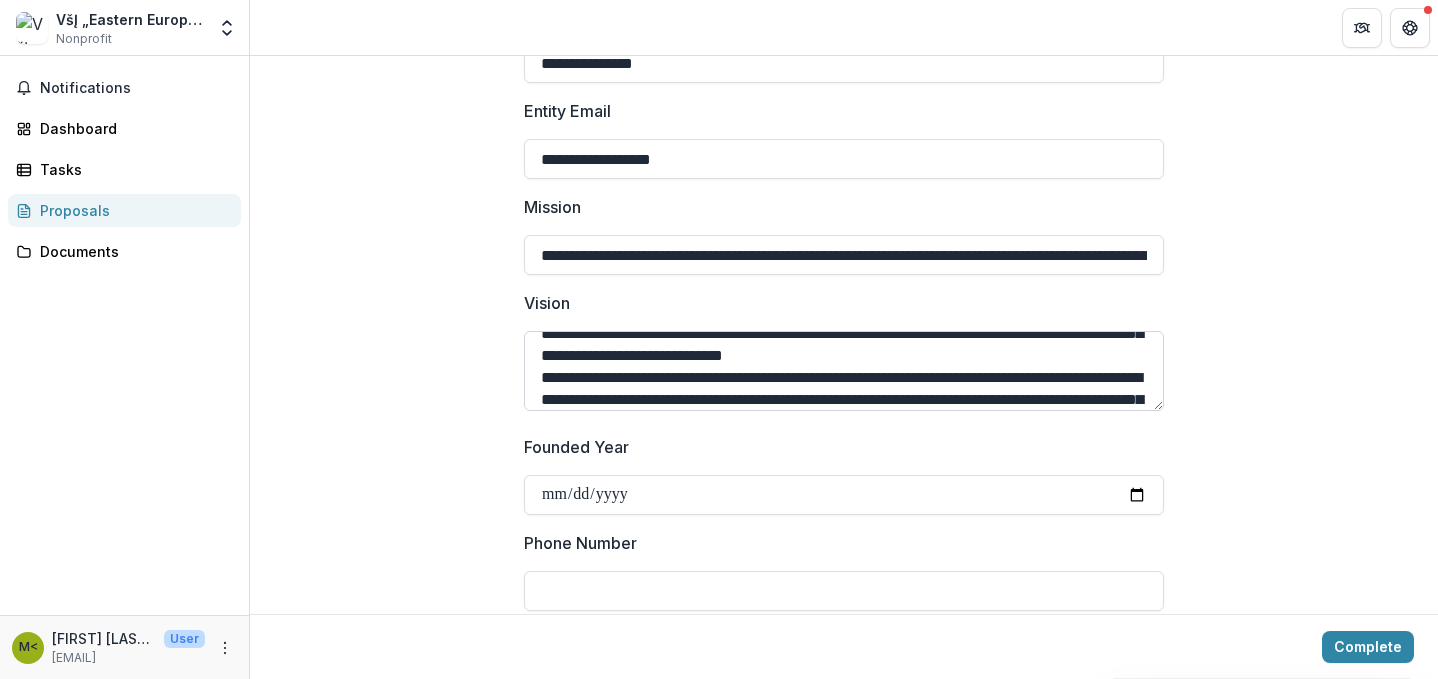 click on "Vision" at bounding box center (844, 371) 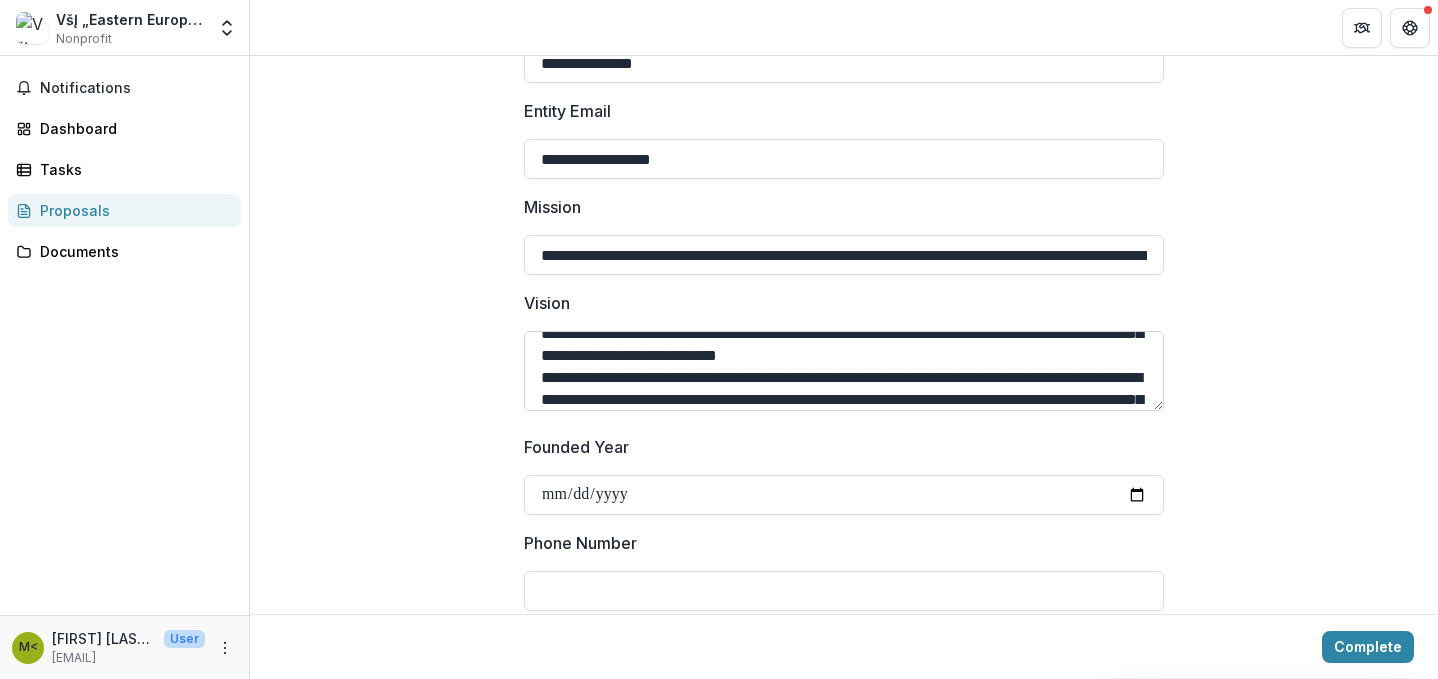click on "Vision" at bounding box center (844, 371) 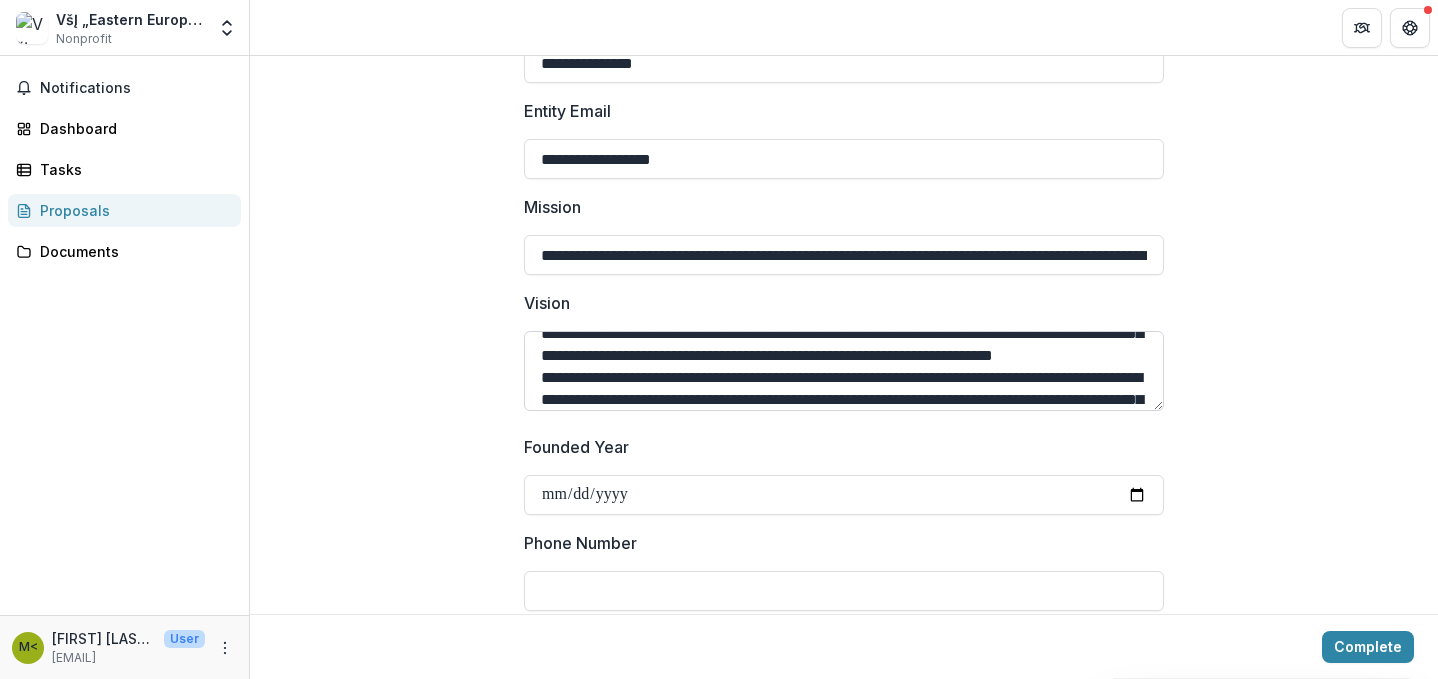 drag, startPoint x: 808, startPoint y: 376, endPoint x: 971, endPoint y: 386, distance: 163.30646 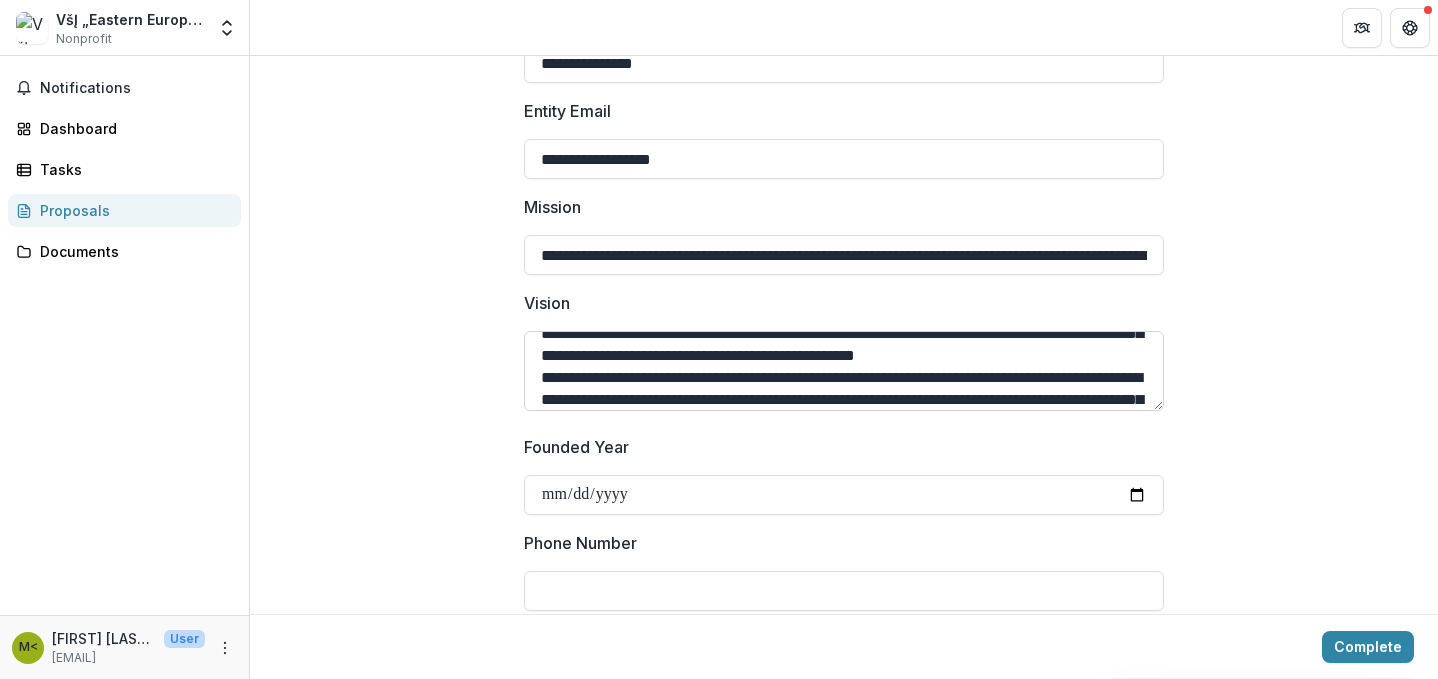 click on "Vision" at bounding box center (844, 371) 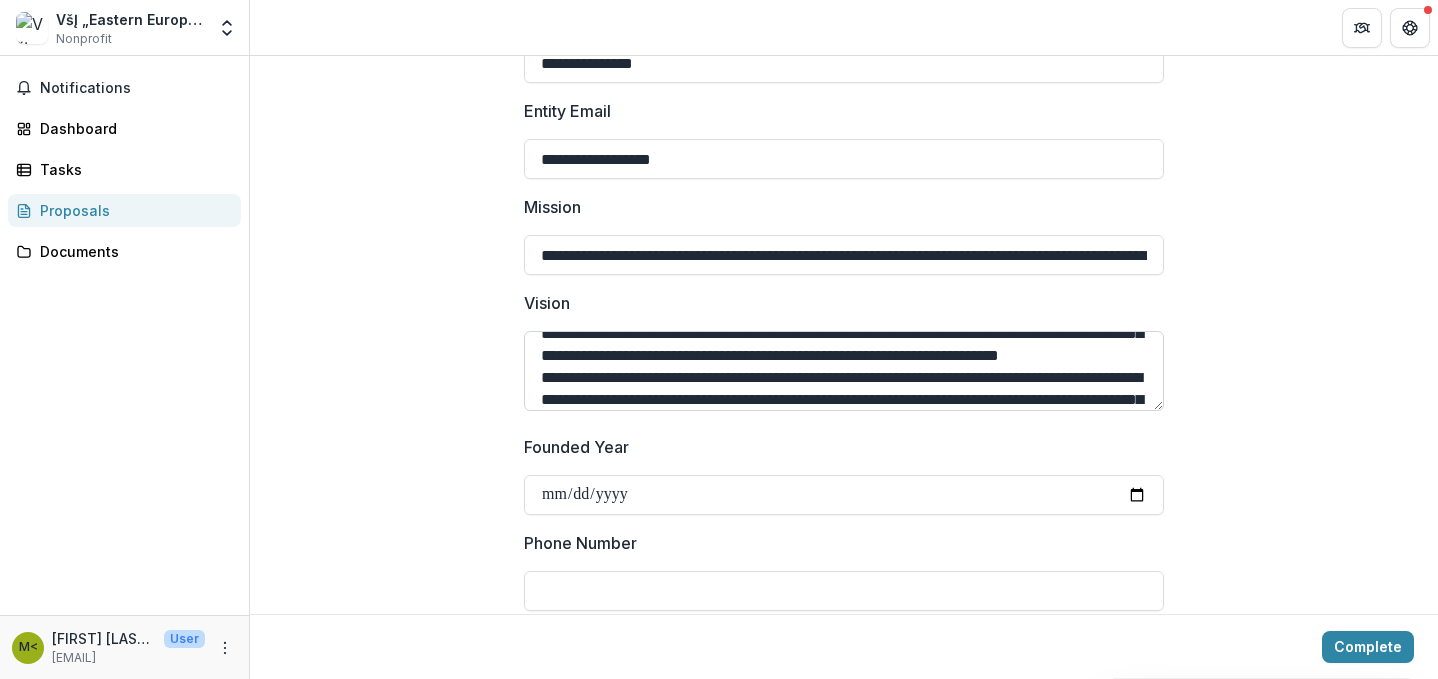 click on "Vision" at bounding box center [844, 371] 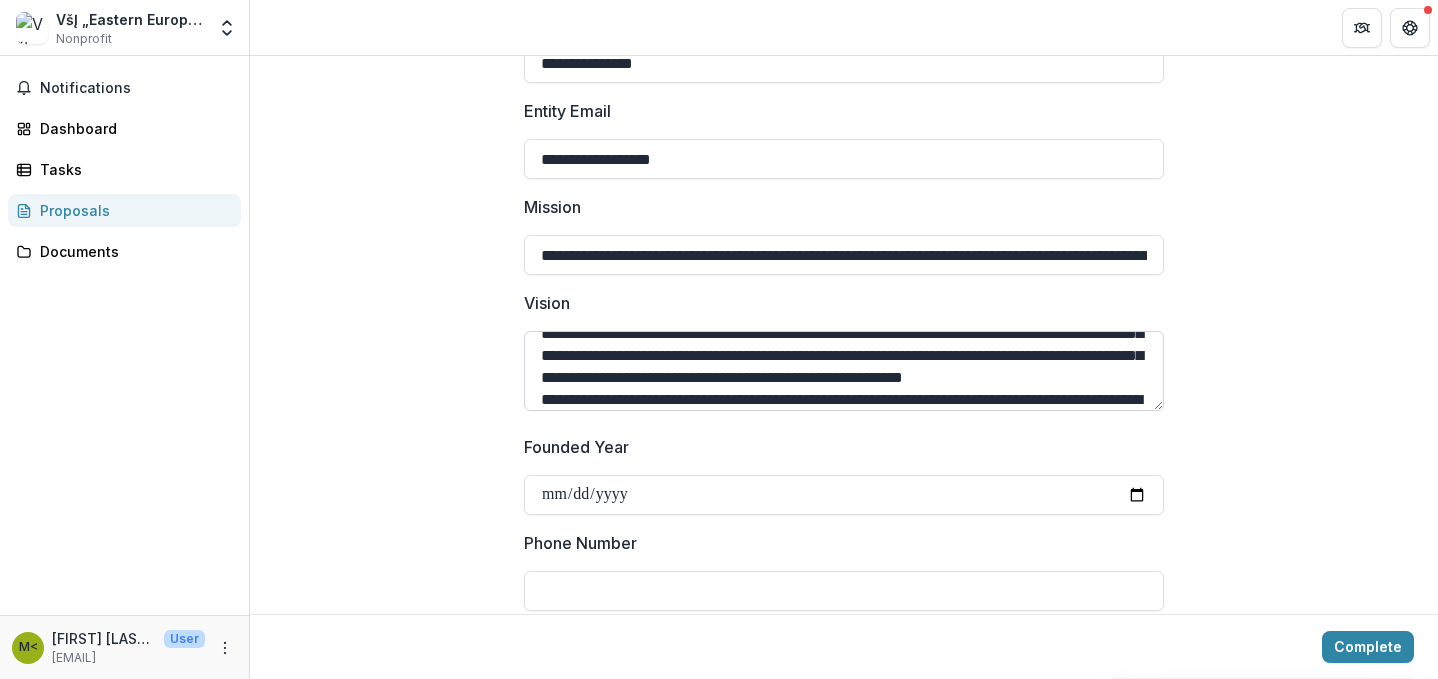 drag, startPoint x: 923, startPoint y: 382, endPoint x: 1059, endPoint y: 370, distance: 136.52838 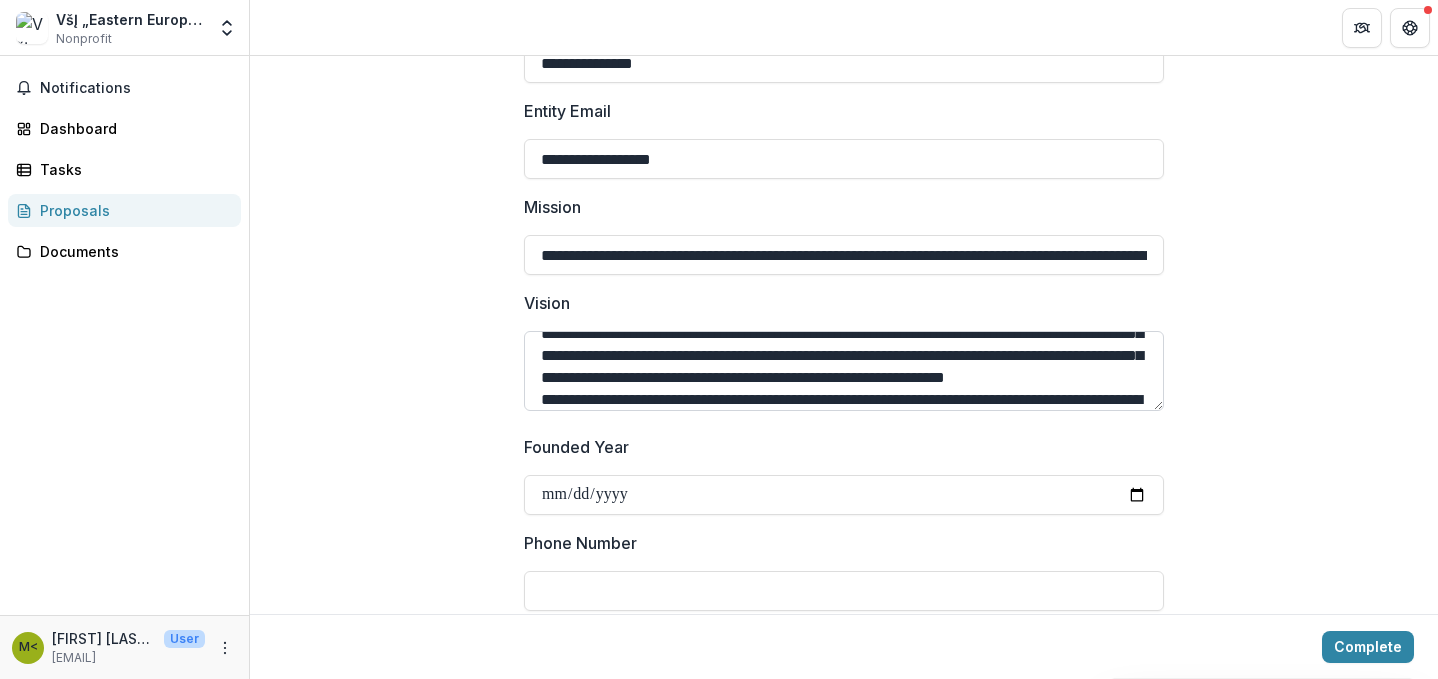 drag, startPoint x: 962, startPoint y: 403, endPoint x: 851, endPoint y: 380, distance: 113.35784 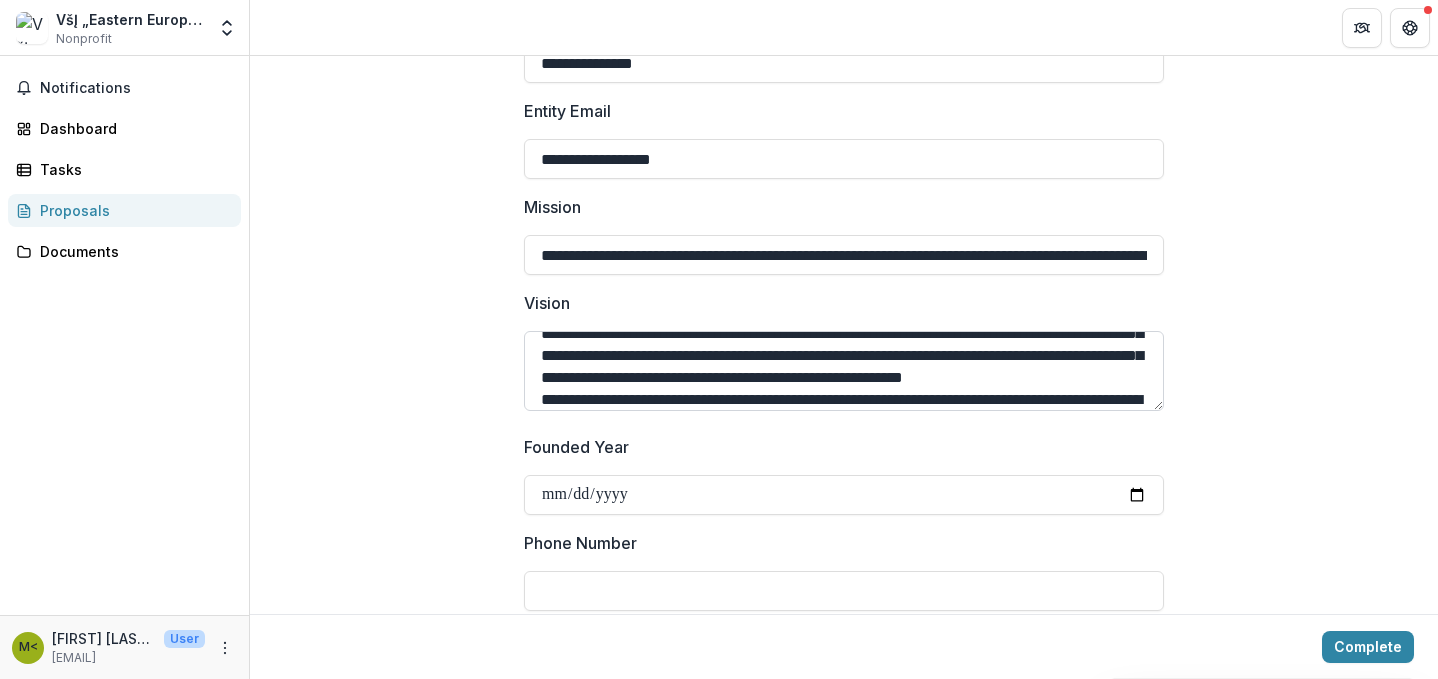 click on "Vision" at bounding box center (844, 371) 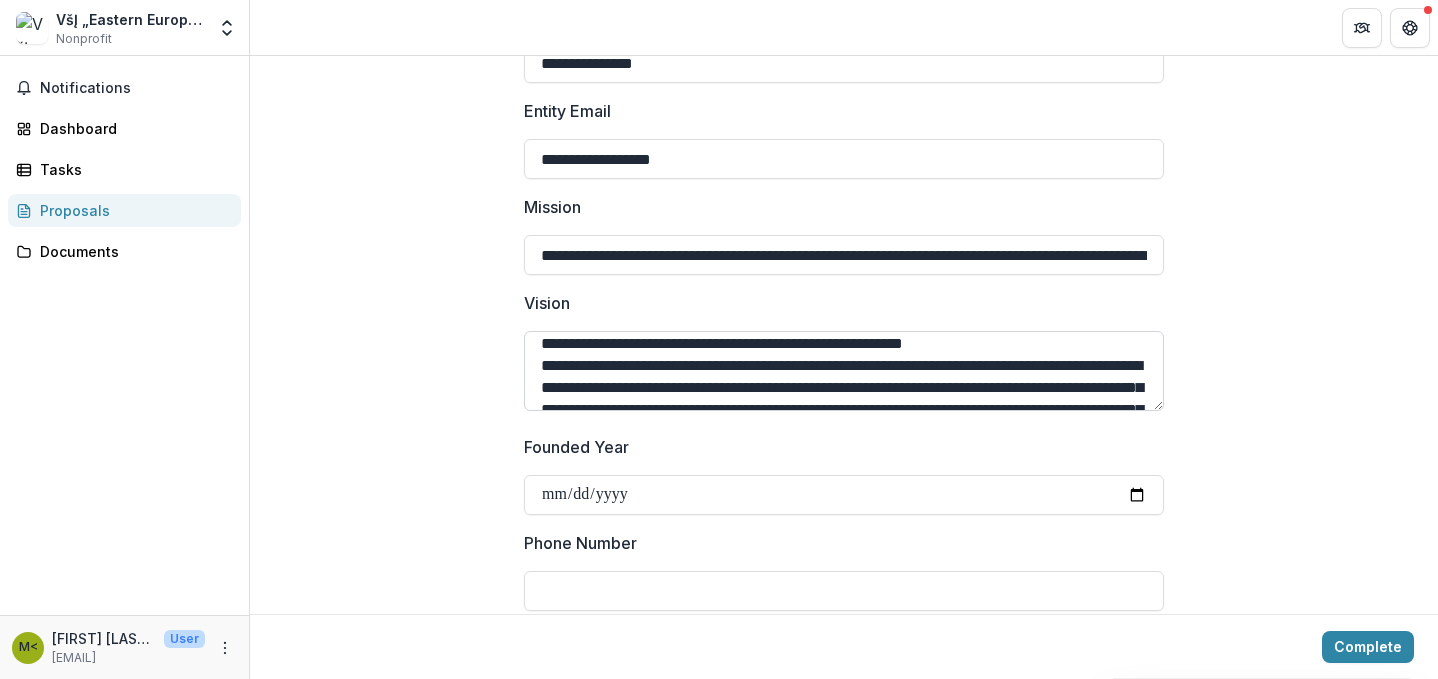 scroll, scrollTop: 166, scrollLeft: 0, axis: vertical 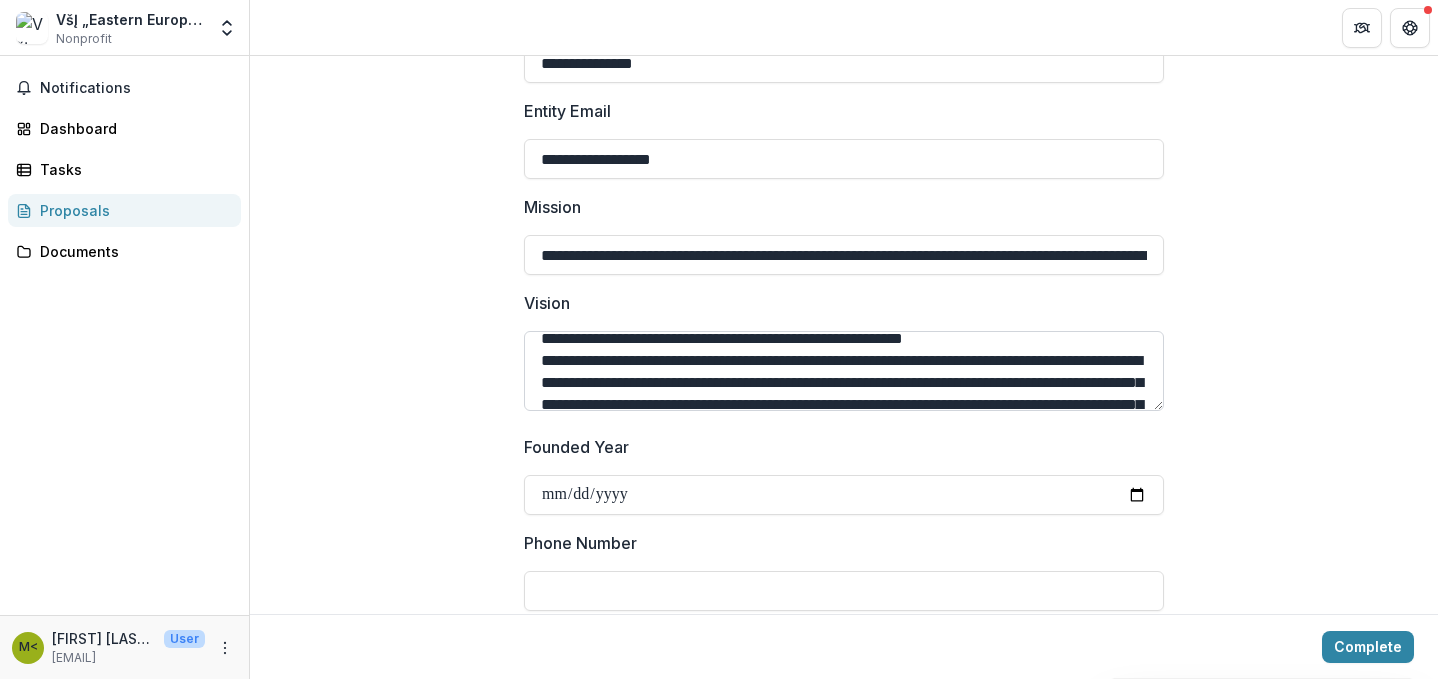 click on "Vision" at bounding box center [844, 371] 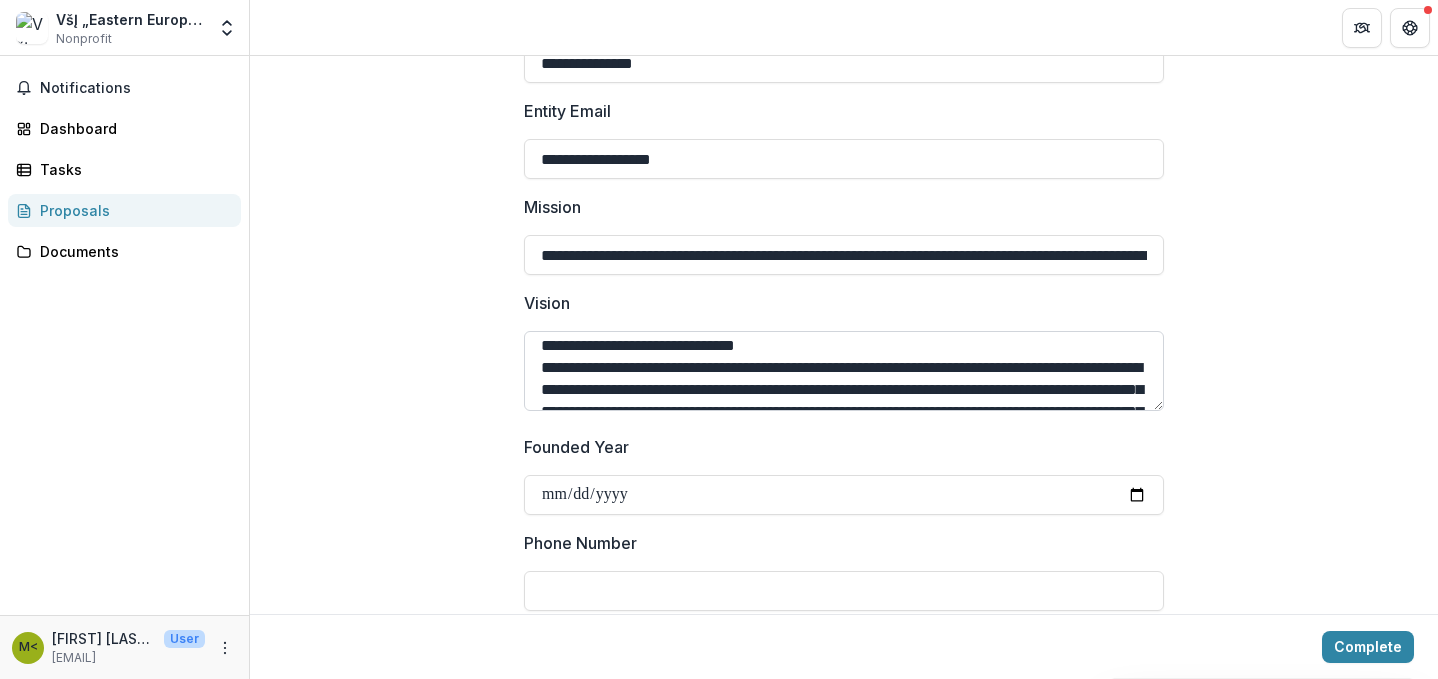 scroll, scrollTop: 204, scrollLeft: 0, axis: vertical 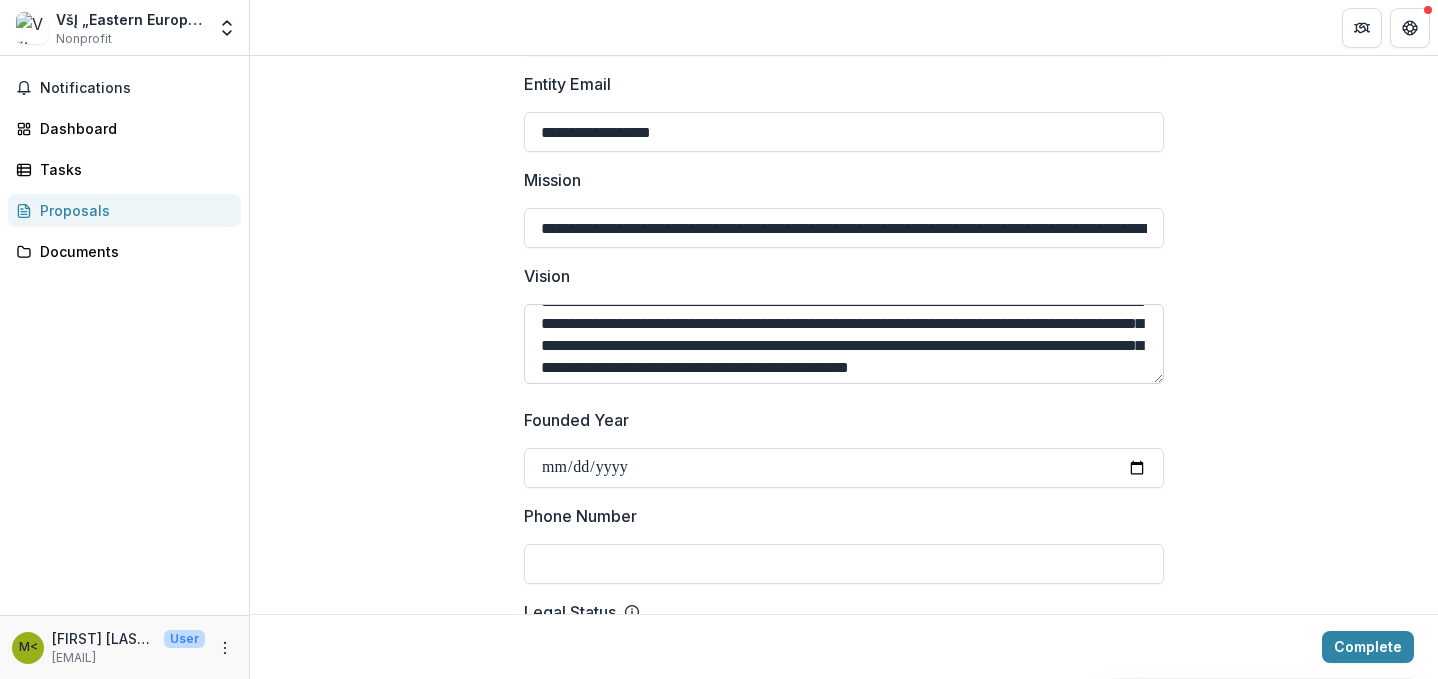 drag, startPoint x: 845, startPoint y: 347, endPoint x: 995, endPoint y: 340, distance: 150.16324 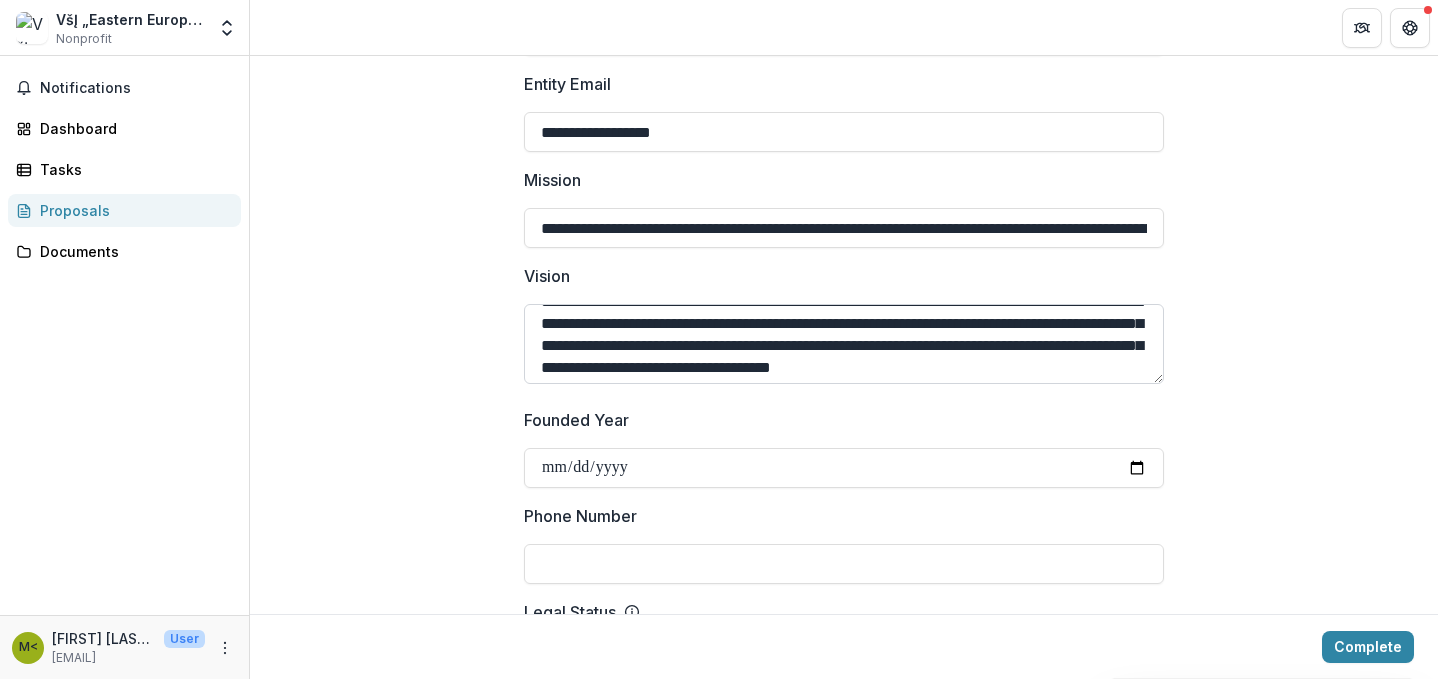 click on "Vision" at bounding box center [844, 344] 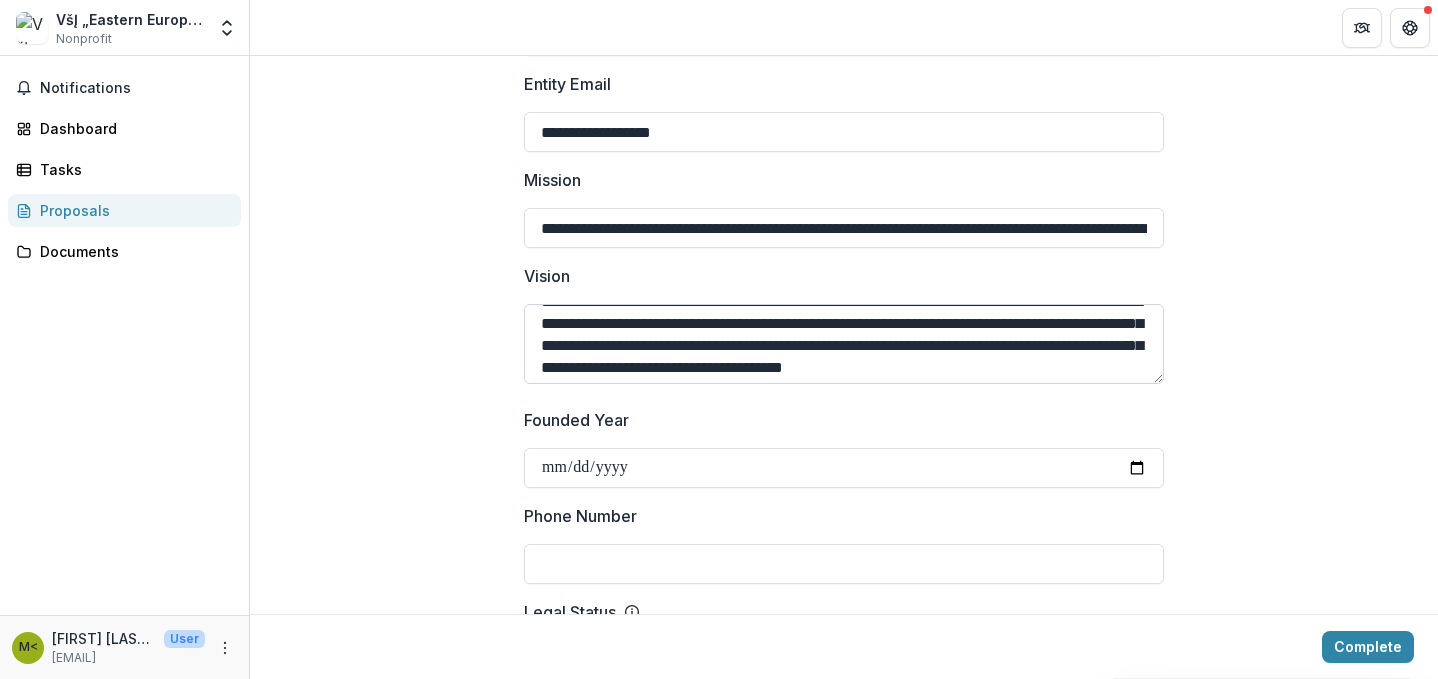 click on "Vision" at bounding box center [844, 344] 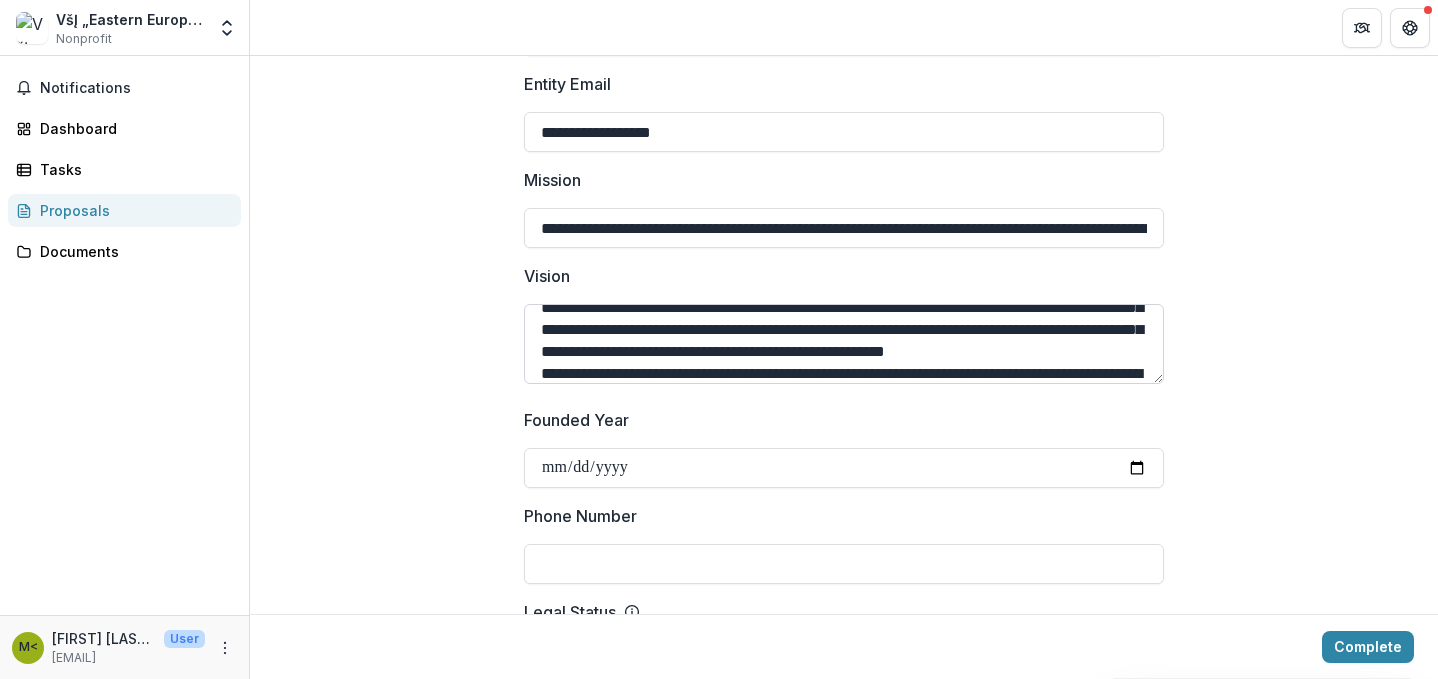 scroll, scrollTop: 257, scrollLeft: 0, axis: vertical 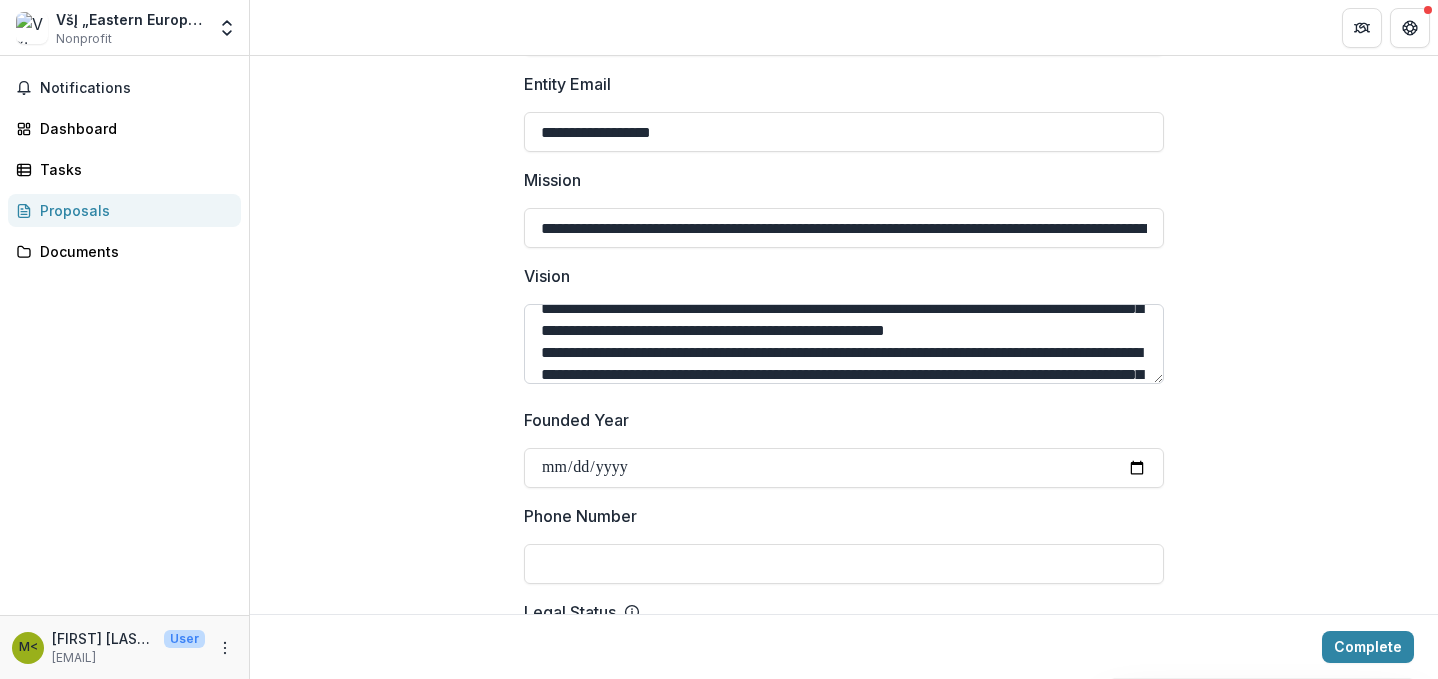 click on "Vision" at bounding box center (844, 344) 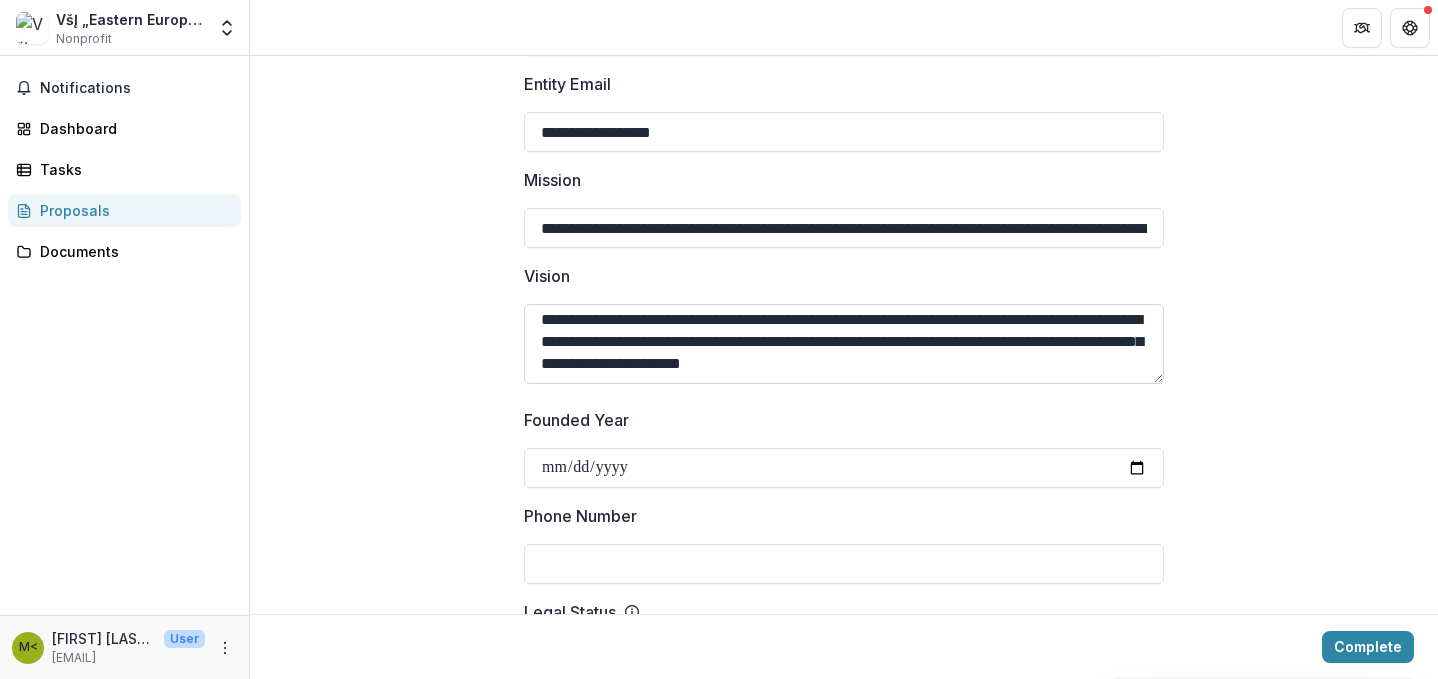 scroll, scrollTop: 300, scrollLeft: 0, axis: vertical 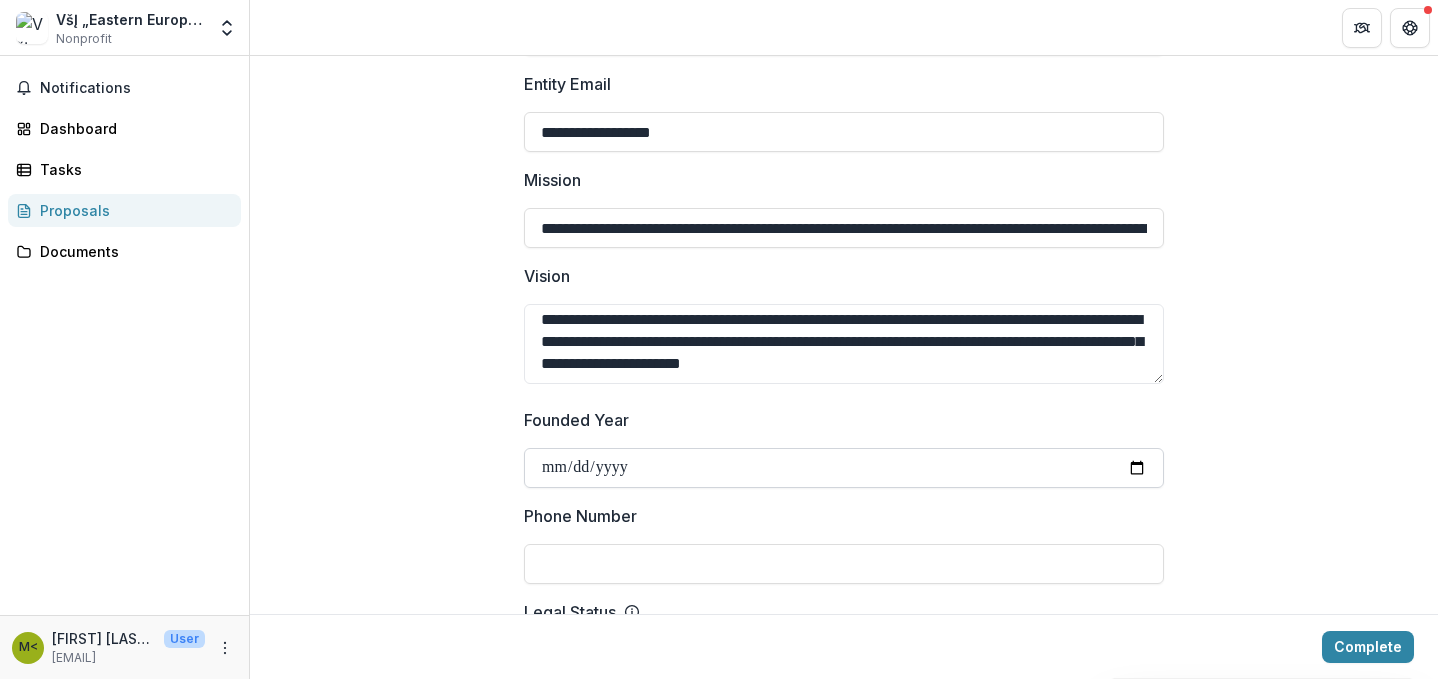 type on "**********" 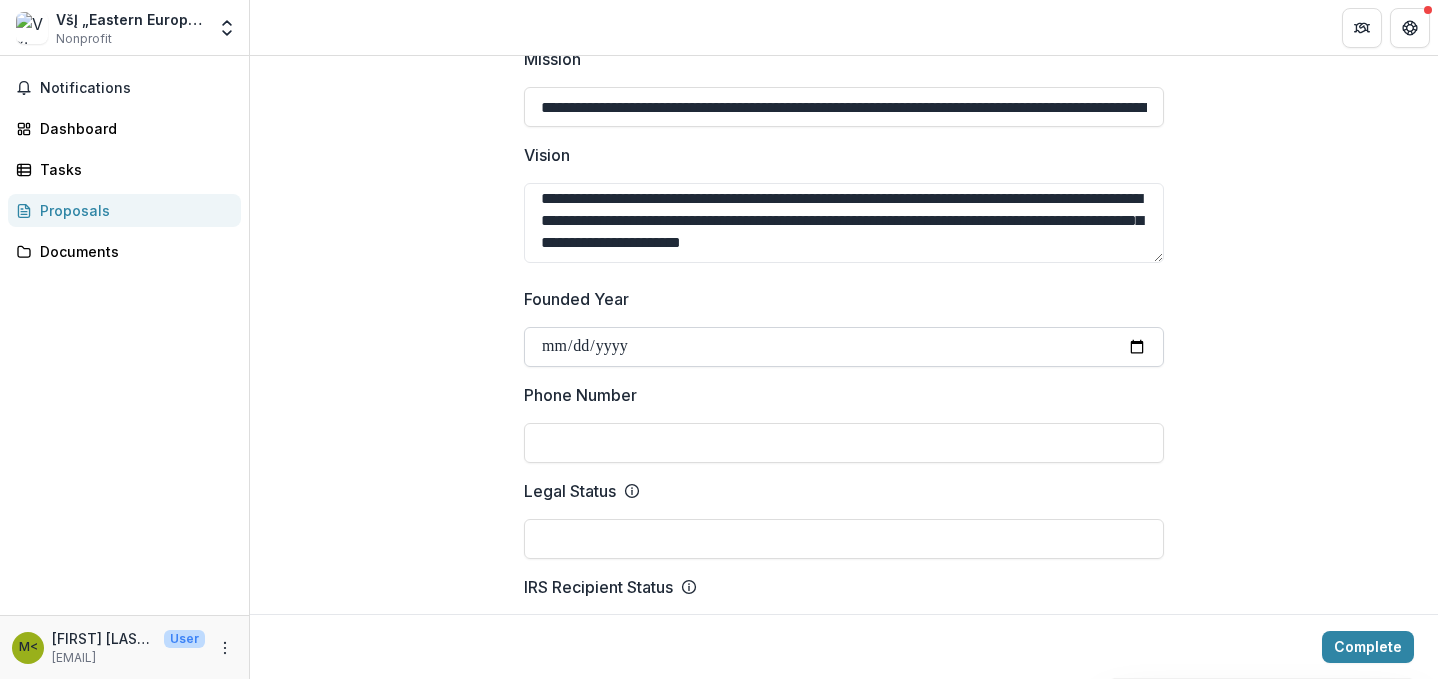 scroll, scrollTop: 627, scrollLeft: 0, axis: vertical 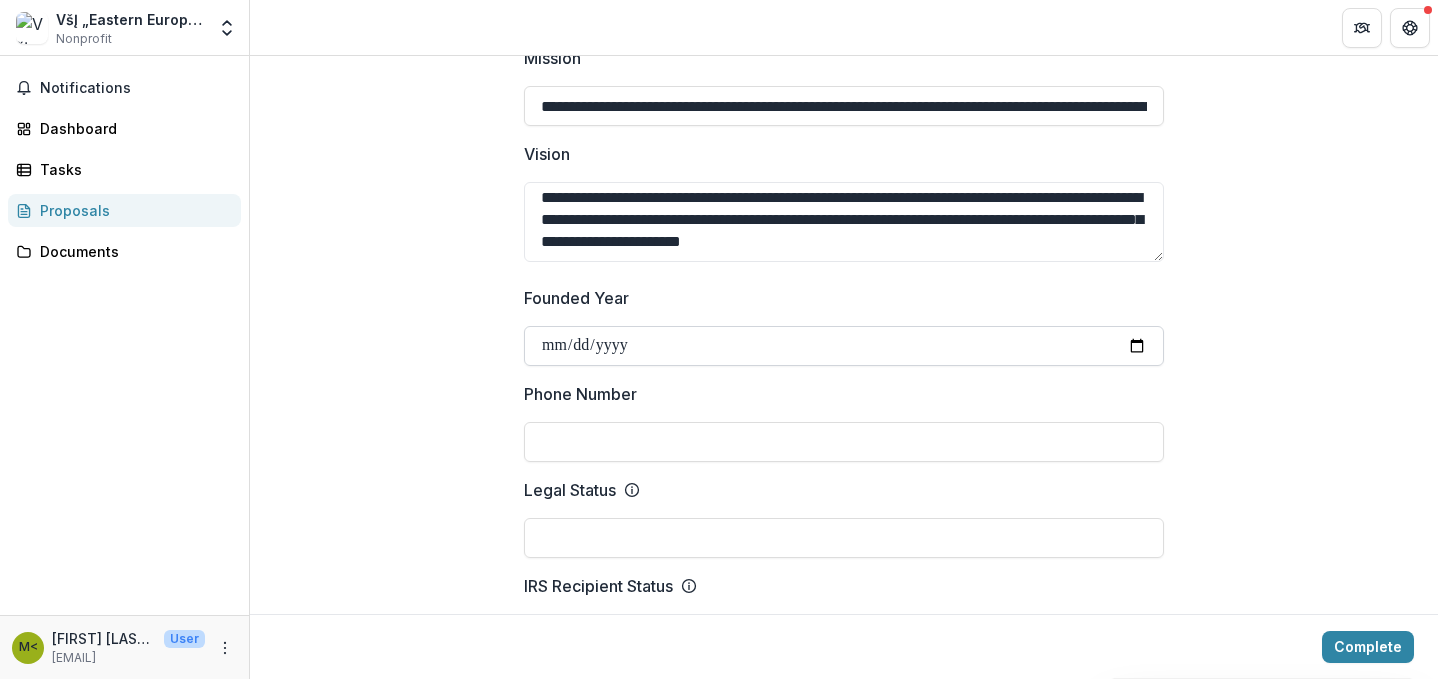 click on "Founded Year" at bounding box center (844, 346) 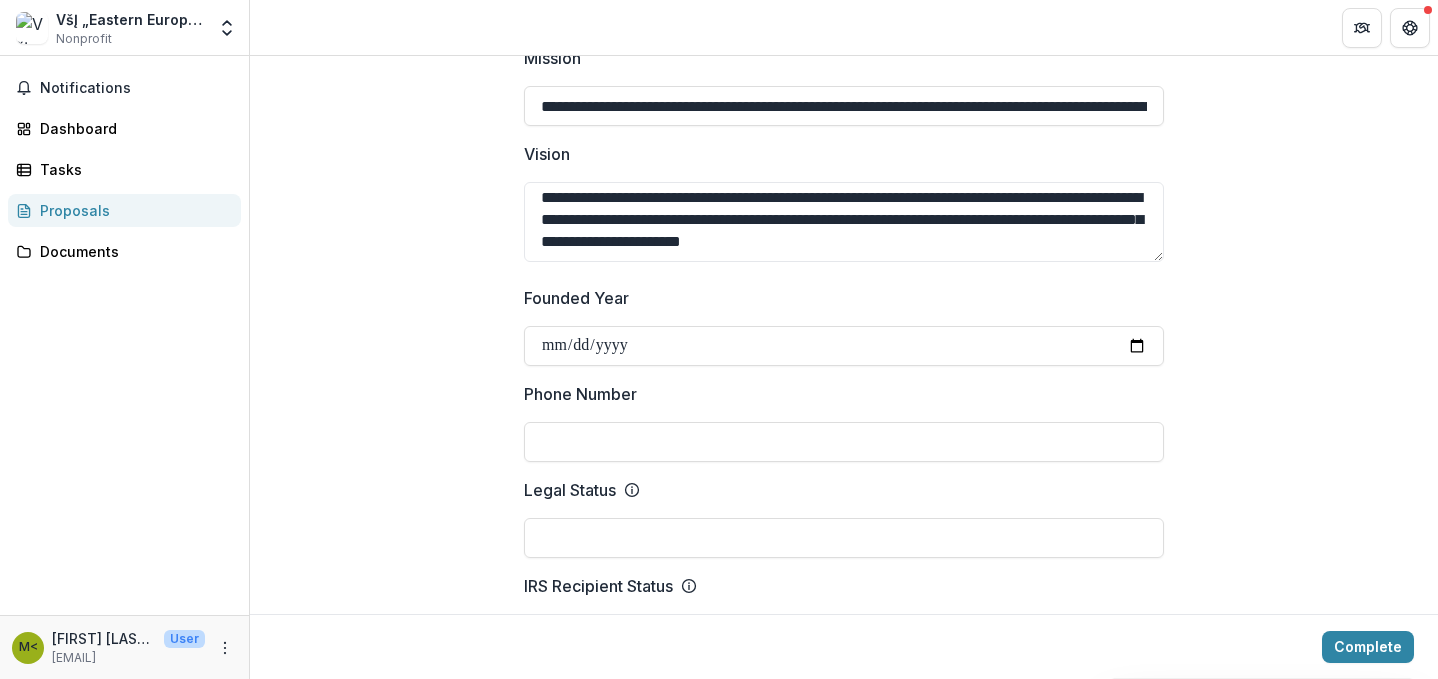 click on "Legal Status" at bounding box center (838, 490) 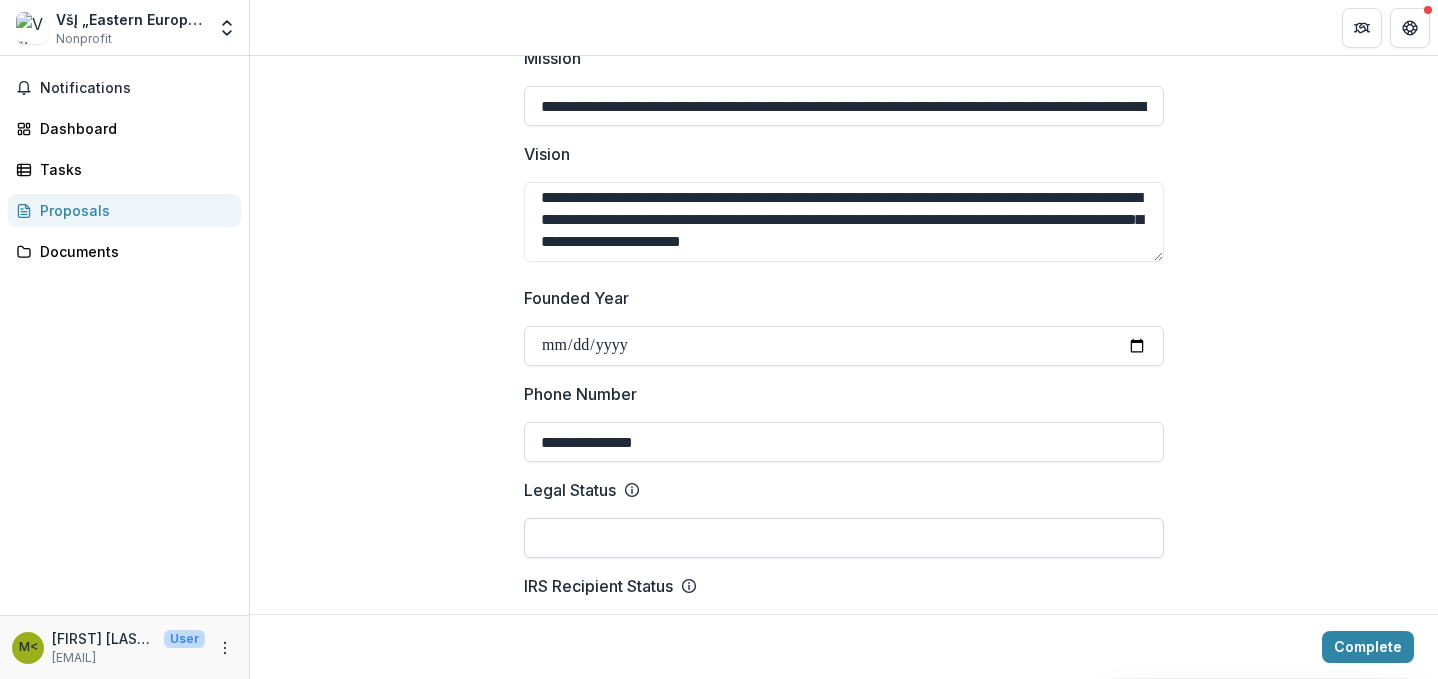 type on "**********" 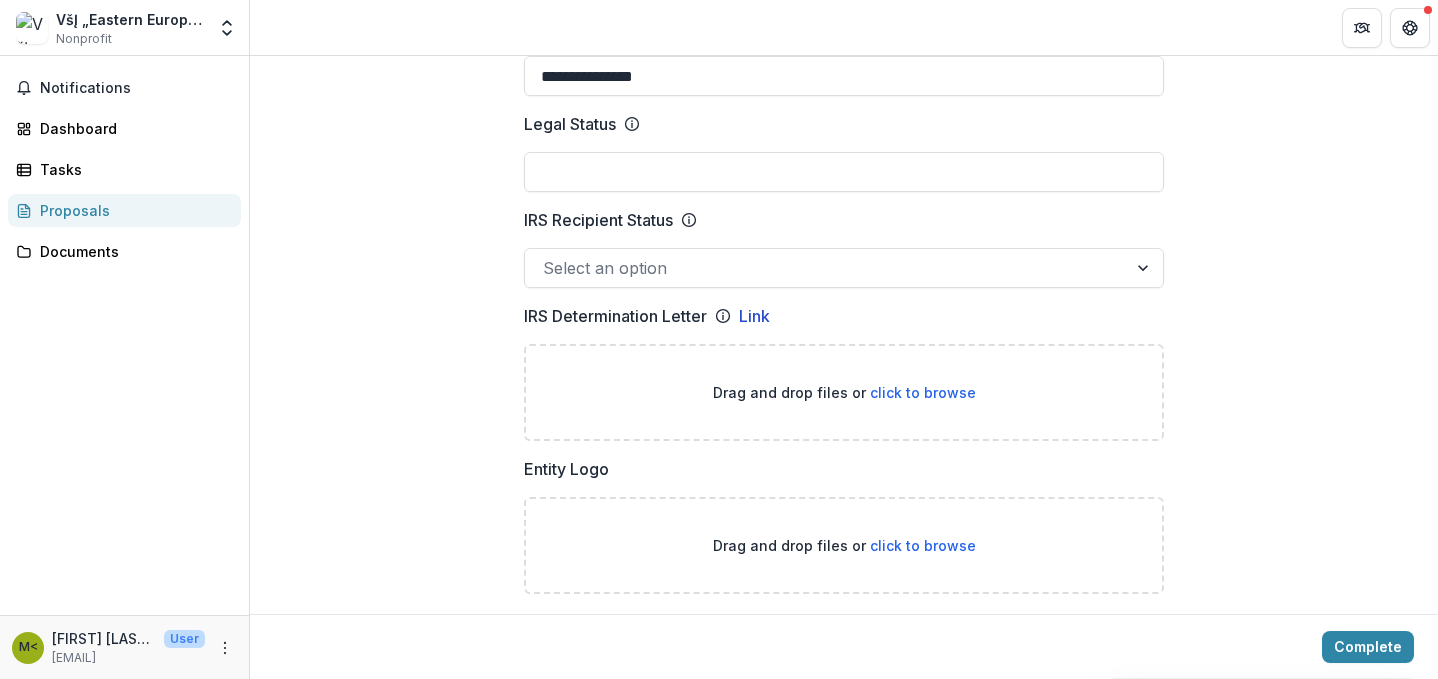 scroll, scrollTop: 997, scrollLeft: 0, axis: vertical 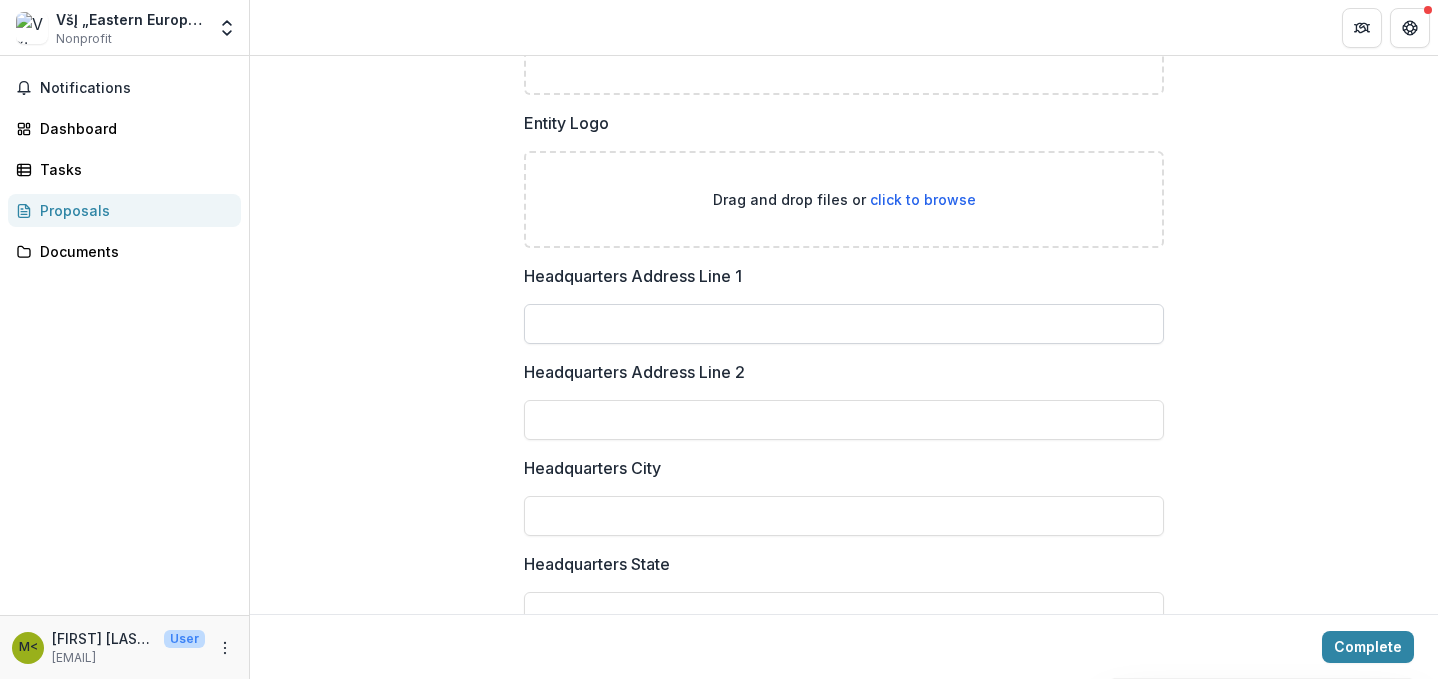 type on "**********" 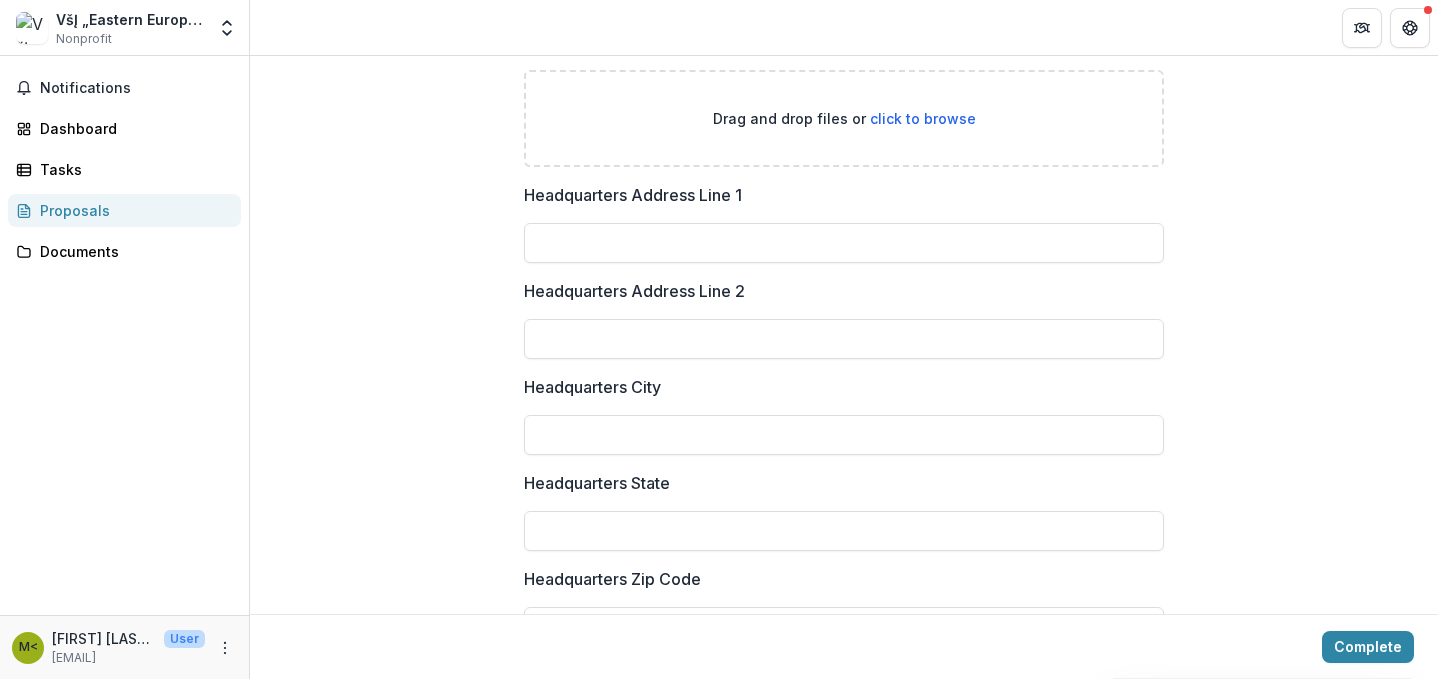 scroll, scrollTop: 1421, scrollLeft: 0, axis: vertical 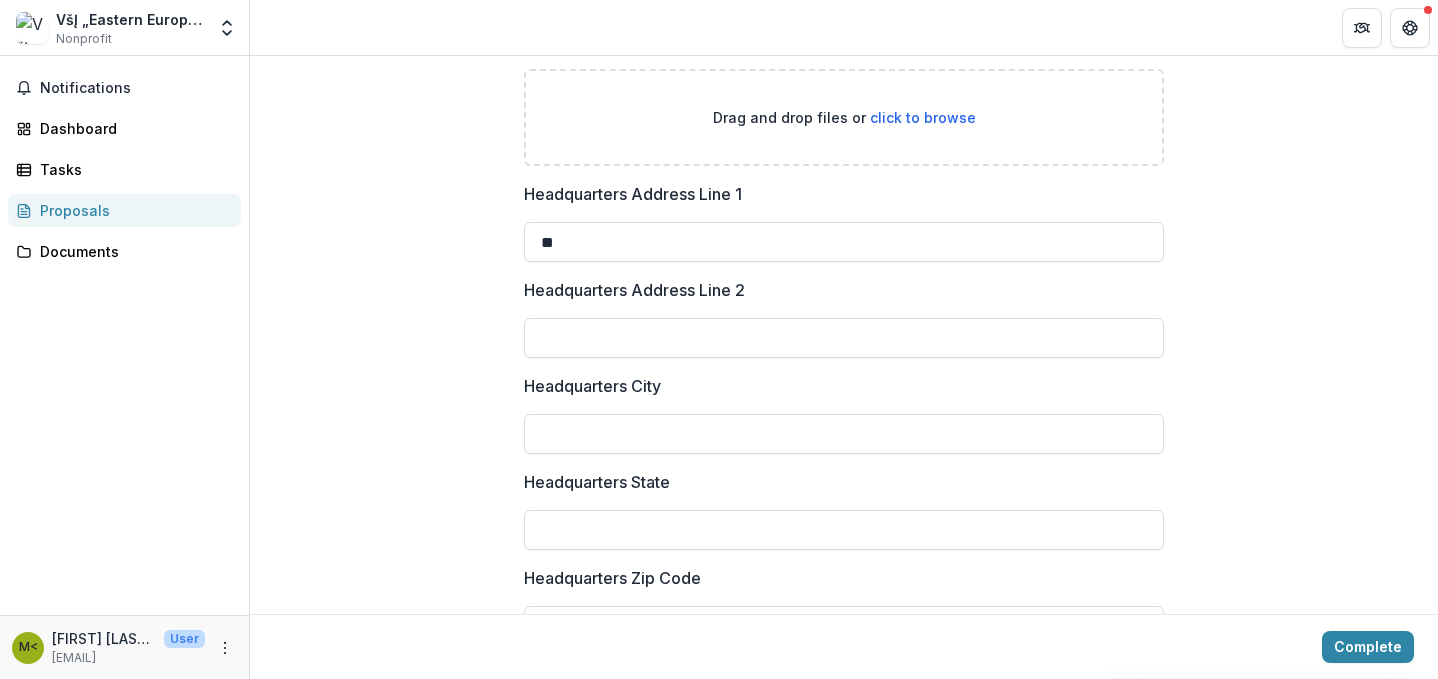 type on "*" 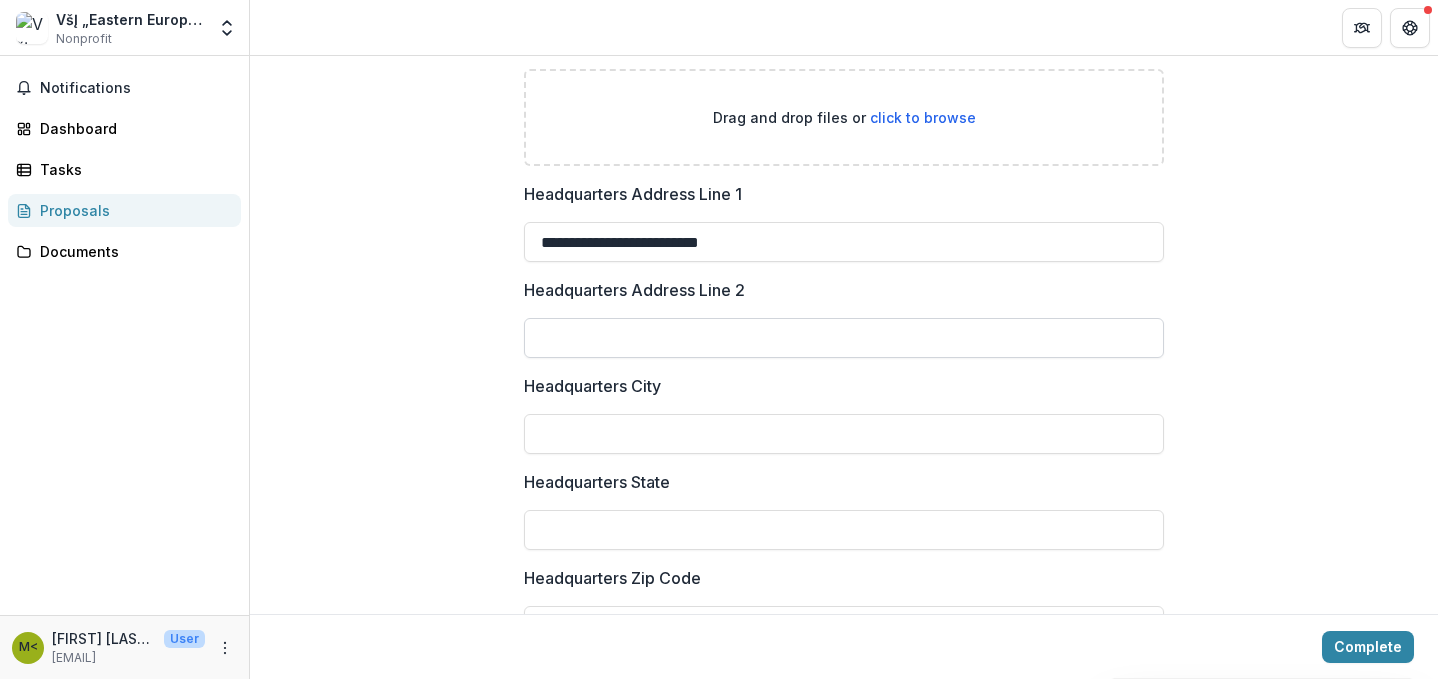type on "**********" 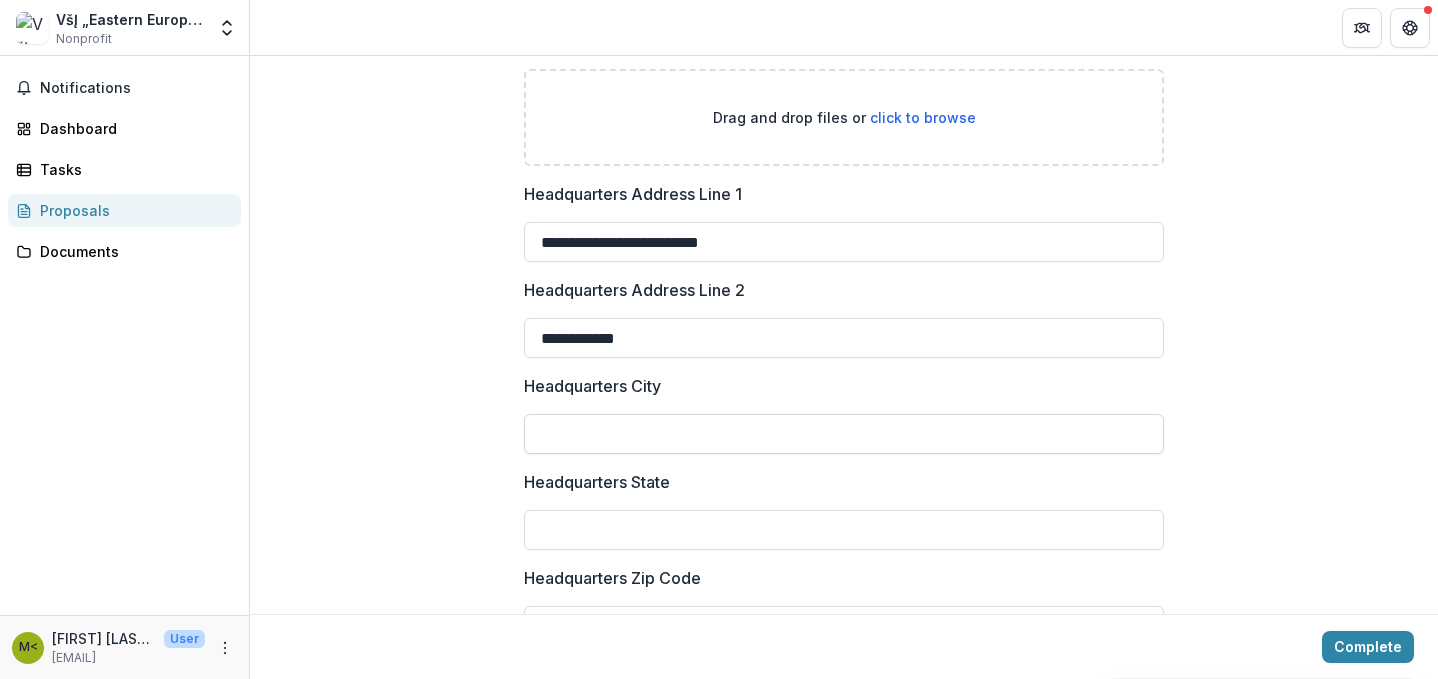 type on "**********" 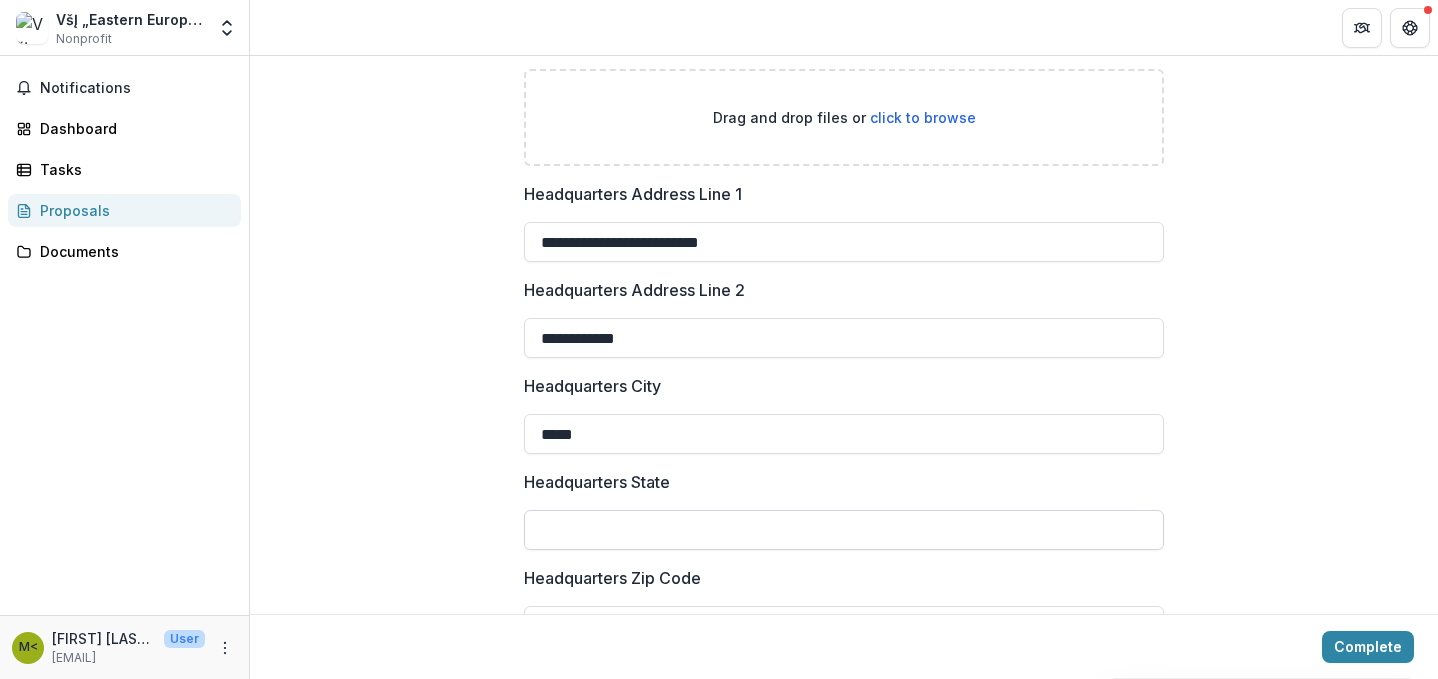 type on "*****" 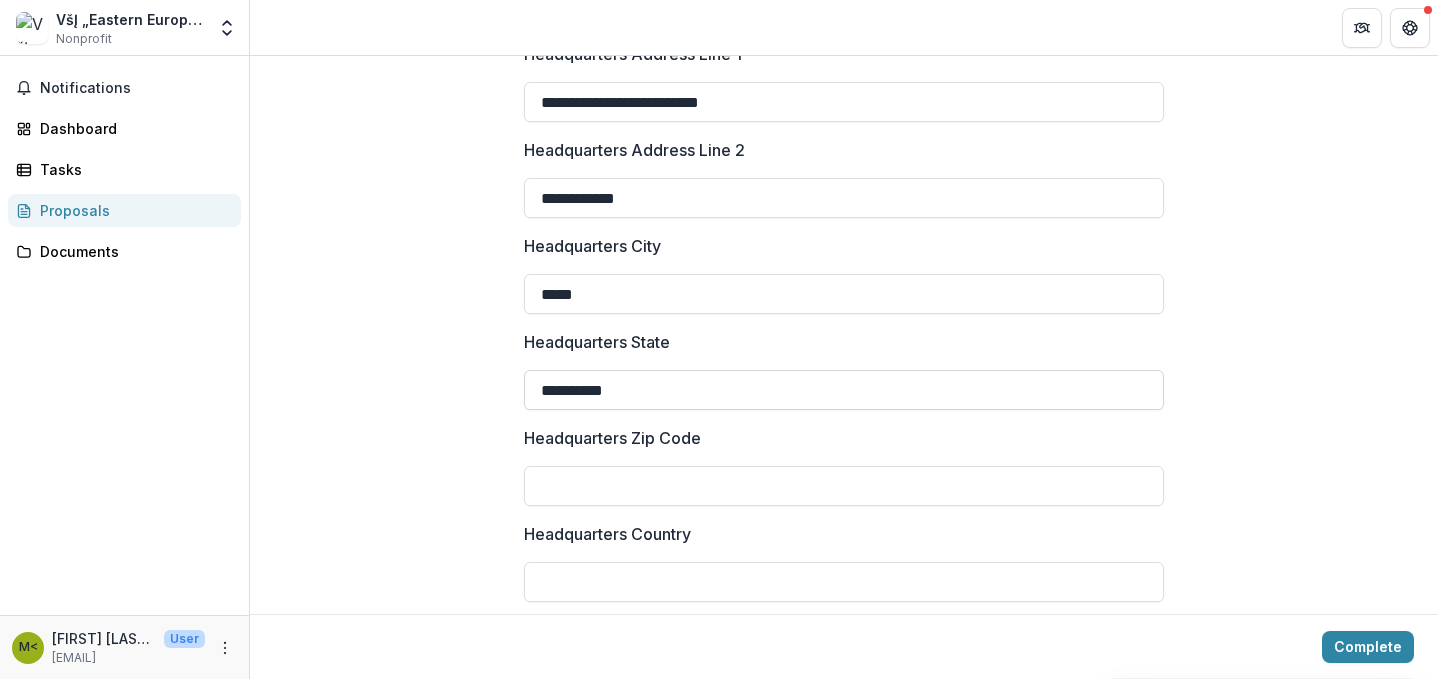 scroll, scrollTop: 1628, scrollLeft: 0, axis: vertical 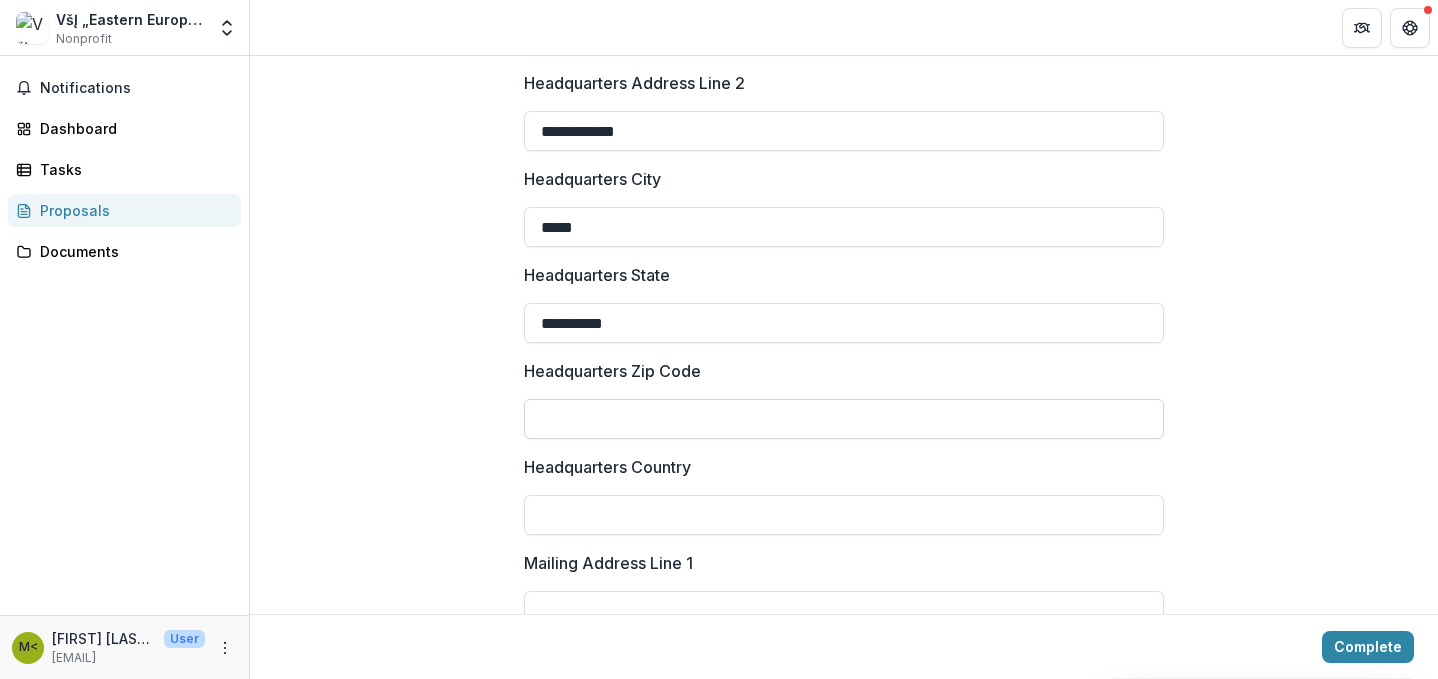 type on "**********" 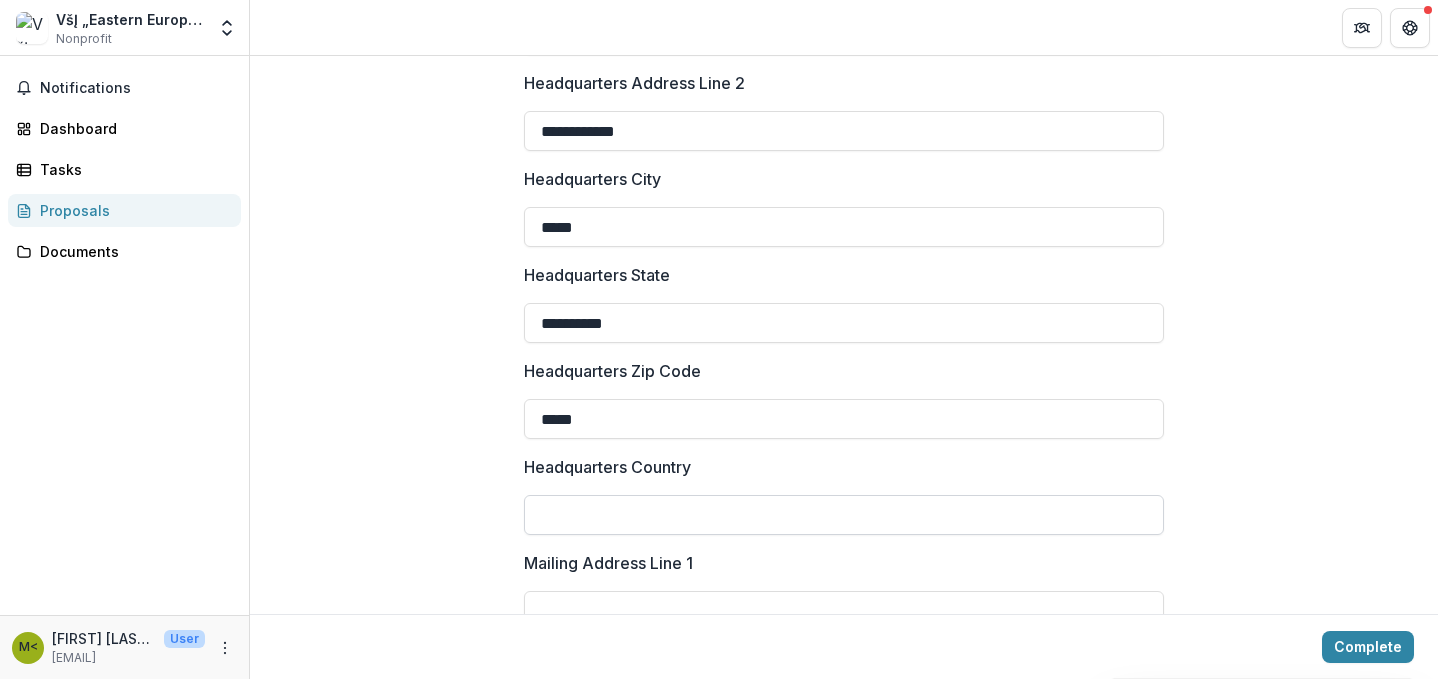 type on "*****" 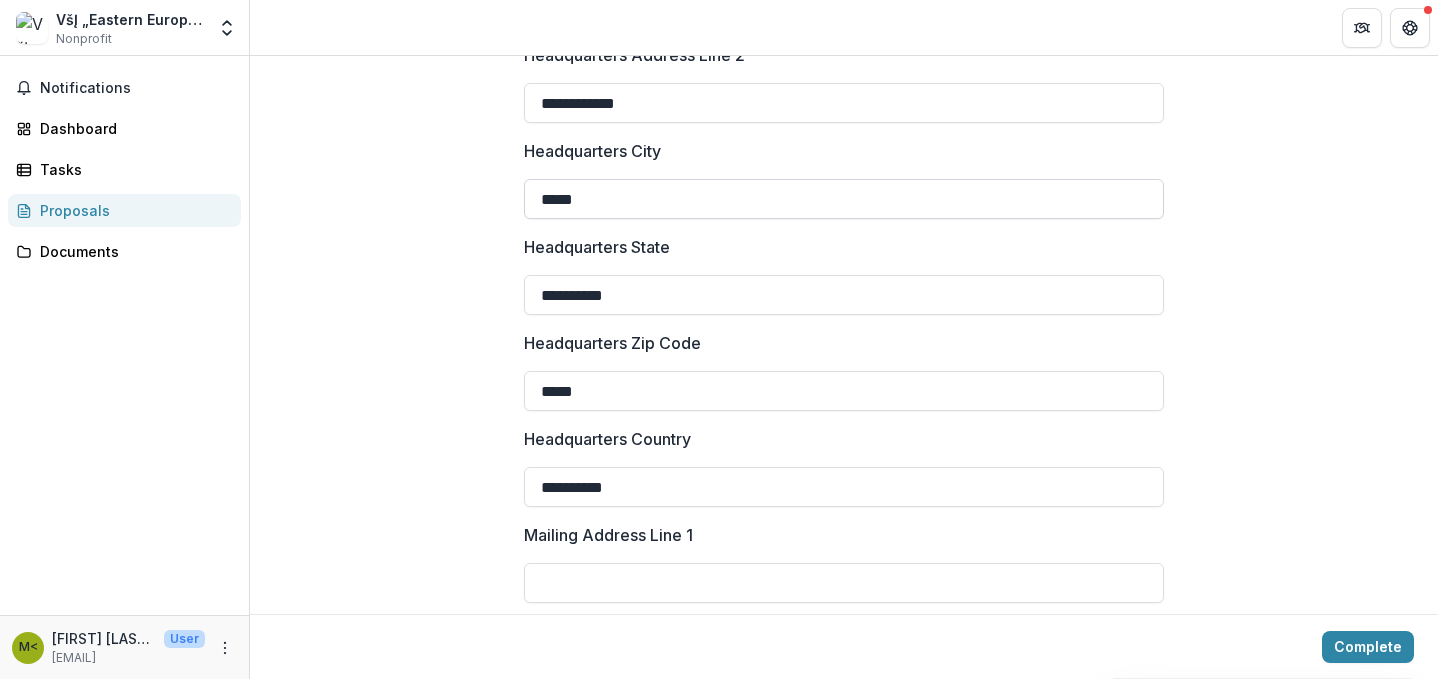 scroll, scrollTop: 1657, scrollLeft: 0, axis: vertical 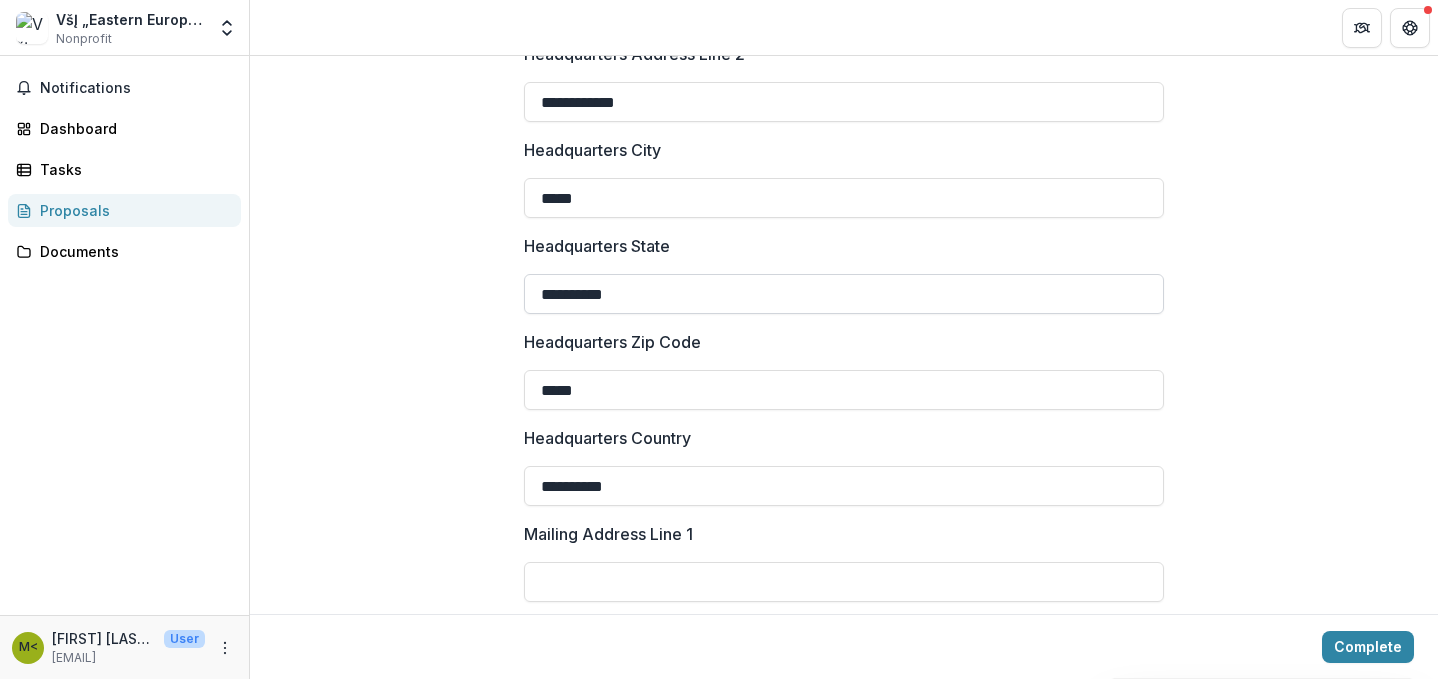 type on "**********" 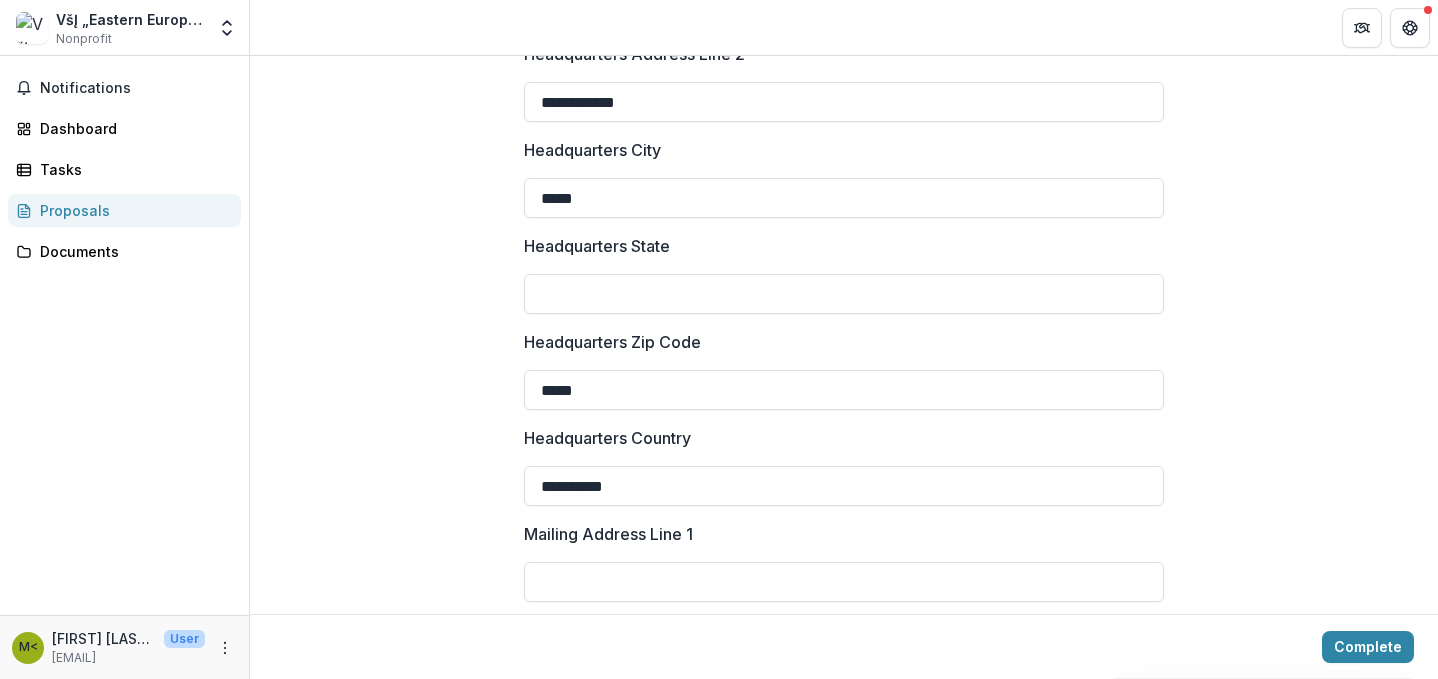 type 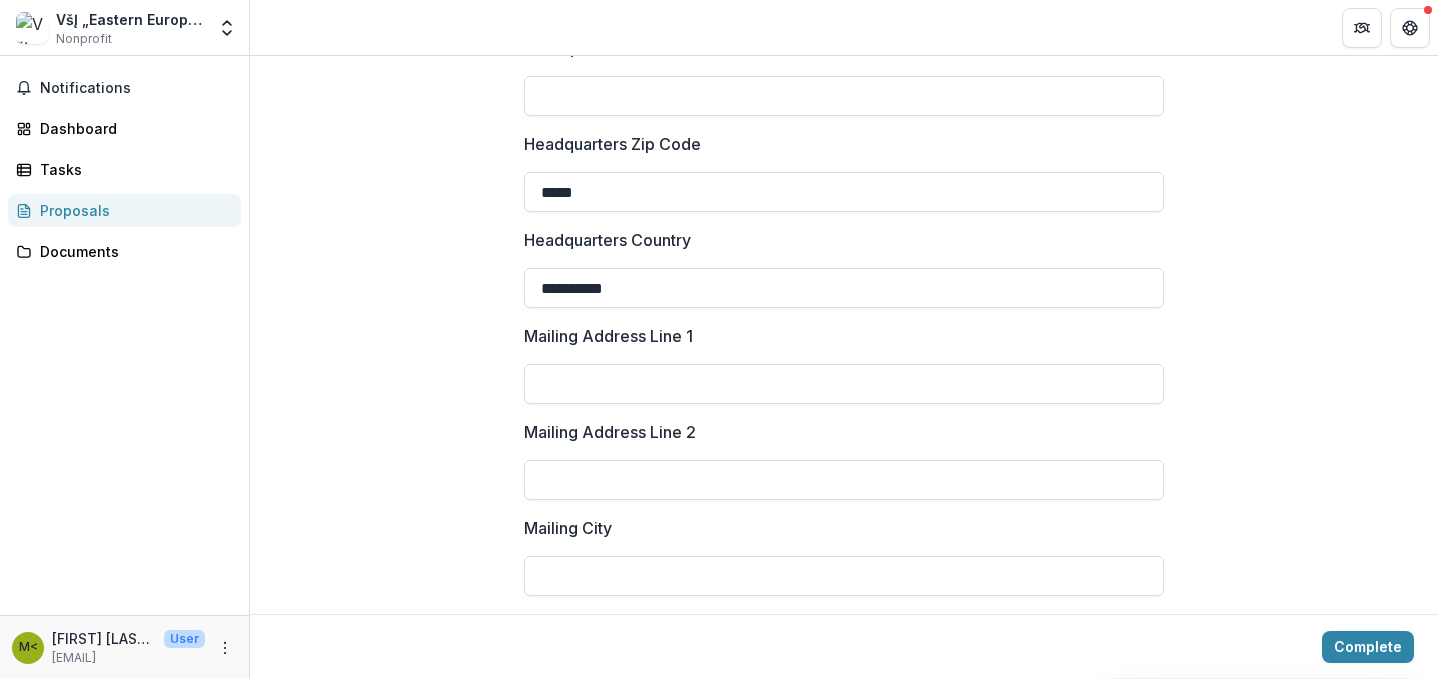 scroll, scrollTop: 1864, scrollLeft: 0, axis: vertical 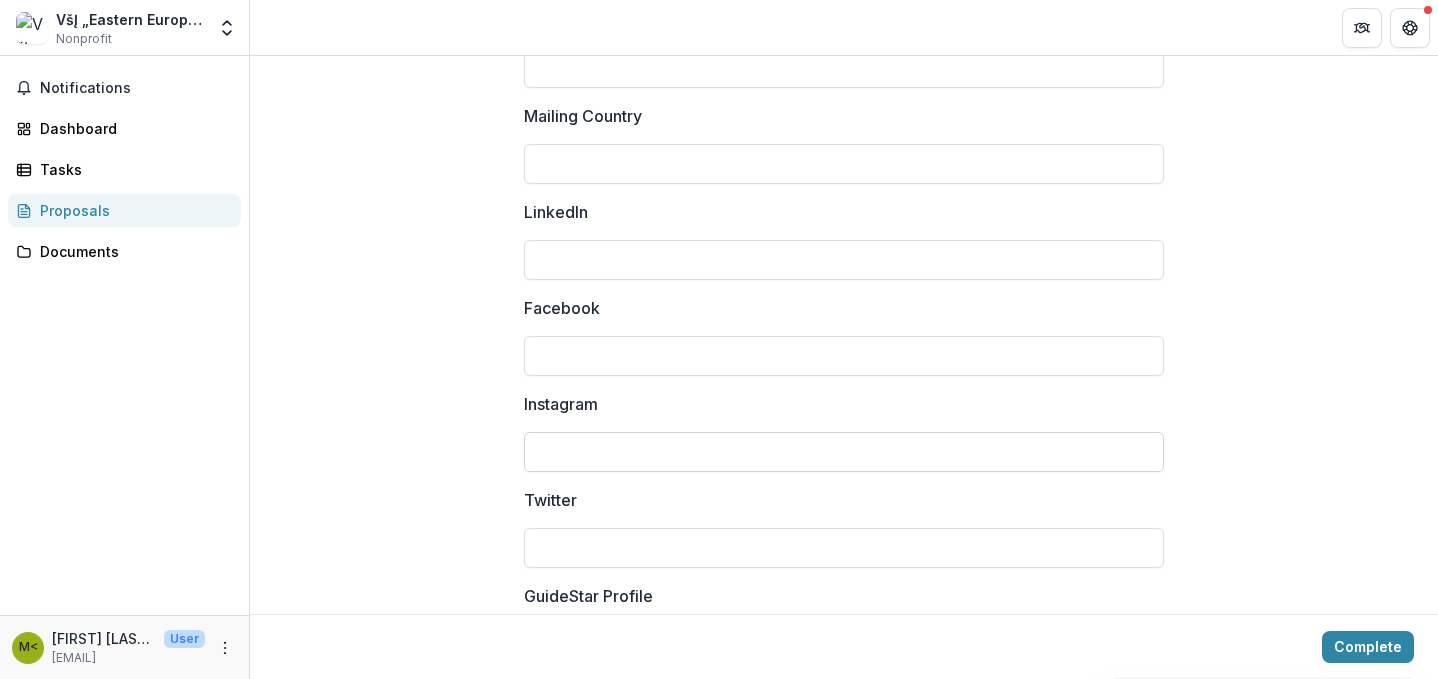 type on "**********" 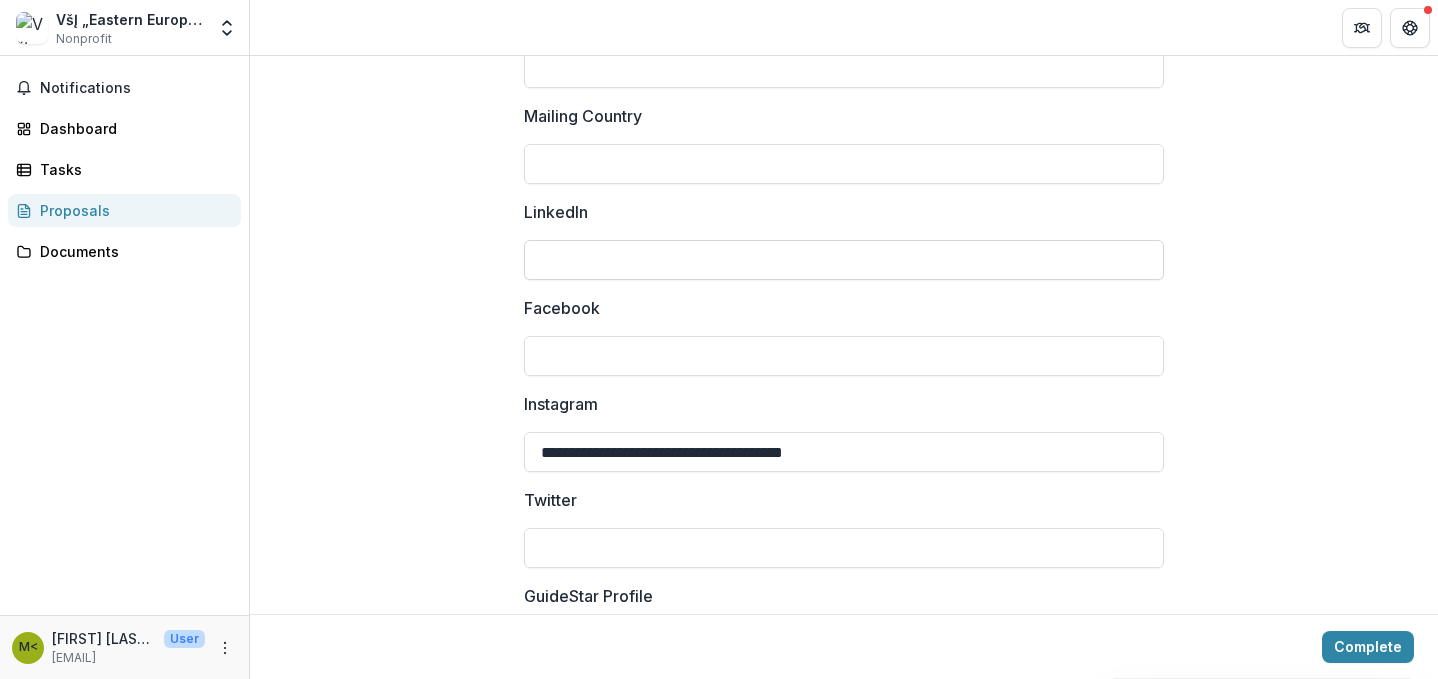 type on "**********" 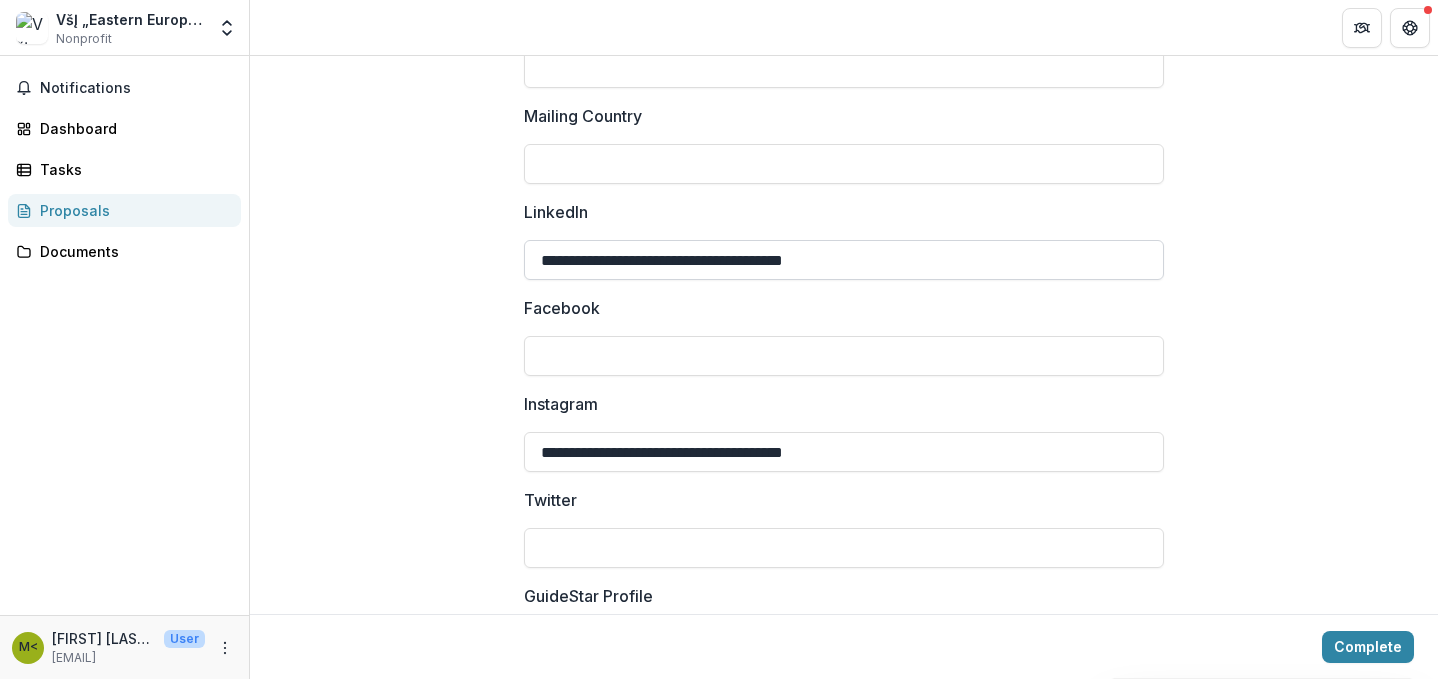 click on "**********" at bounding box center [844, 260] 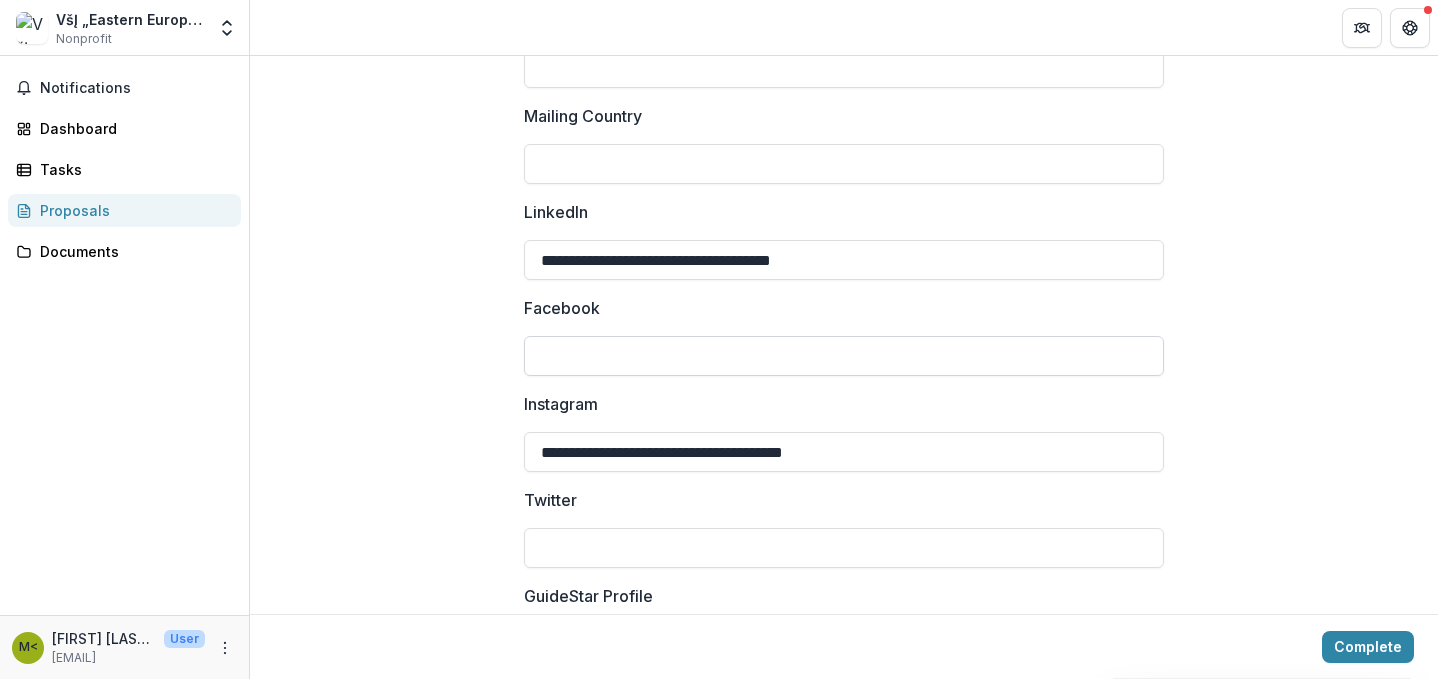type on "**********" 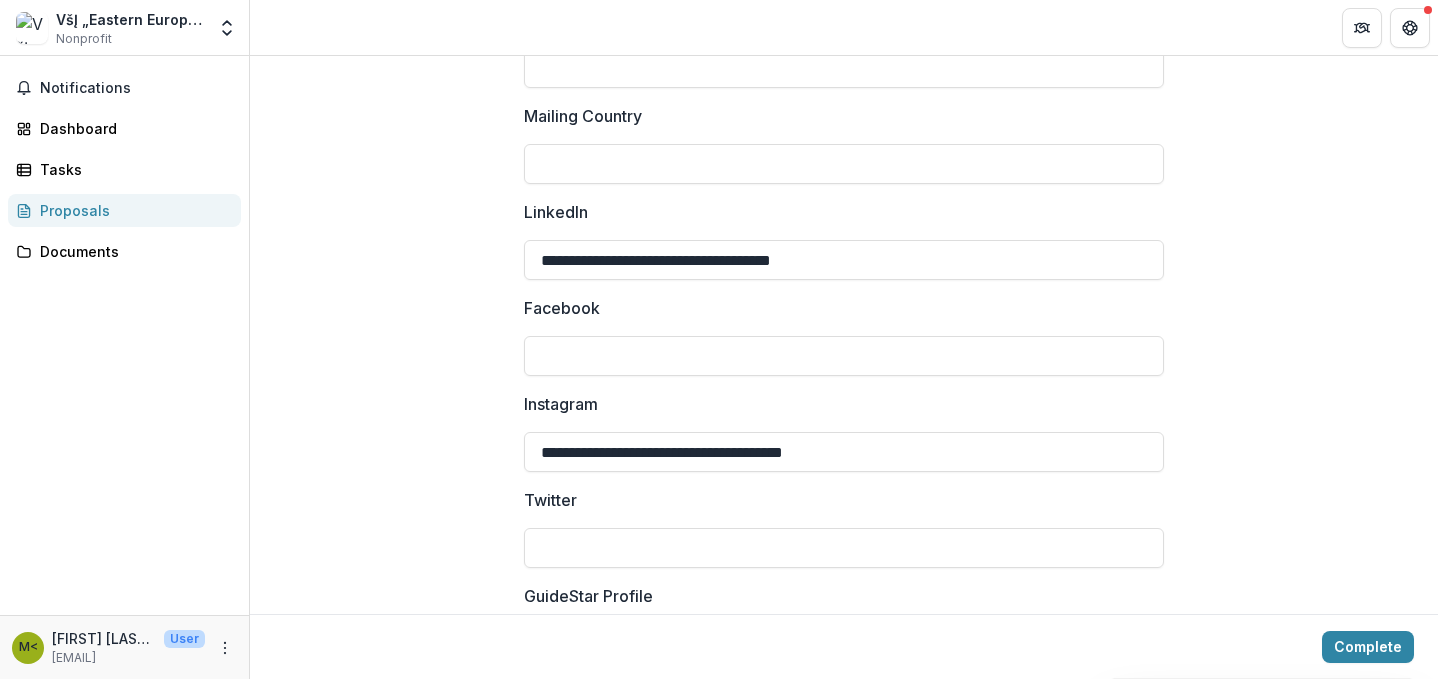 paste on "**********" 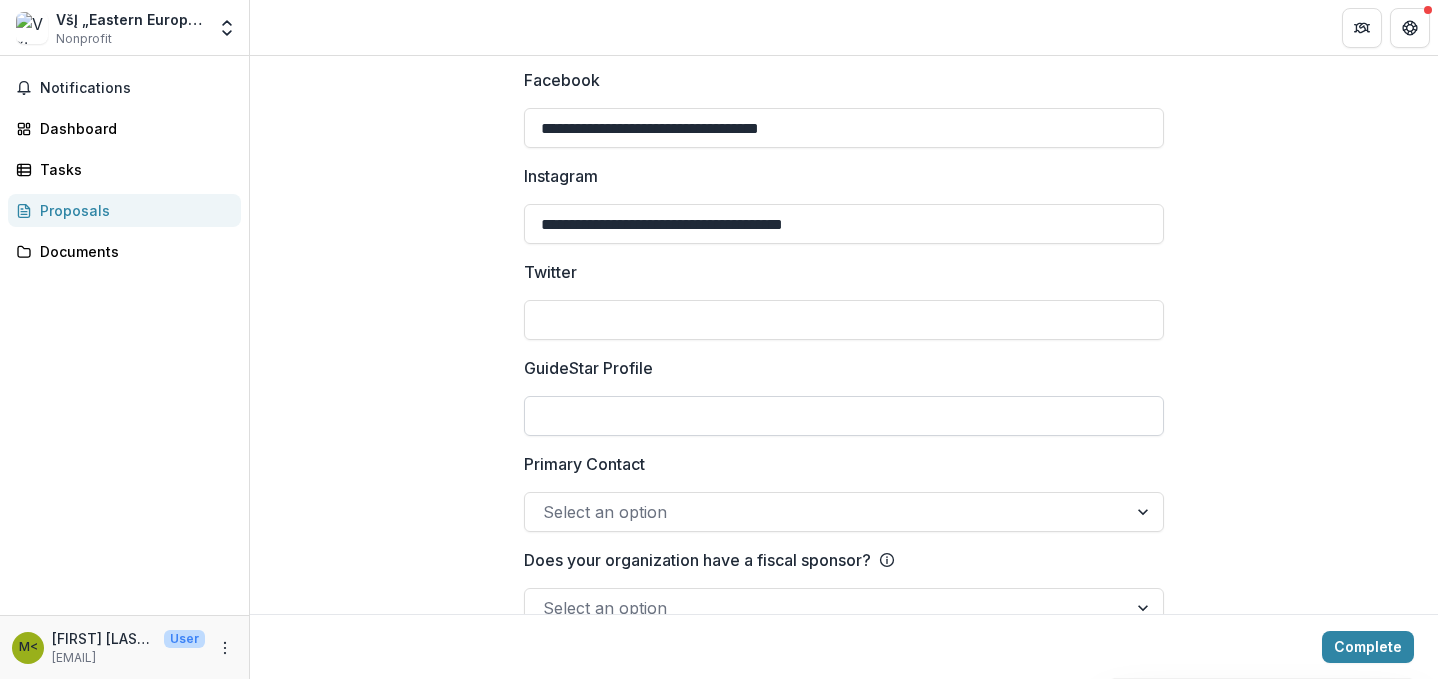 scroll, scrollTop: 2818, scrollLeft: 0, axis: vertical 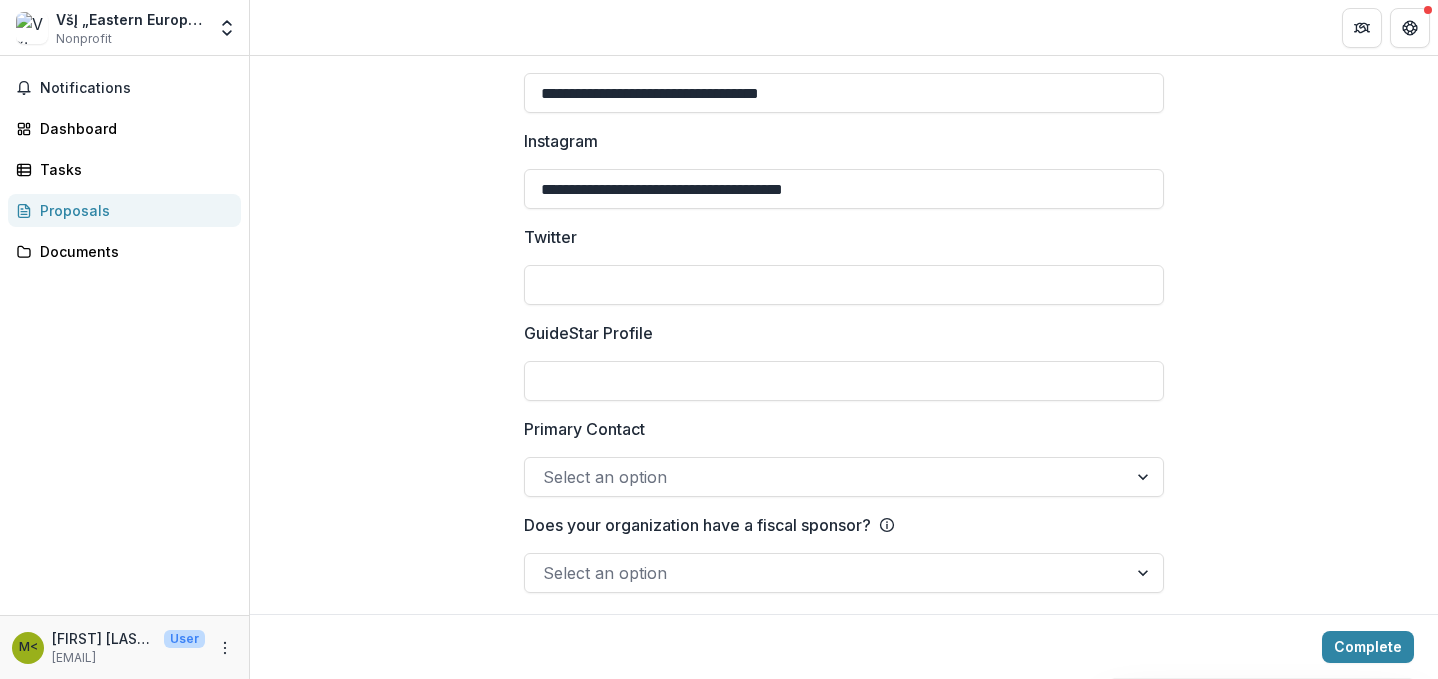 type on "**********" 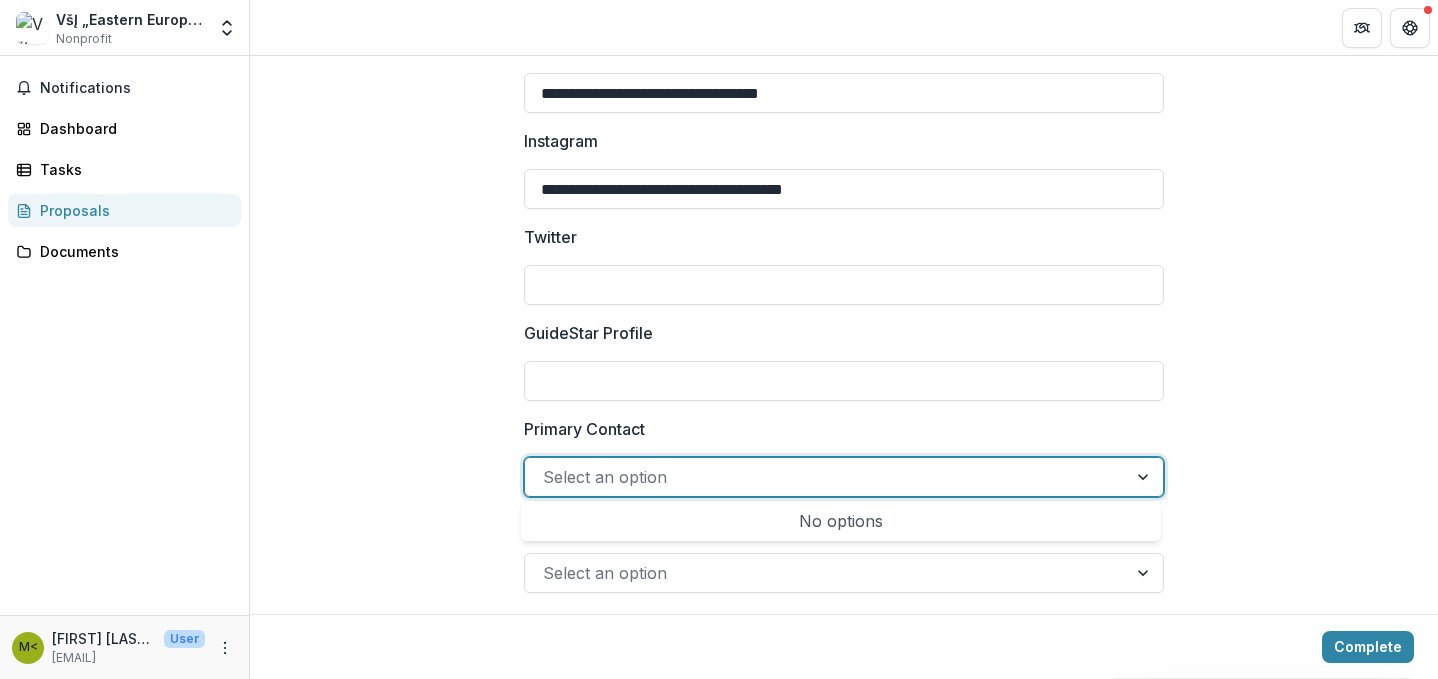 click on "Select an option" at bounding box center (826, 477) 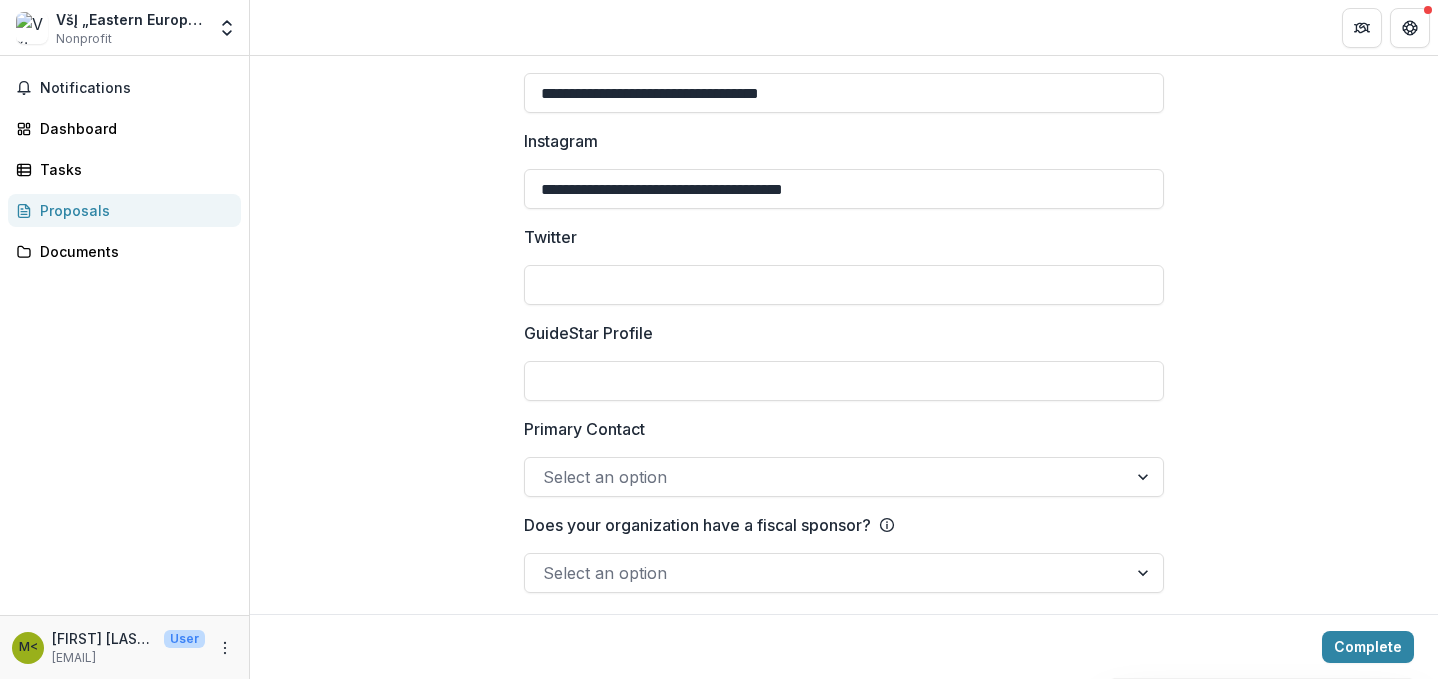 click on "GuideStar Profile" at bounding box center [844, 361] 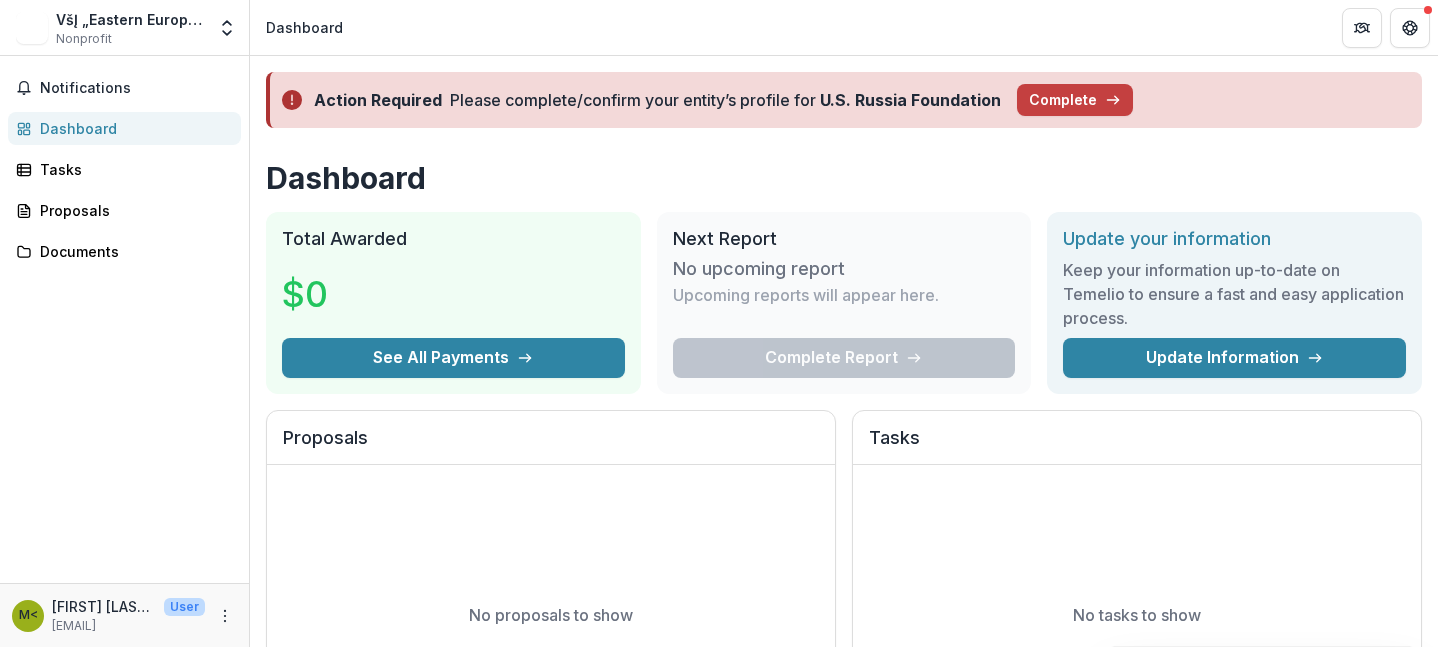 scroll, scrollTop: 0, scrollLeft: 0, axis: both 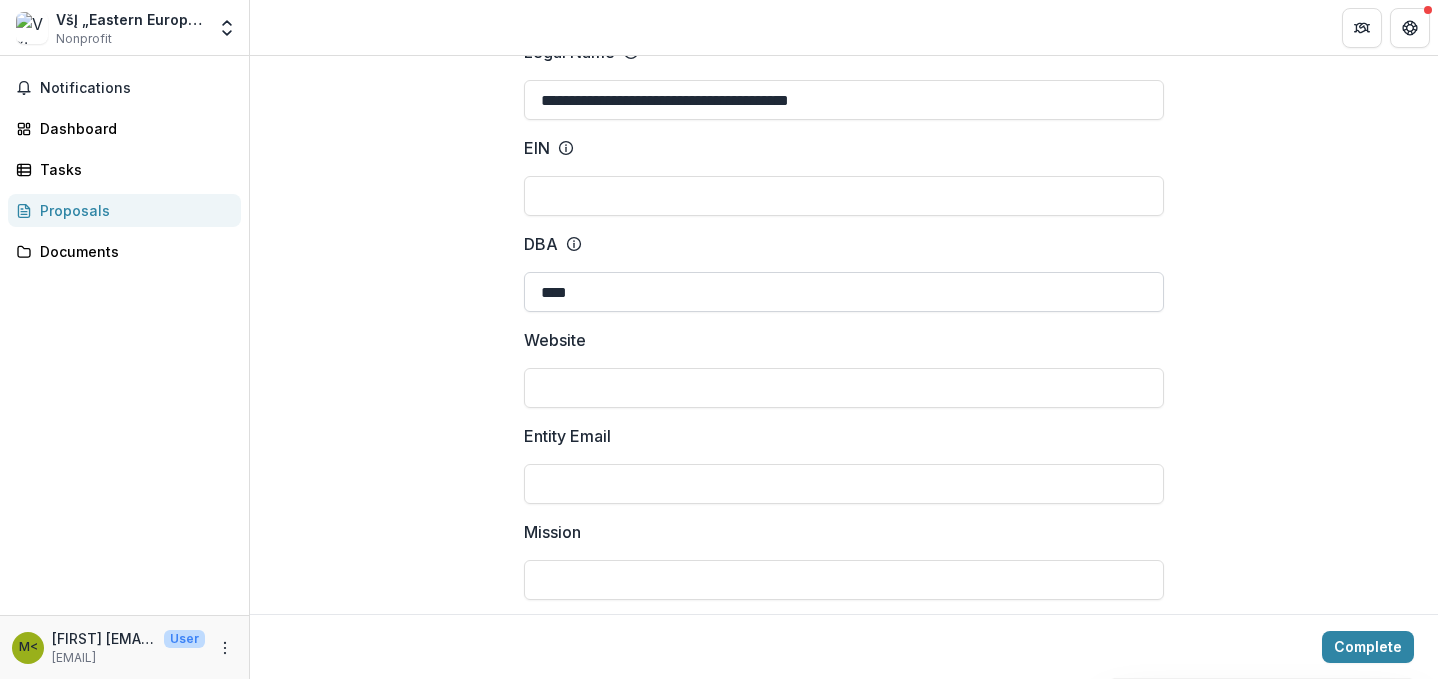 click on "****" at bounding box center [844, 292] 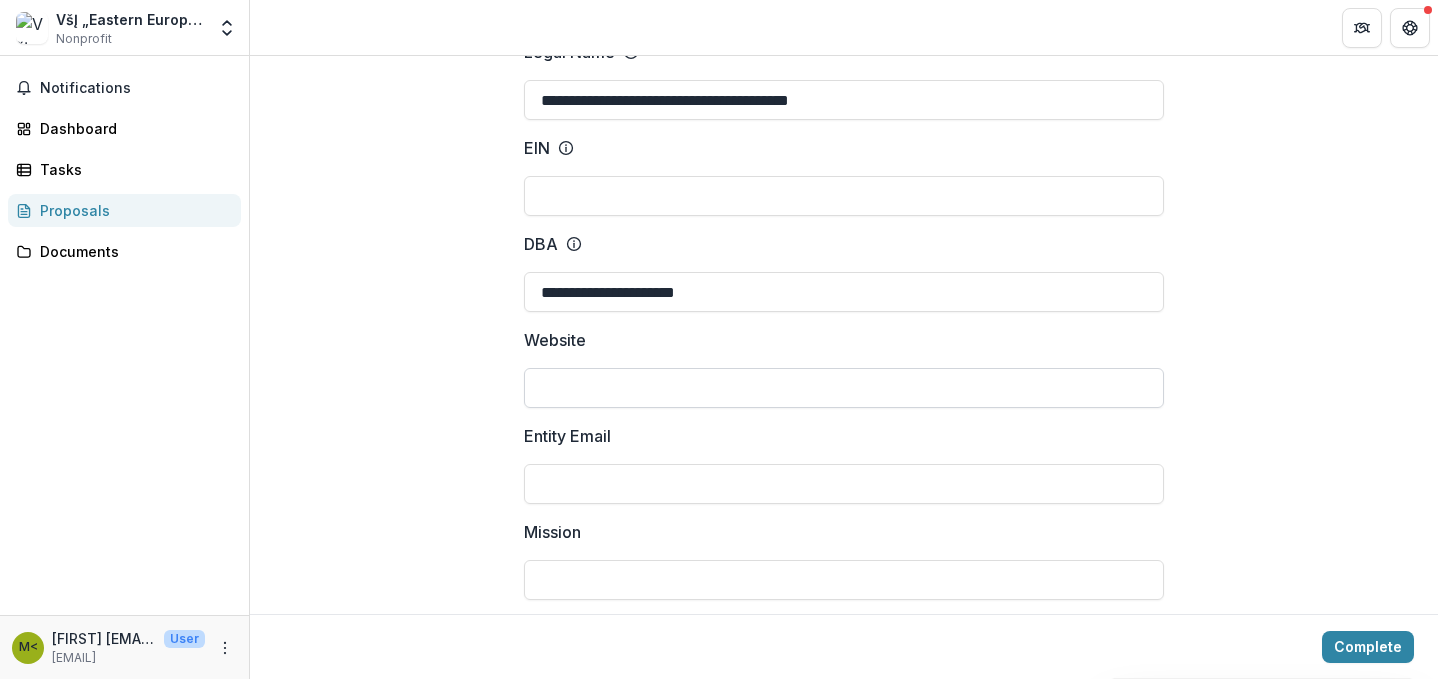 type on "**********" 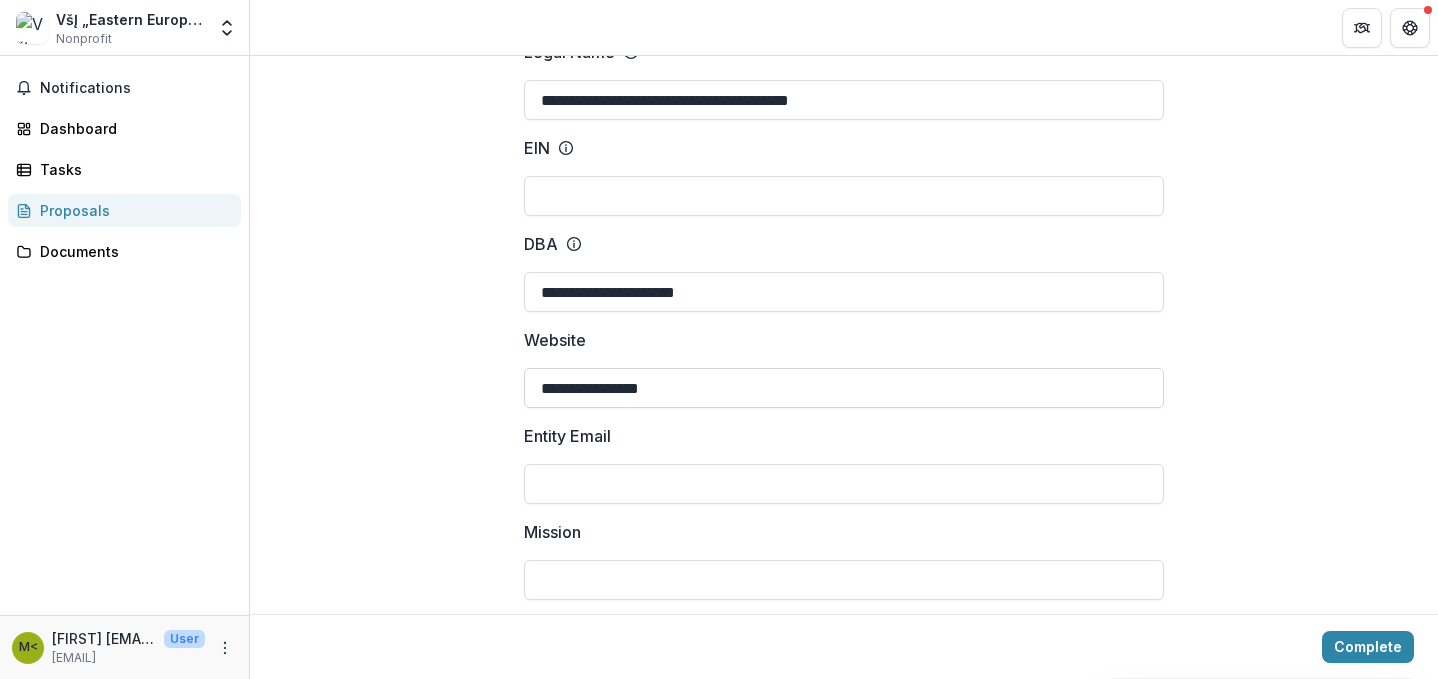click on "**********" at bounding box center (844, 388) 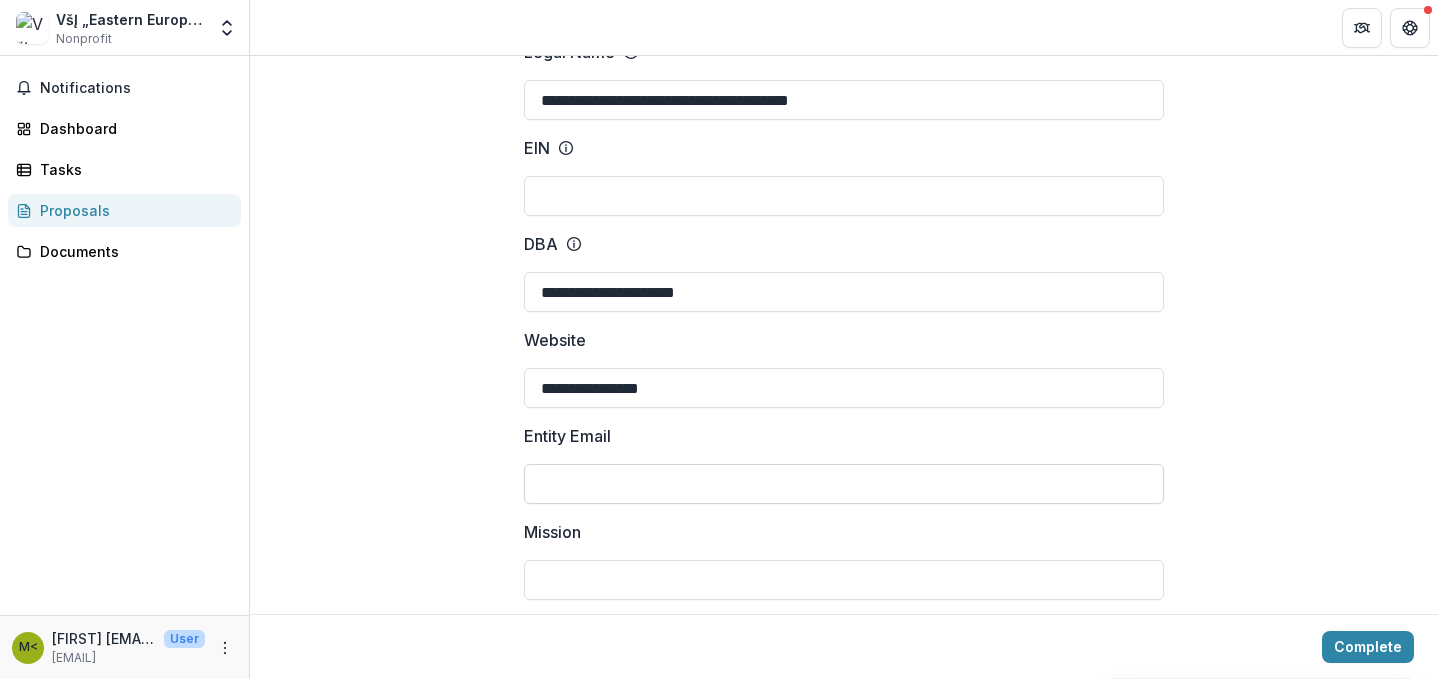type on "**********" 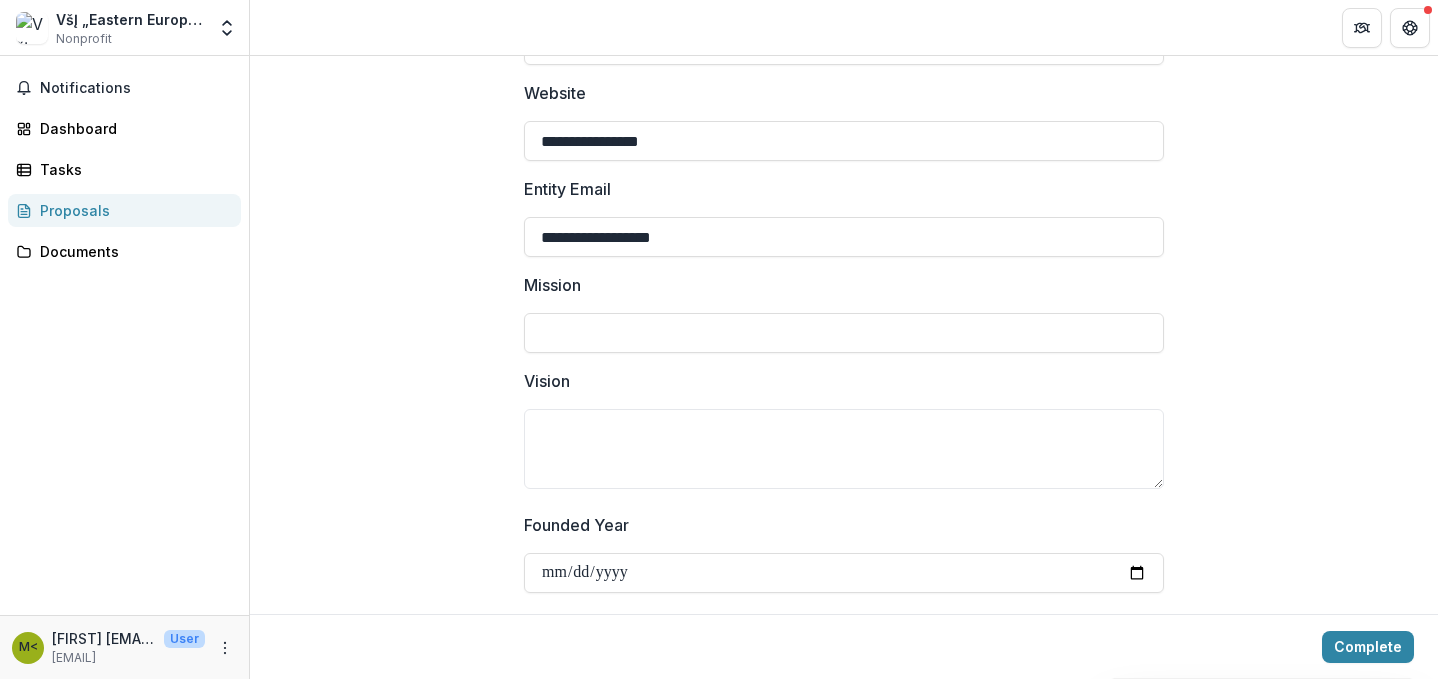scroll, scrollTop: 402, scrollLeft: 0, axis: vertical 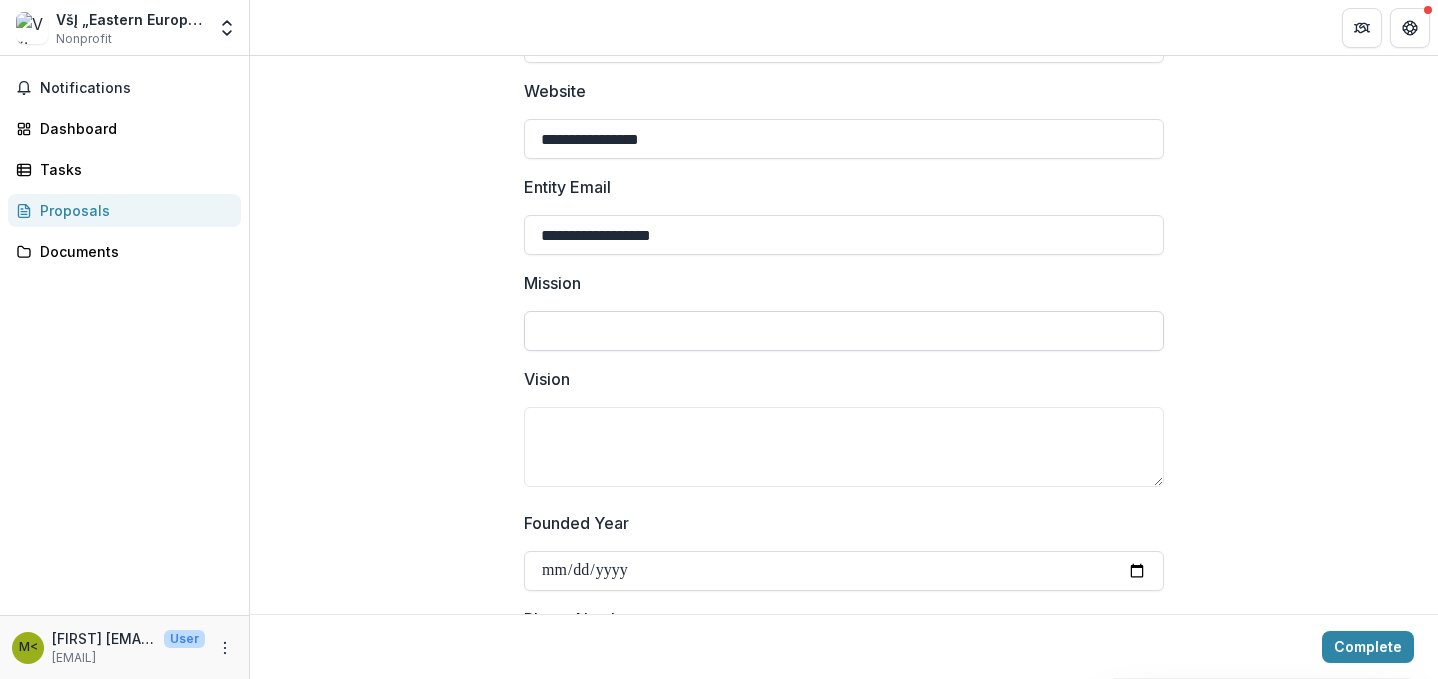 type on "**********" 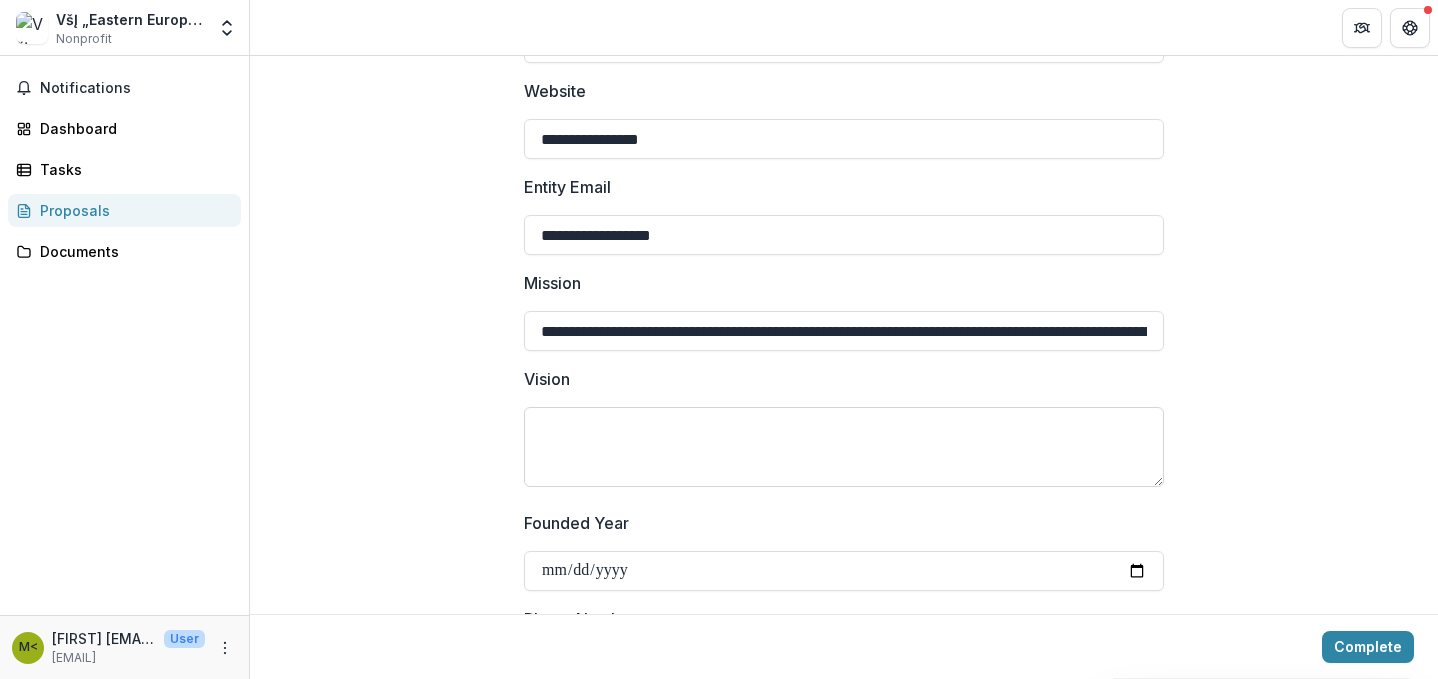 click on "Vision" at bounding box center (844, 447) 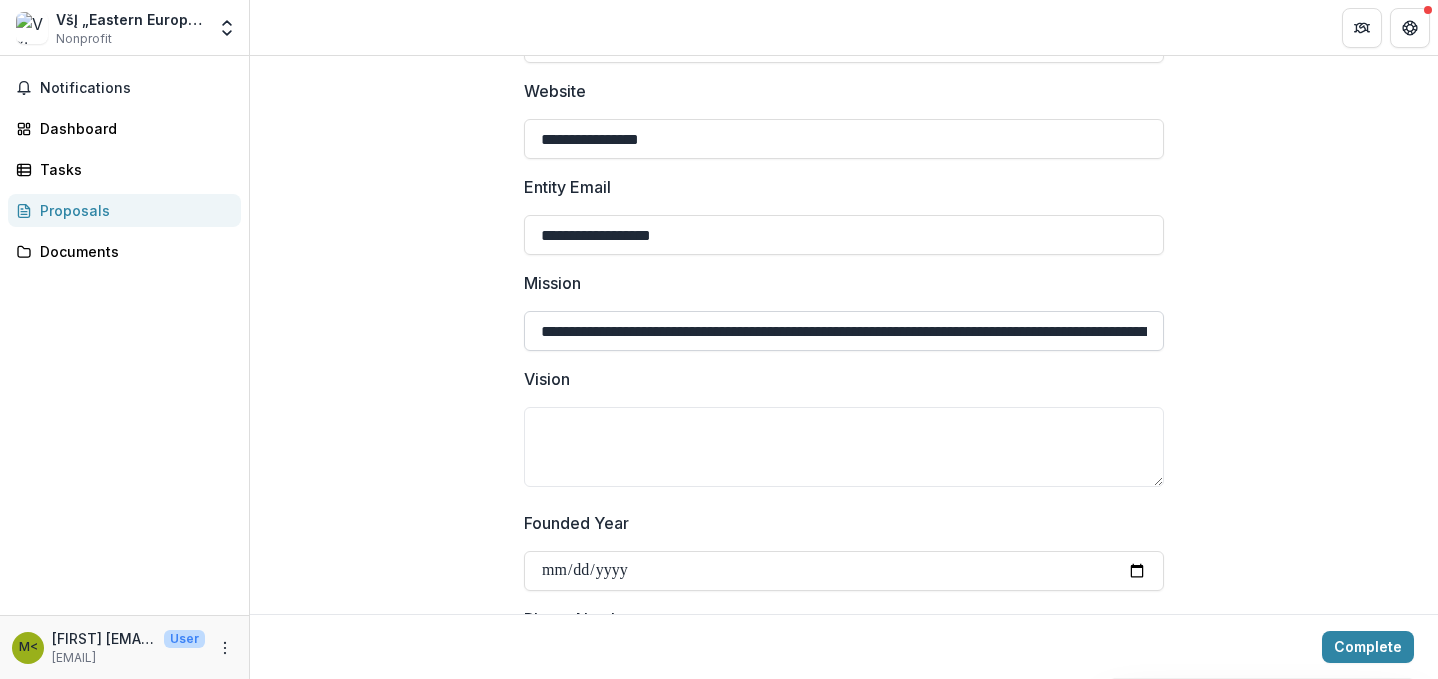 click on "**********" at bounding box center (844, 331) 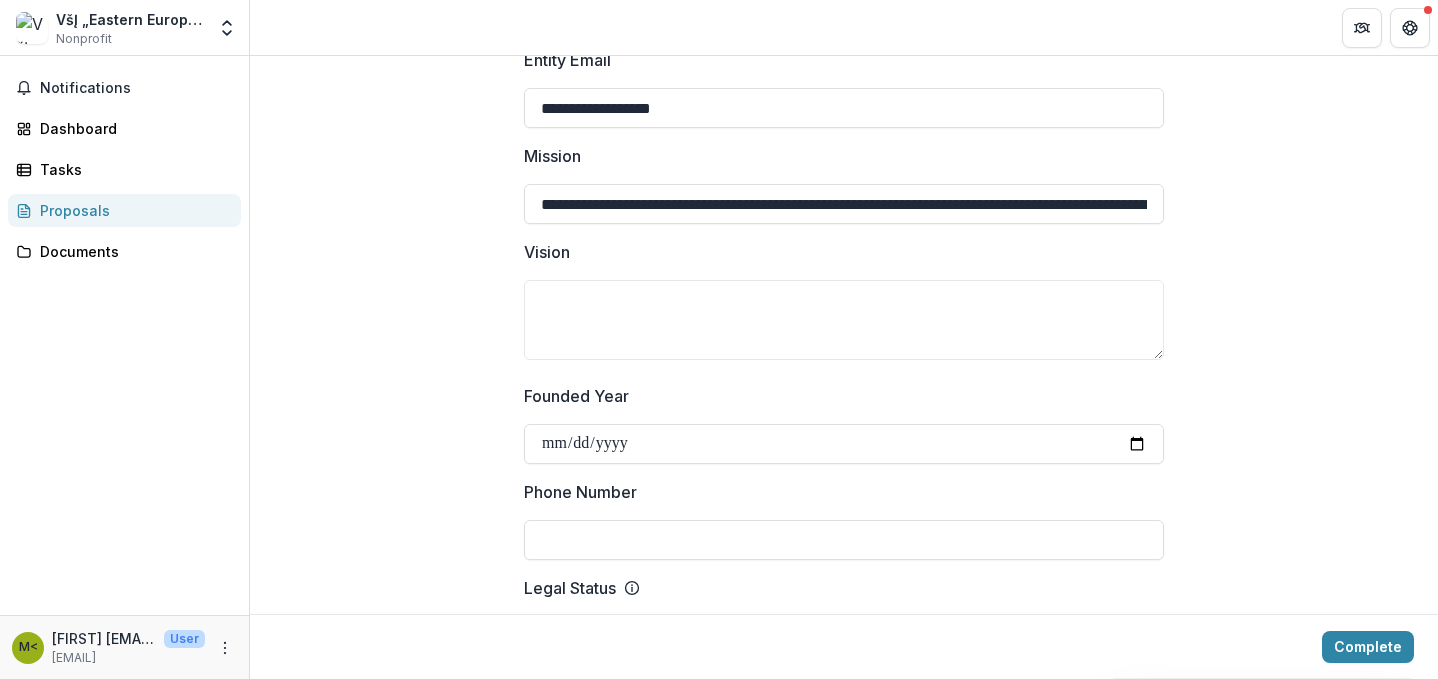 scroll, scrollTop: 535, scrollLeft: 0, axis: vertical 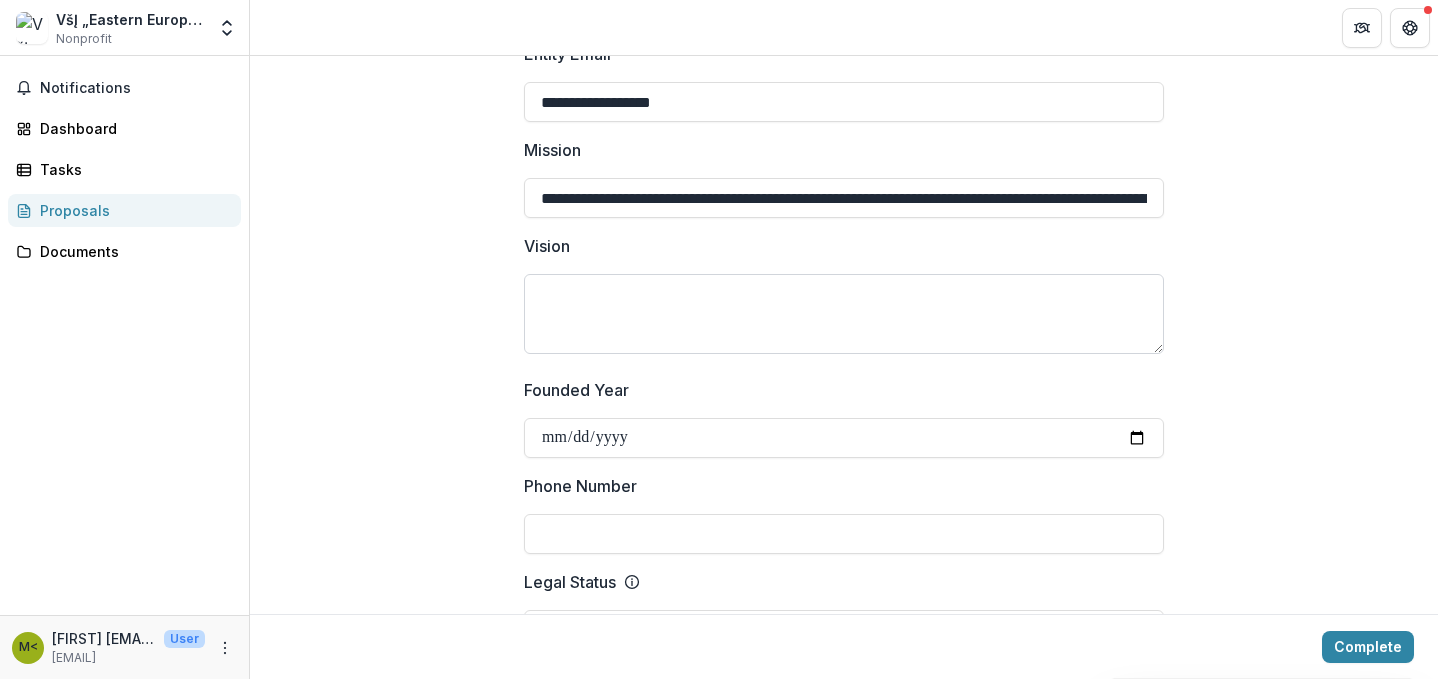 type on "**********" 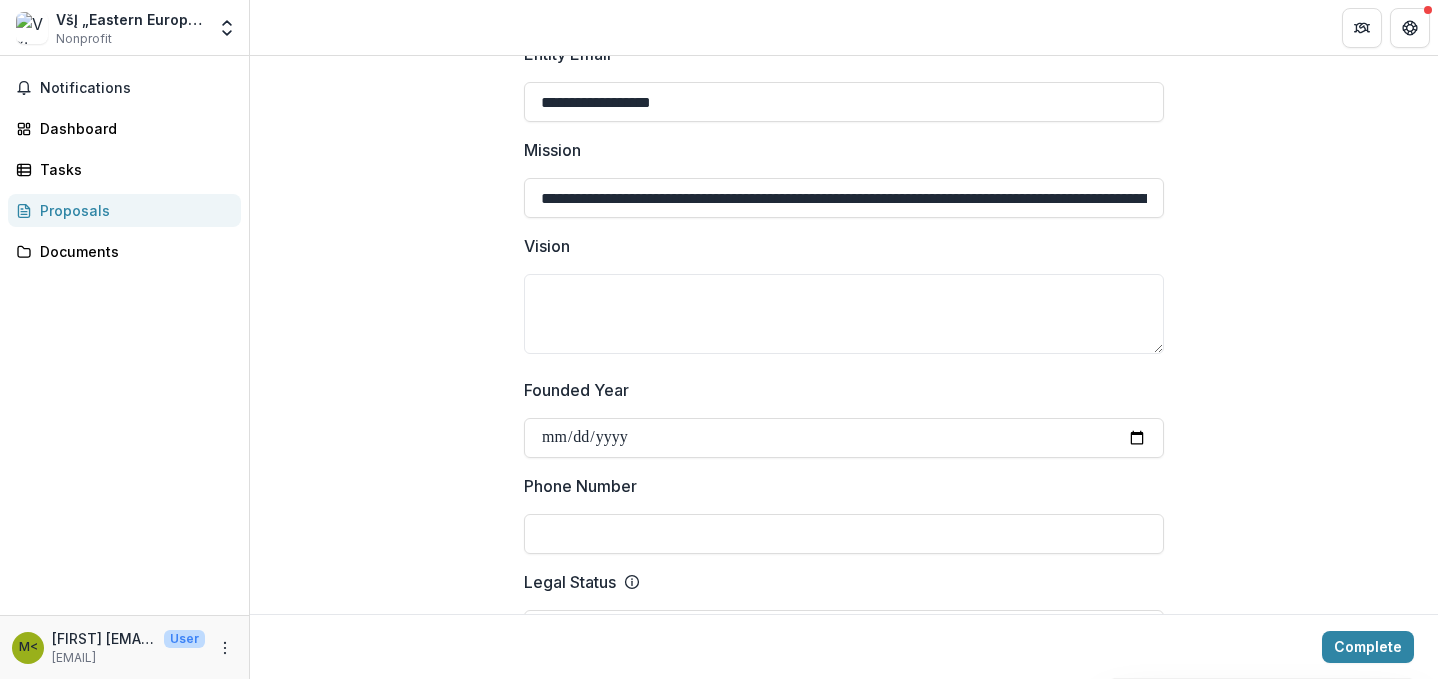 paste on "**********" 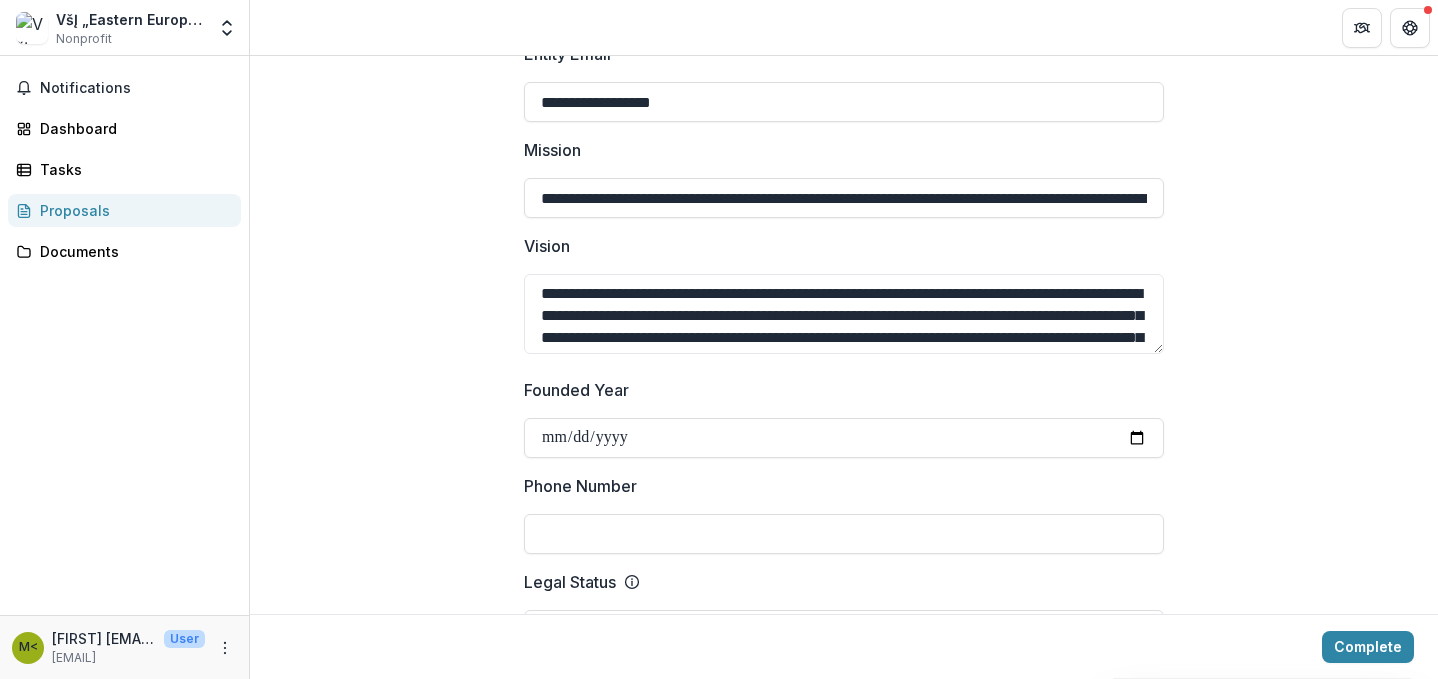 scroll, scrollTop: 378, scrollLeft: 0, axis: vertical 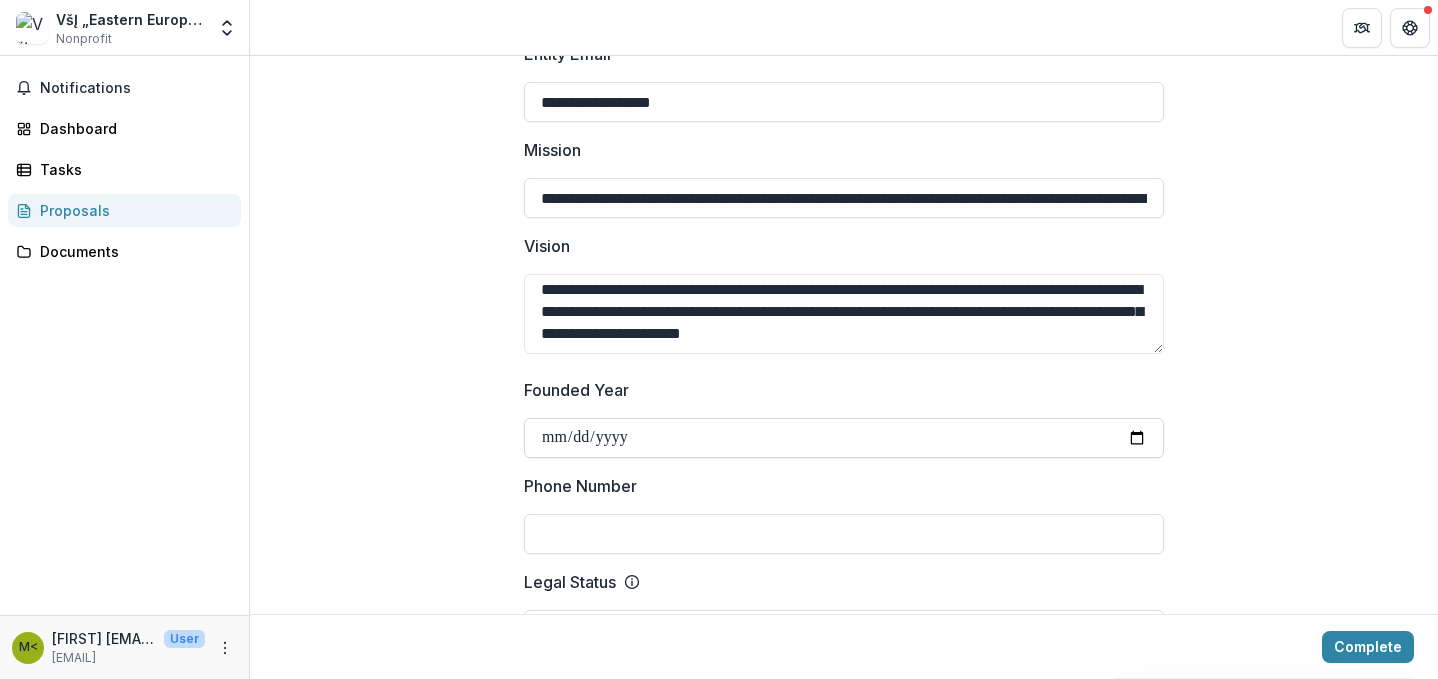 type on "**********" 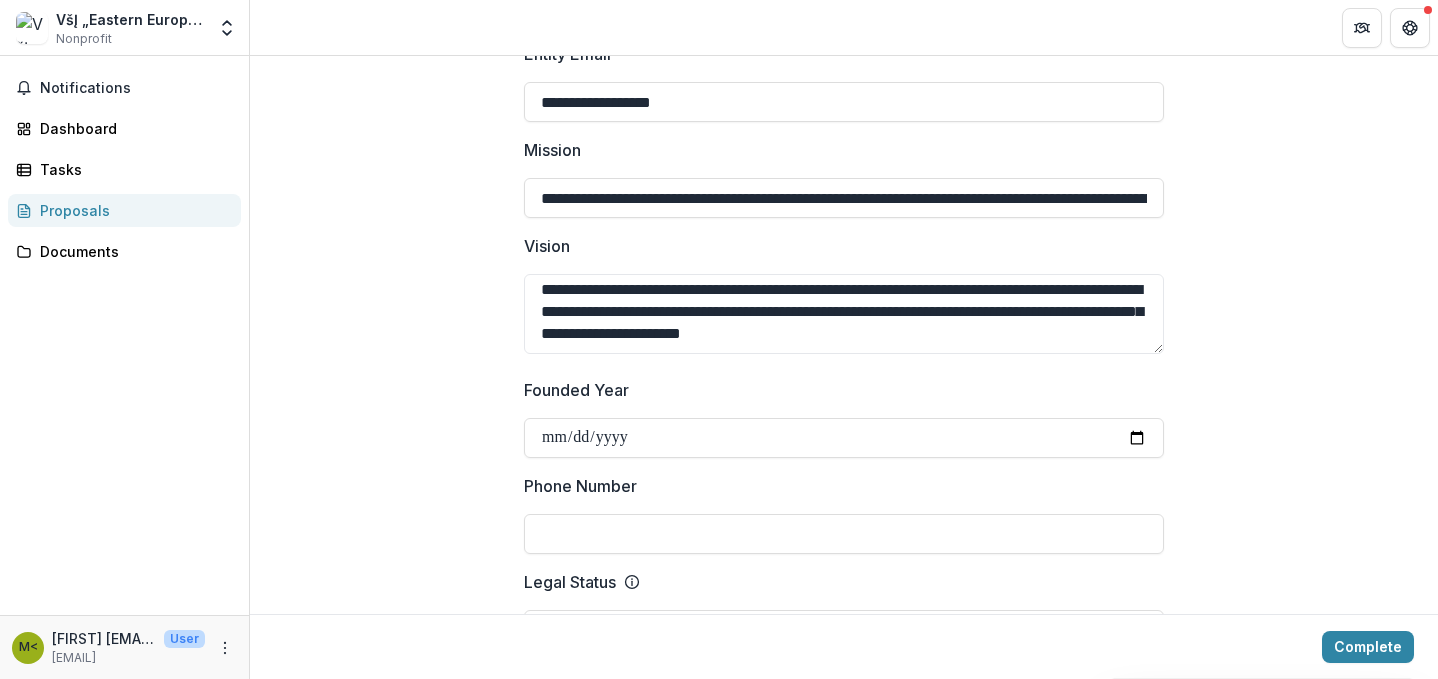 click on "Phone Number" at bounding box center (844, 514) 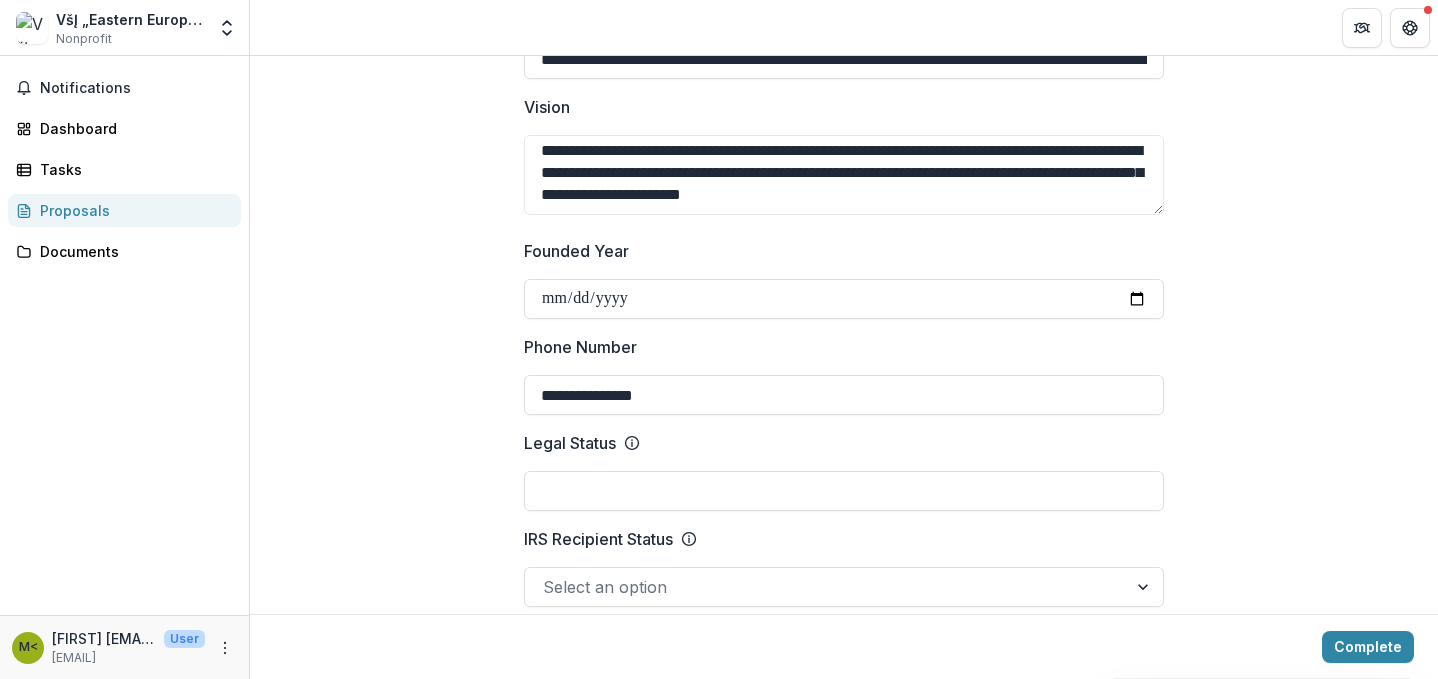 scroll, scrollTop: 676, scrollLeft: 0, axis: vertical 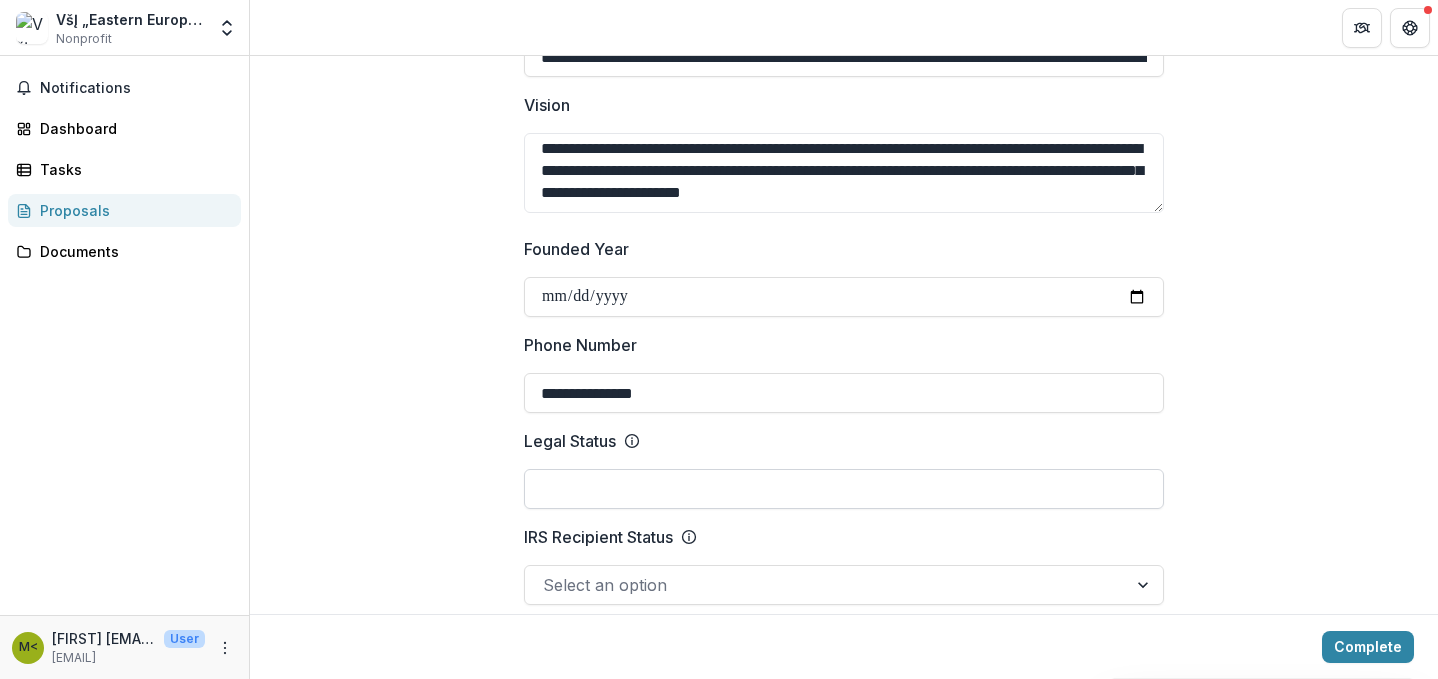 type on "**********" 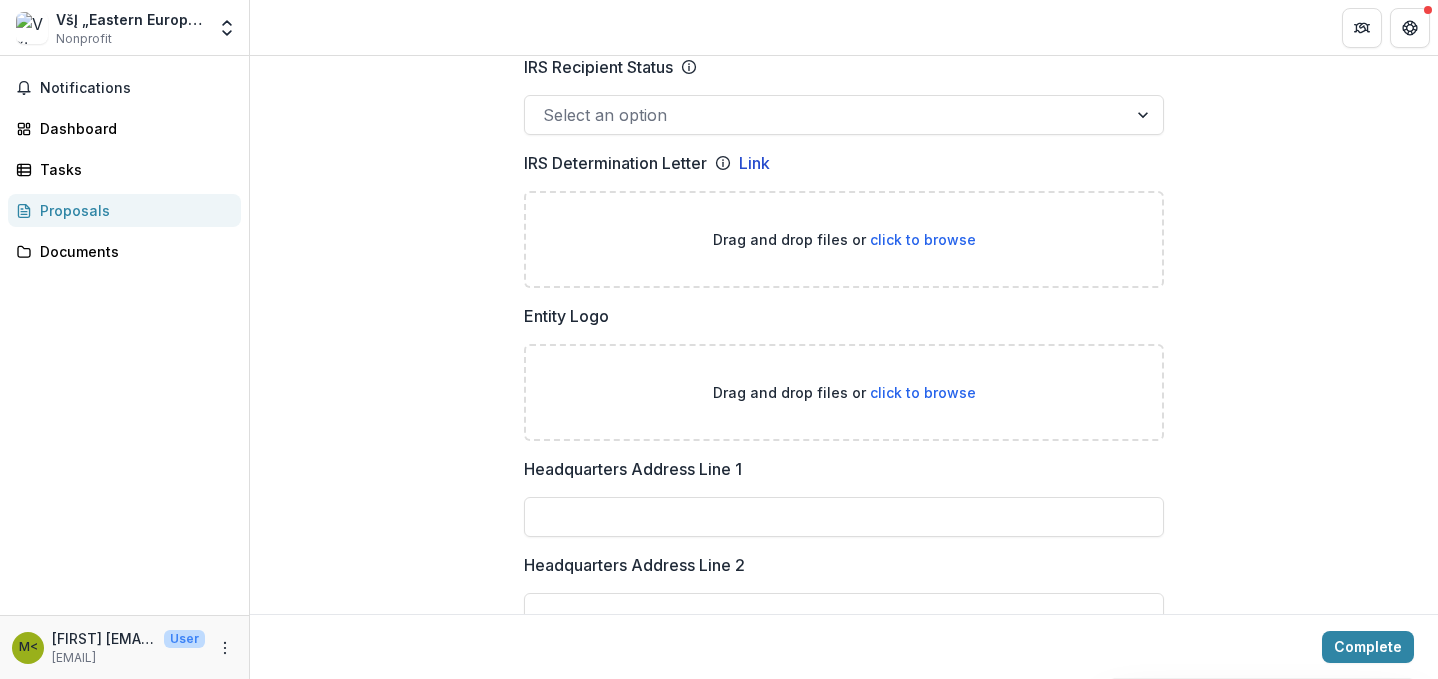 scroll, scrollTop: 1145, scrollLeft: 0, axis: vertical 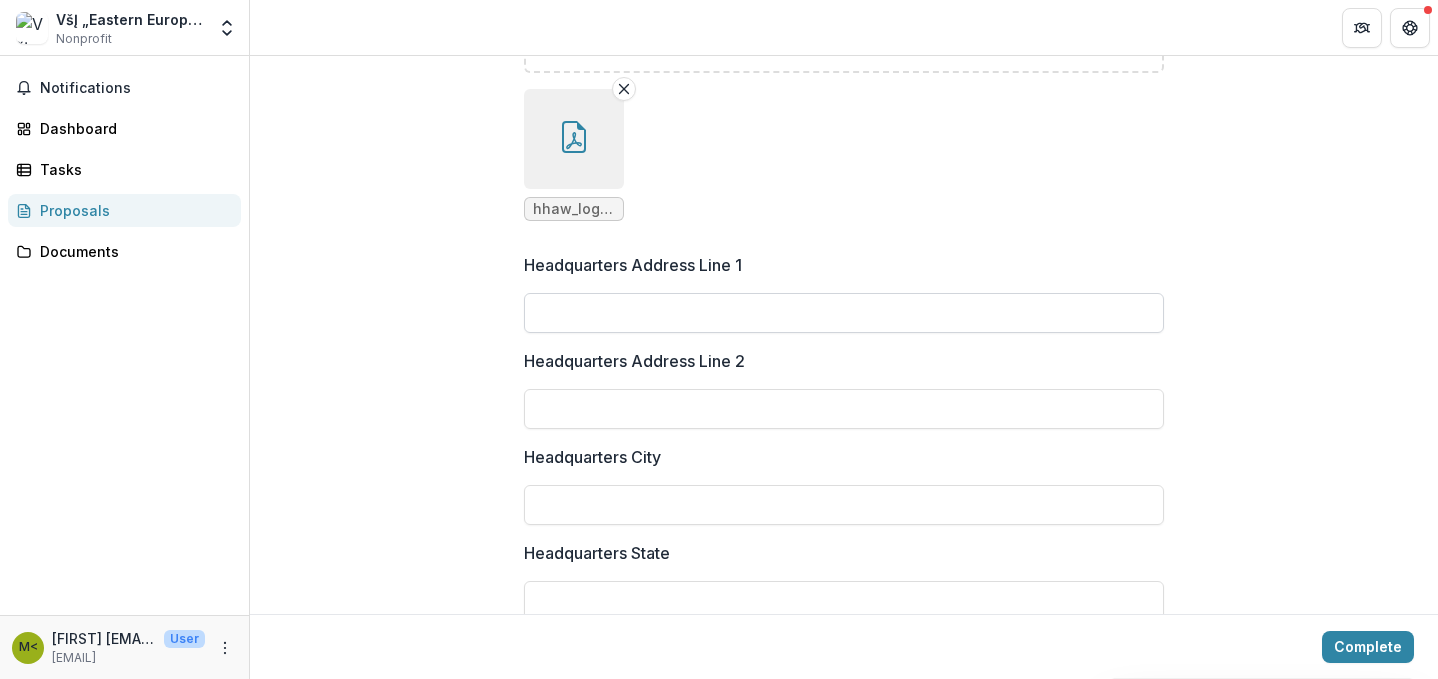 type on "**********" 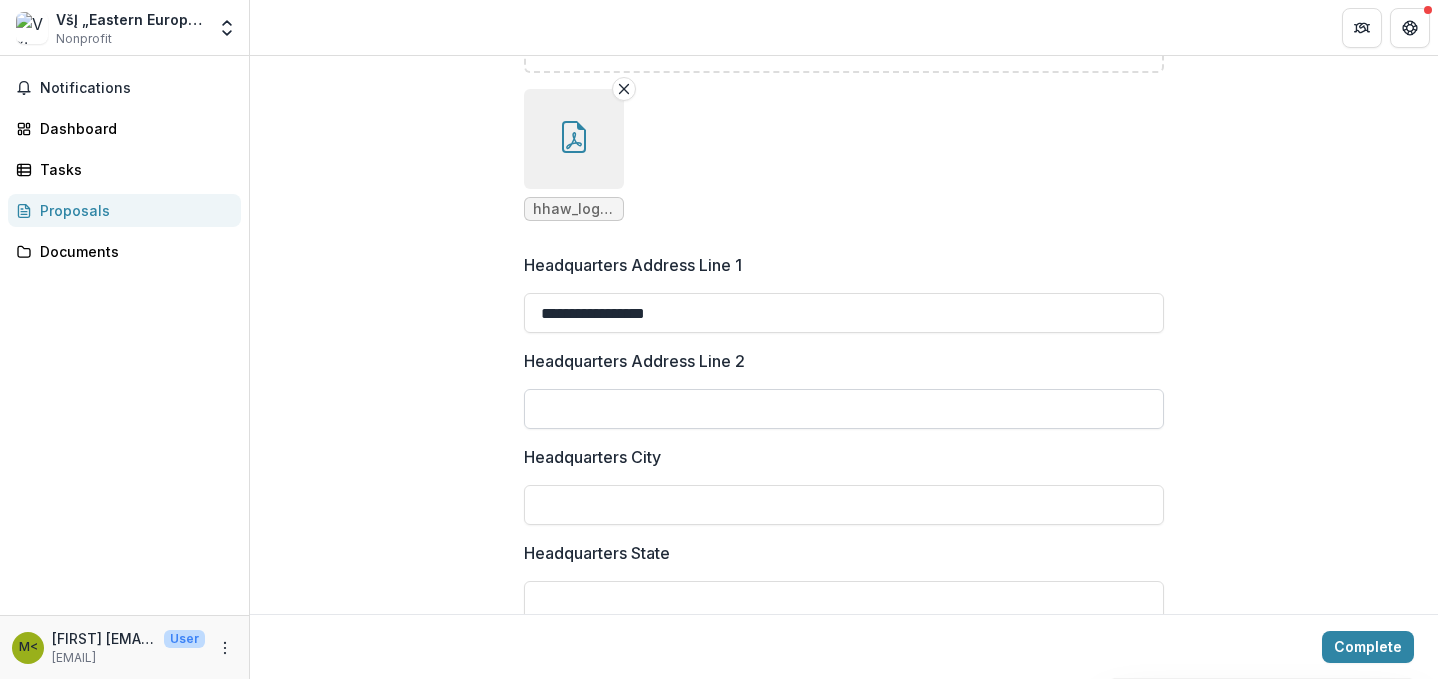 type on "**********" 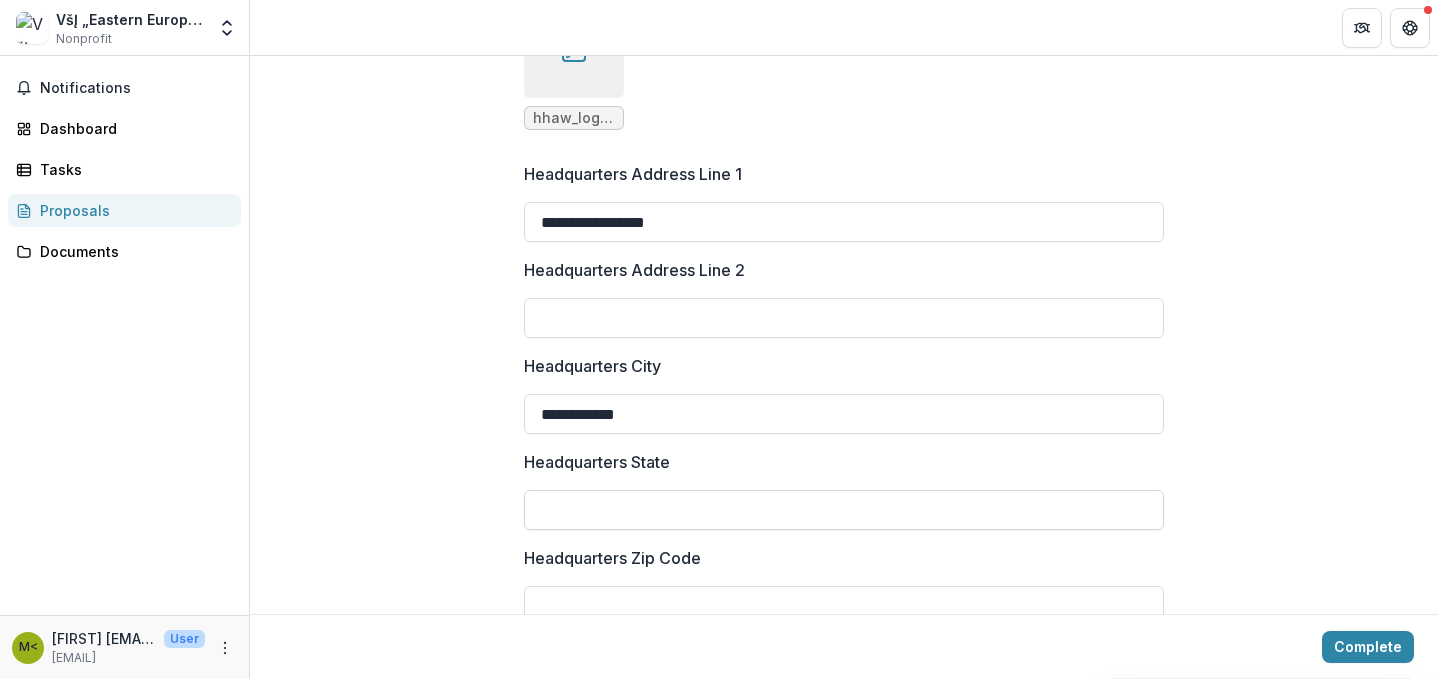 scroll, scrollTop: 1634, scrollLeft: 0, axis: vertical 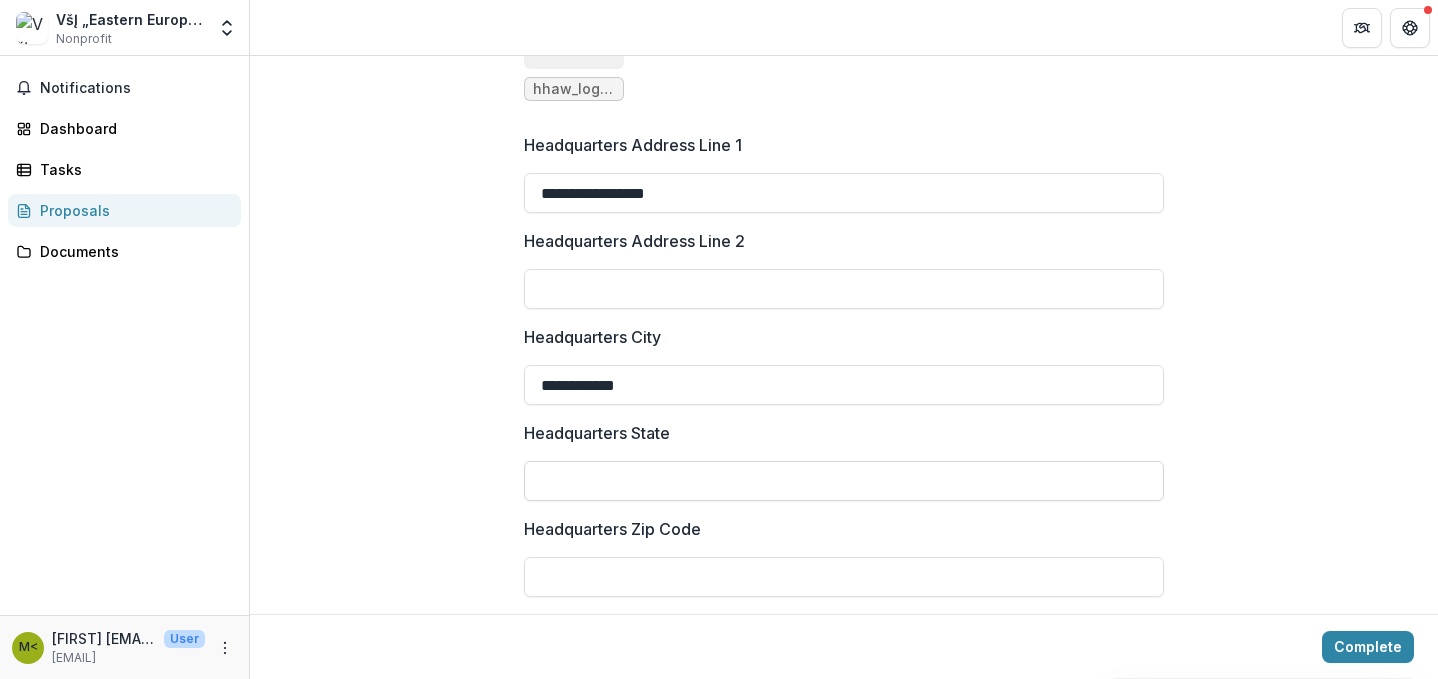 type on "**********" 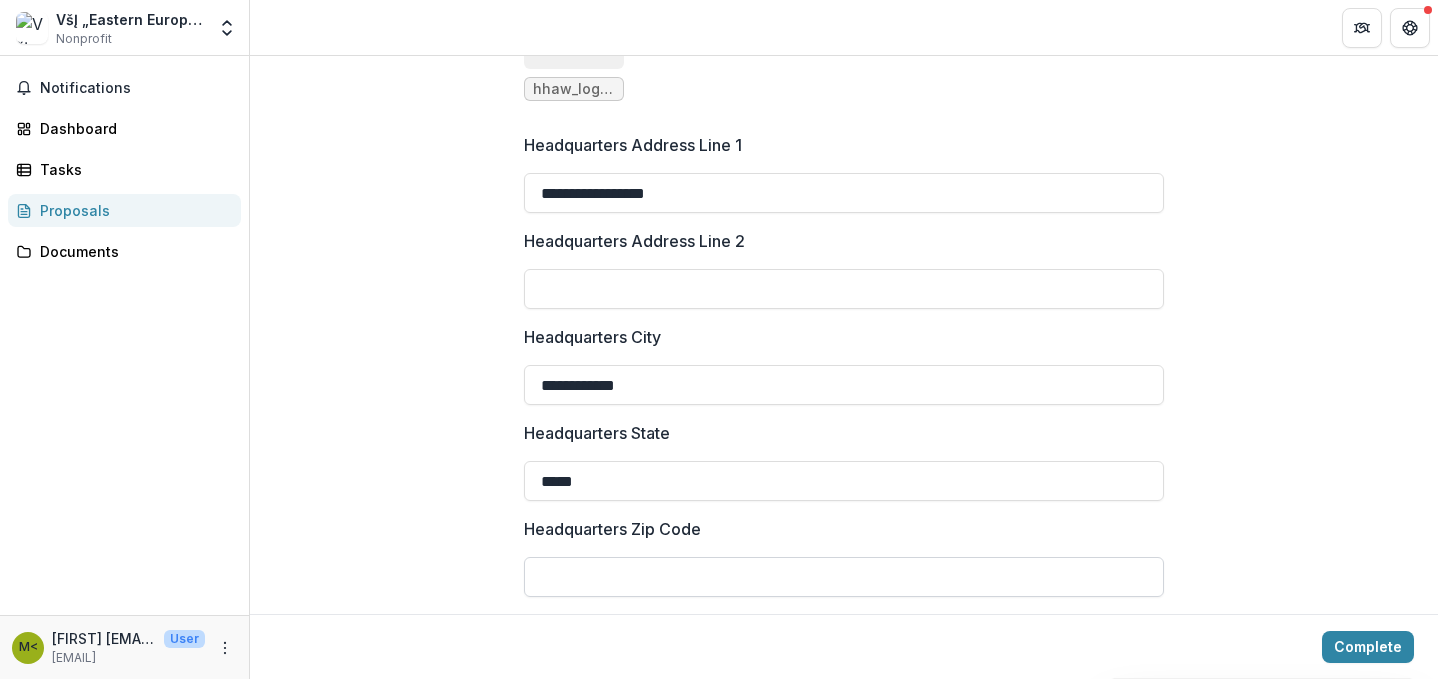 type on "*****" 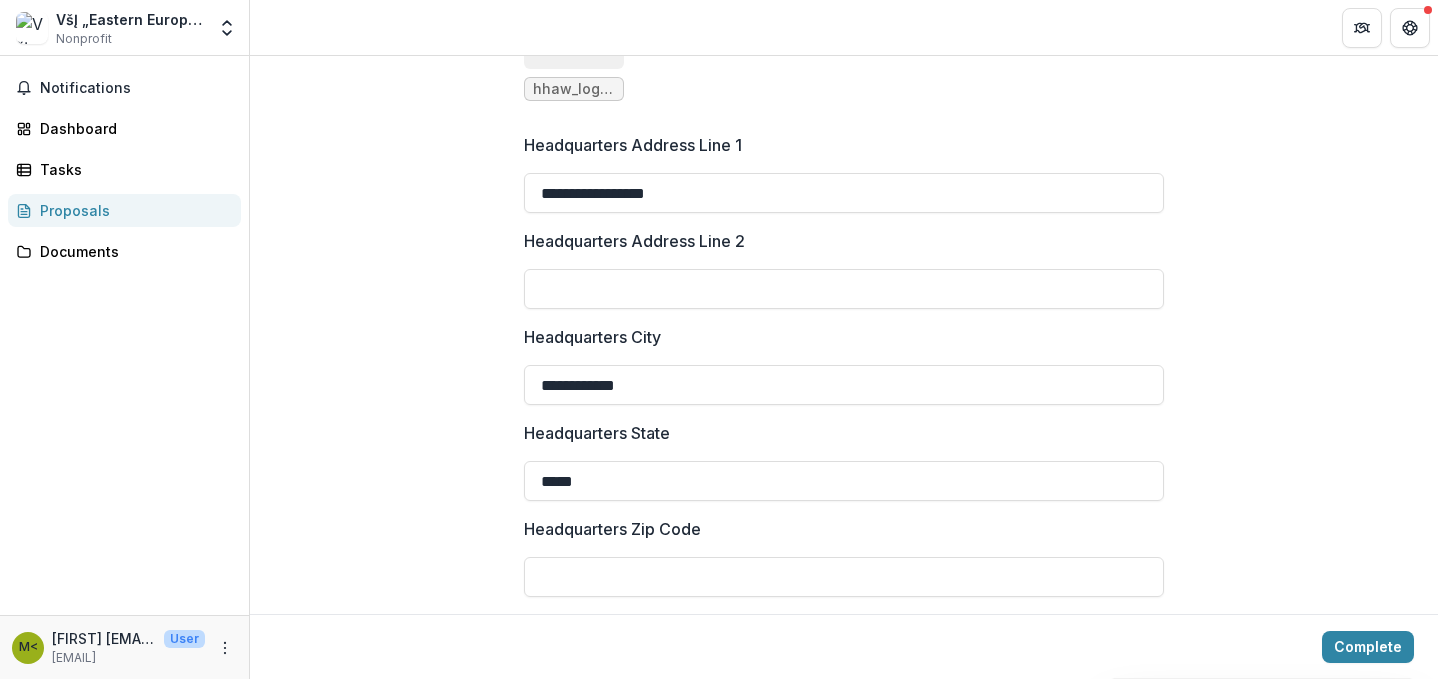 paste on "*****" 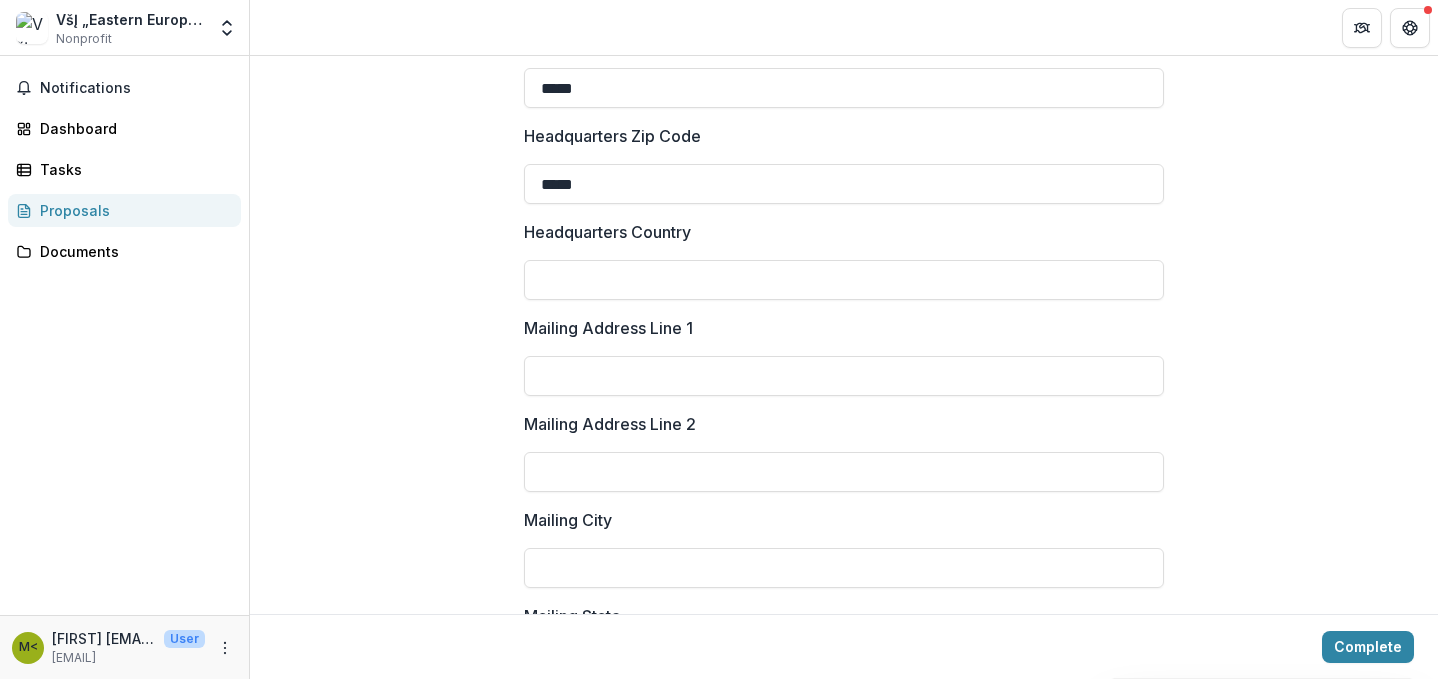 scroll, scrollTop: 2026, scrollLeft: 0, axis: vertical 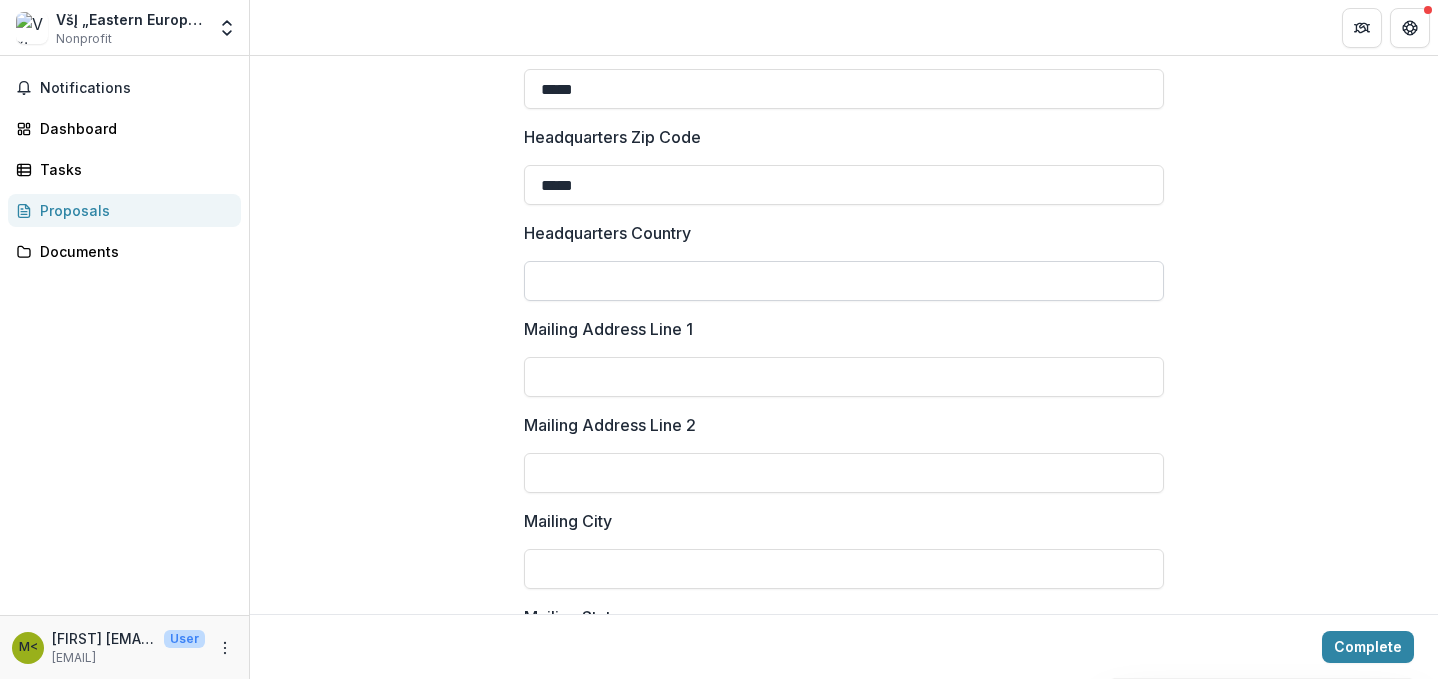 type on "*****" 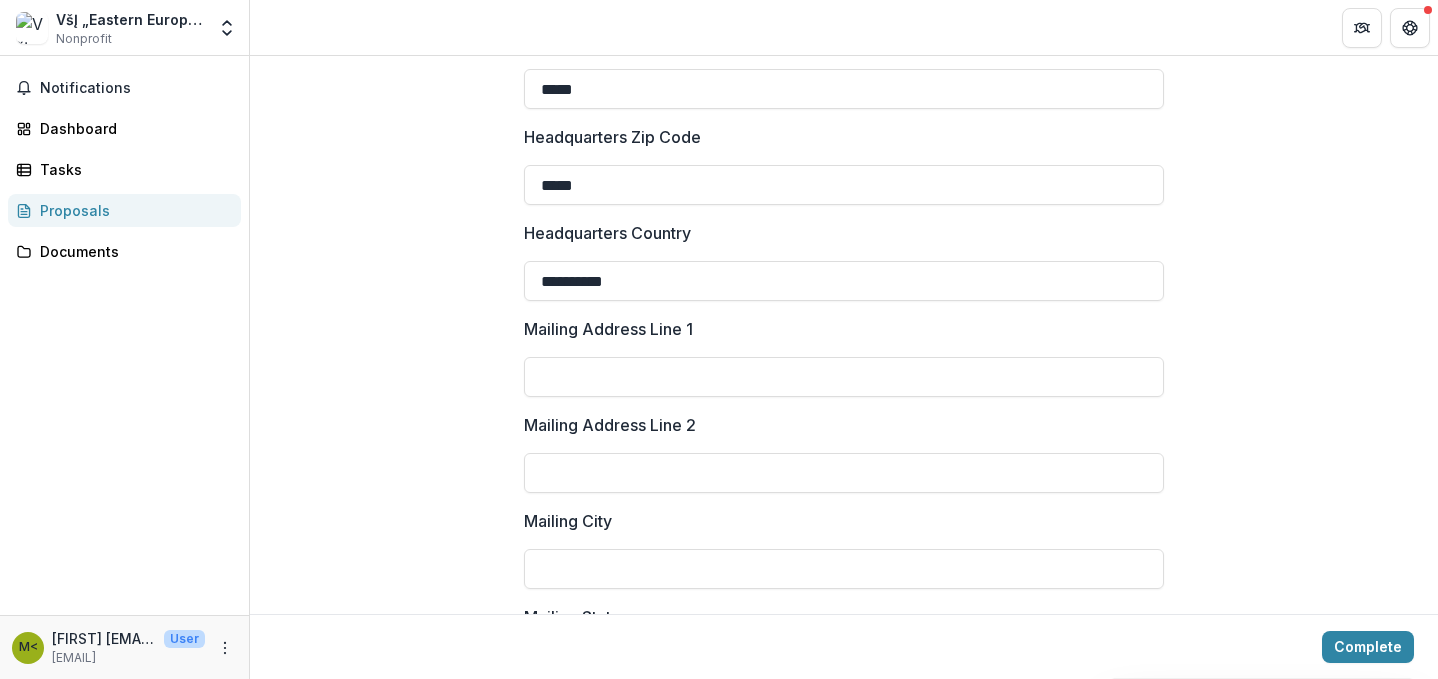 type on "**********" 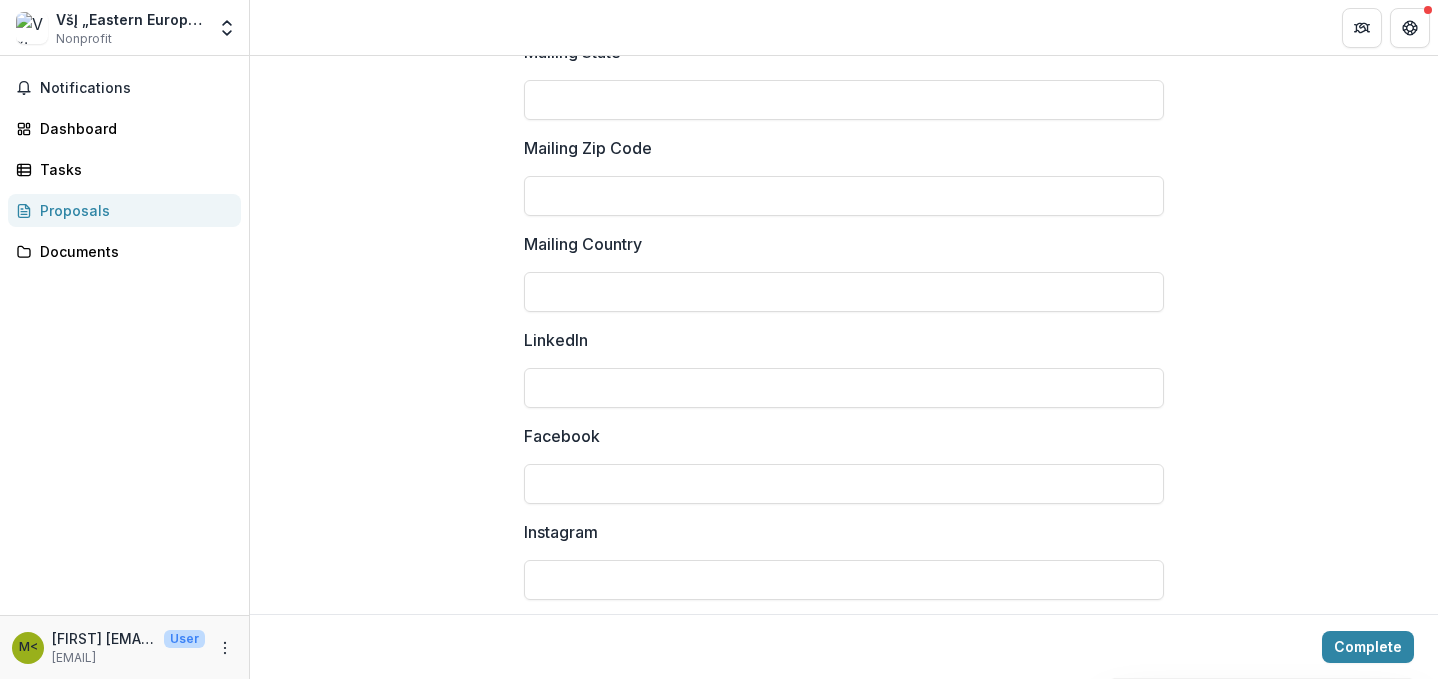 scroll, scrollTop: 2592, scrollLeft: 0, axis: vertical 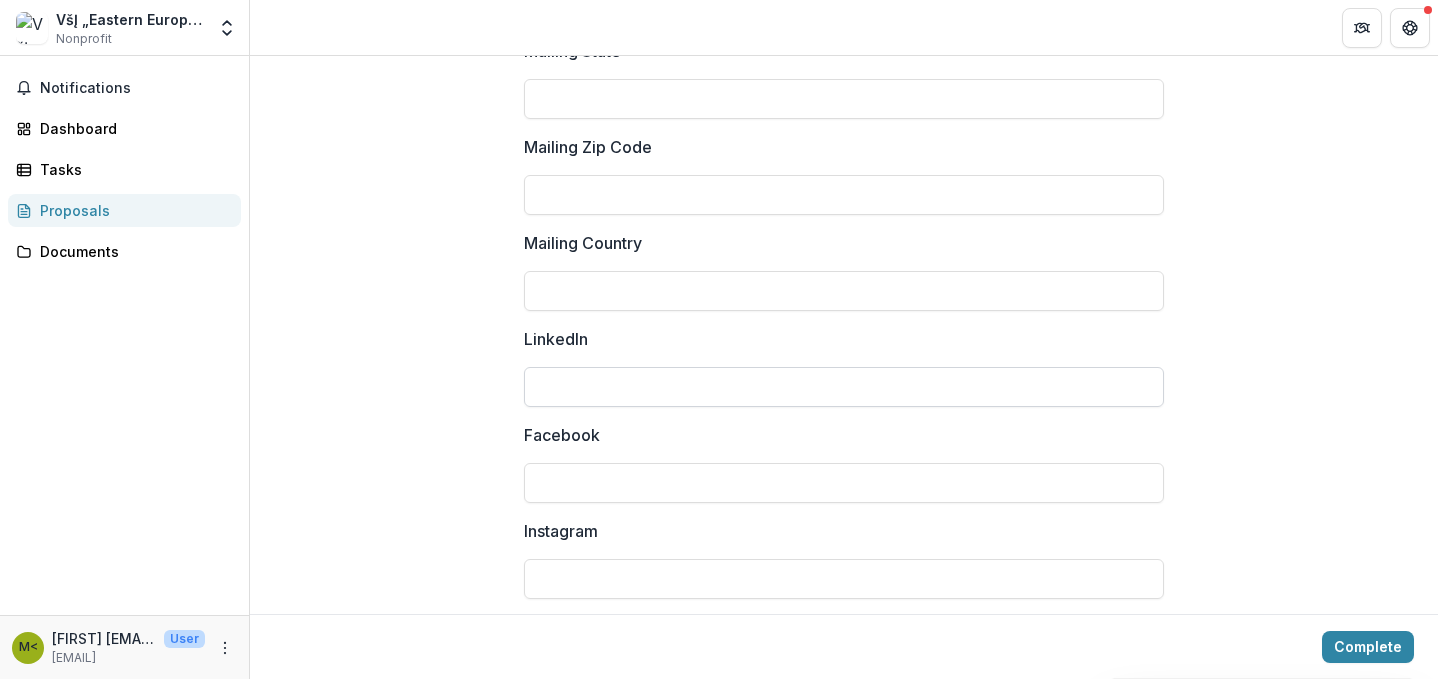 type on "**********" 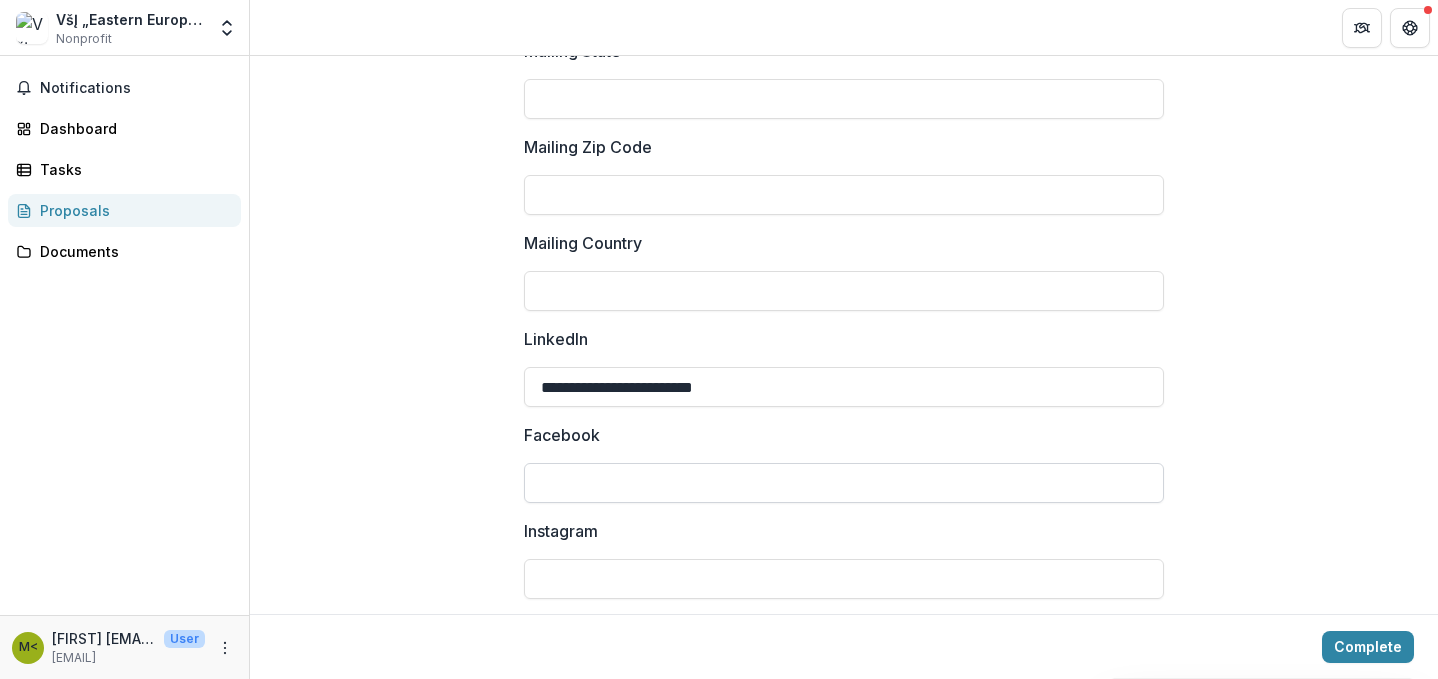 type on "**********" 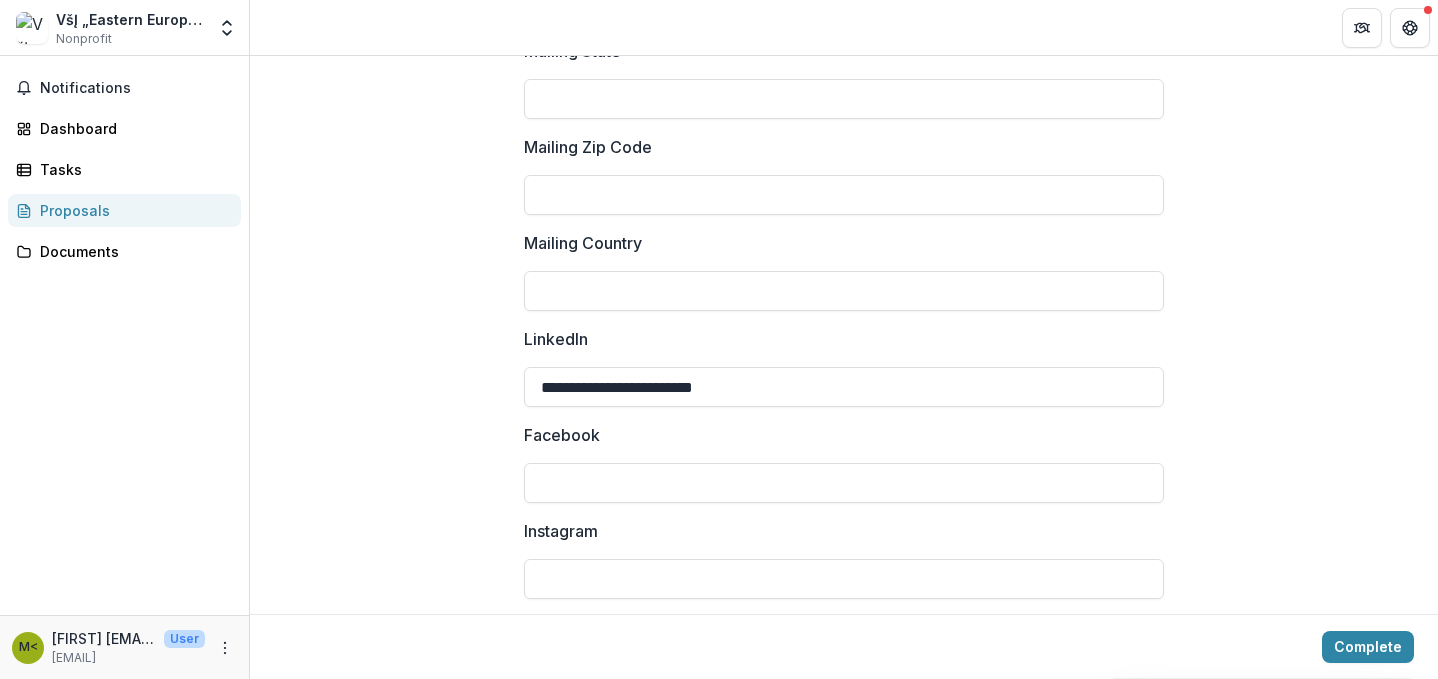 paste on "**********" 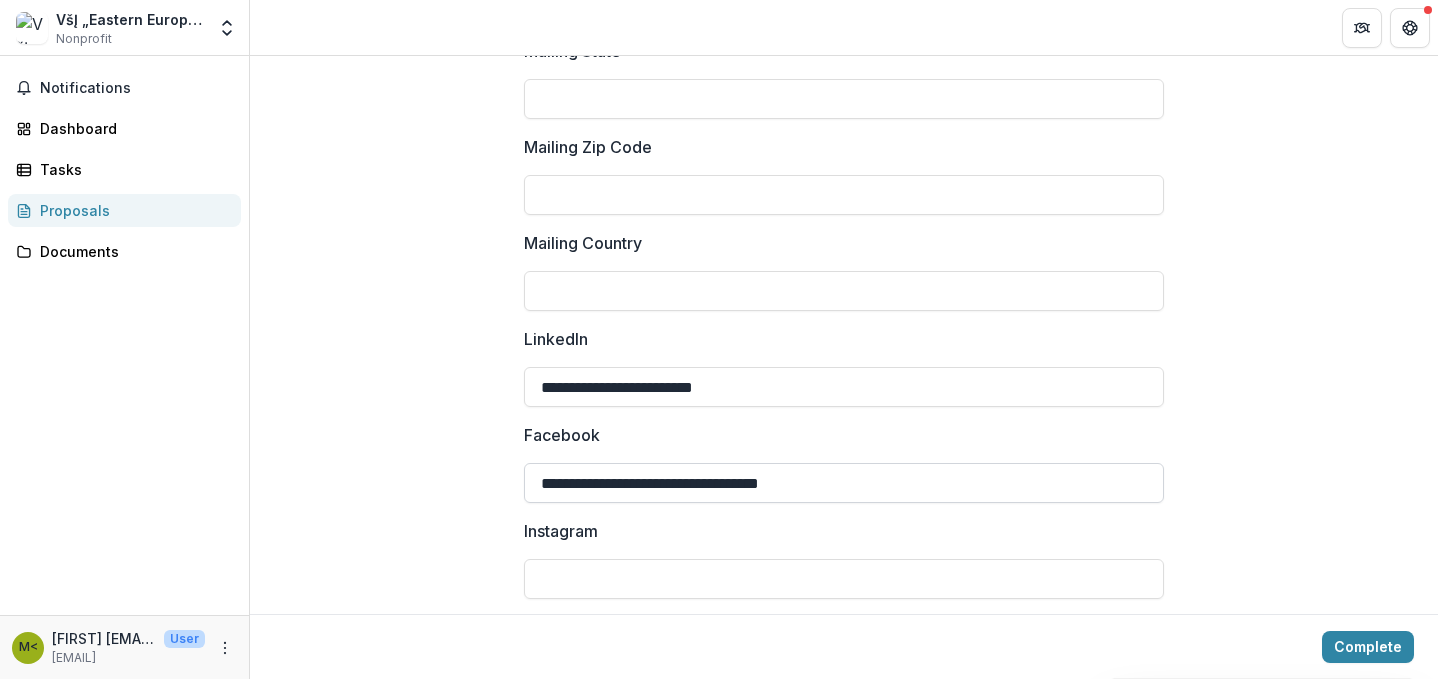 click on "**********" at bounding box center [844, 483] 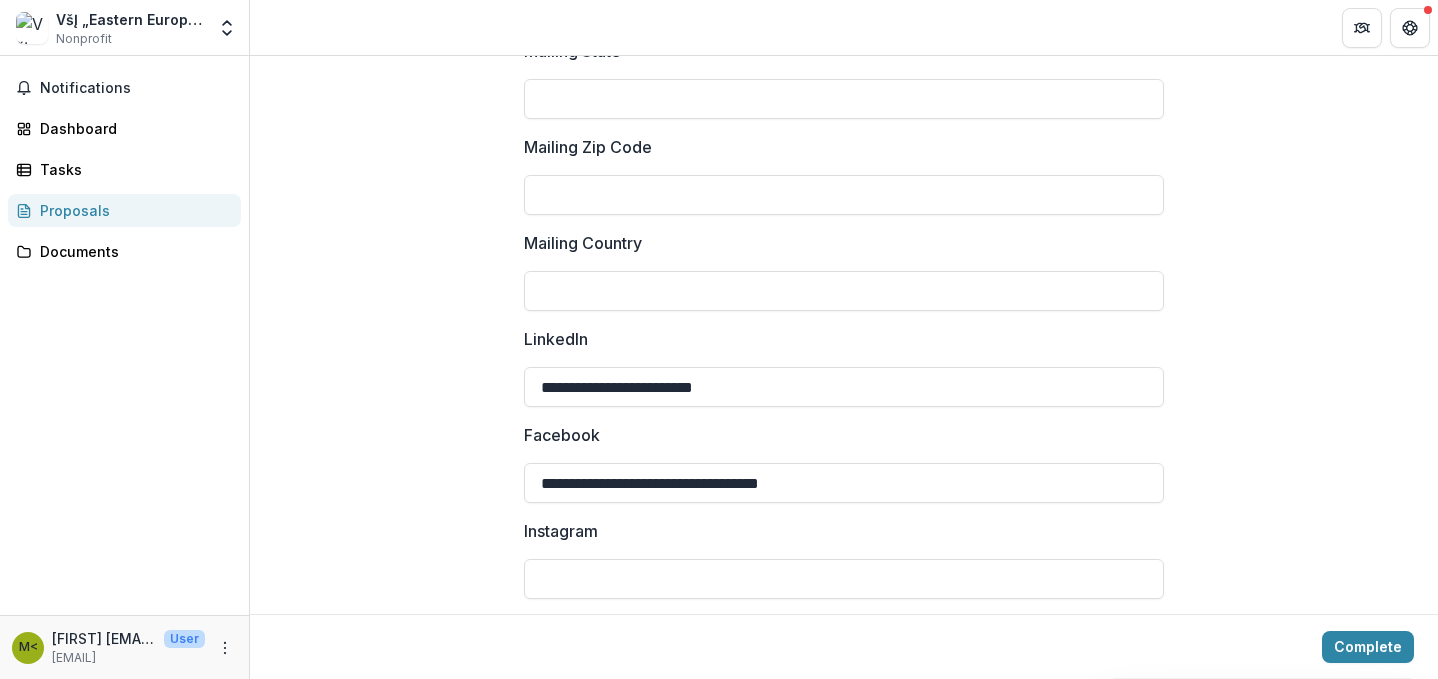 click on "**********" at bounding box center [844, -700] 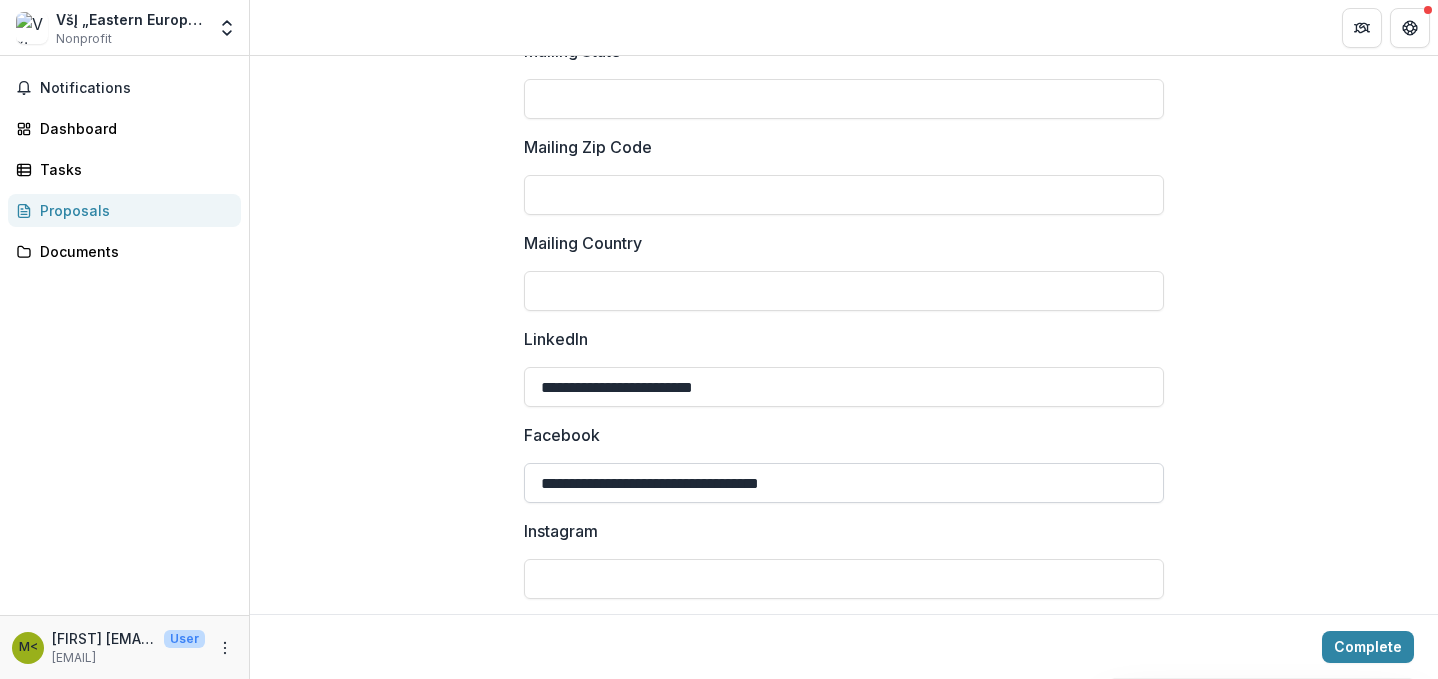 click on "**********" at bounding box center (844, 483) 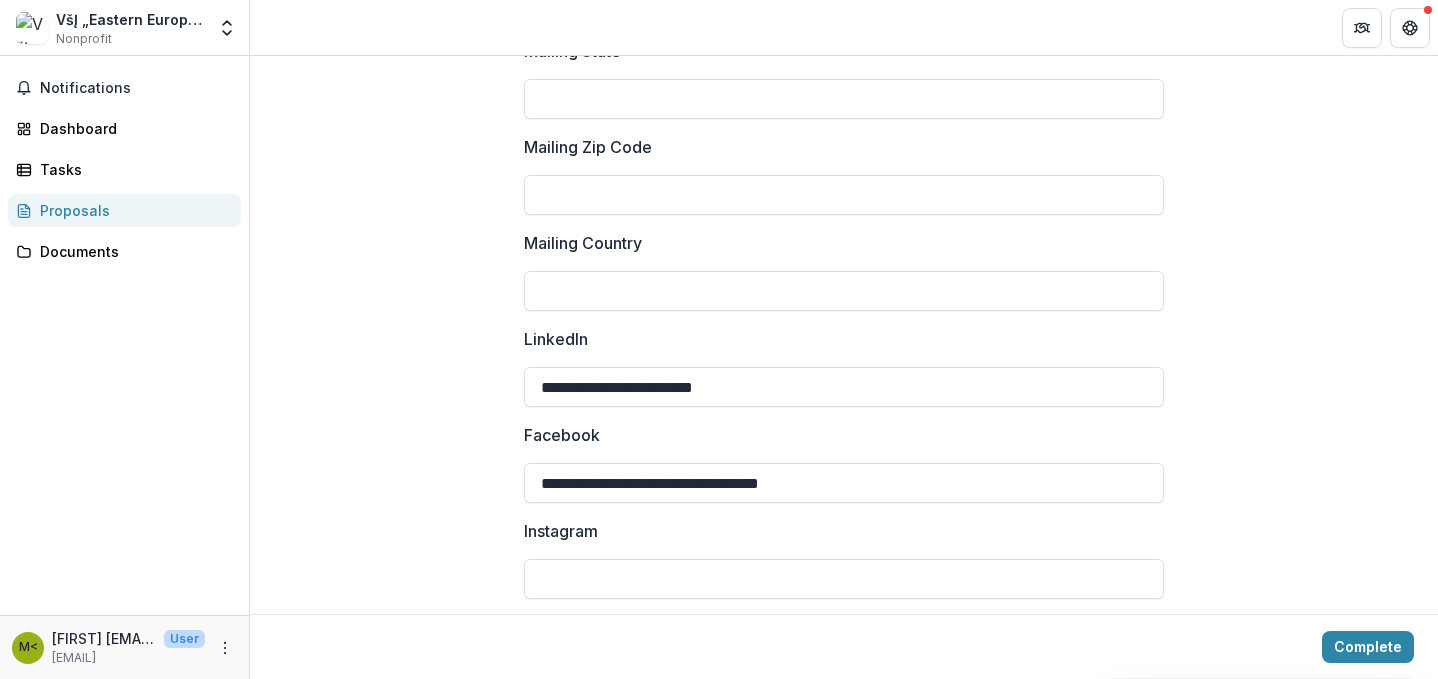 drag, startPoint x: 634, startPoint y: 480, endPoint x: 513, endPoint y: 480, distance: 121 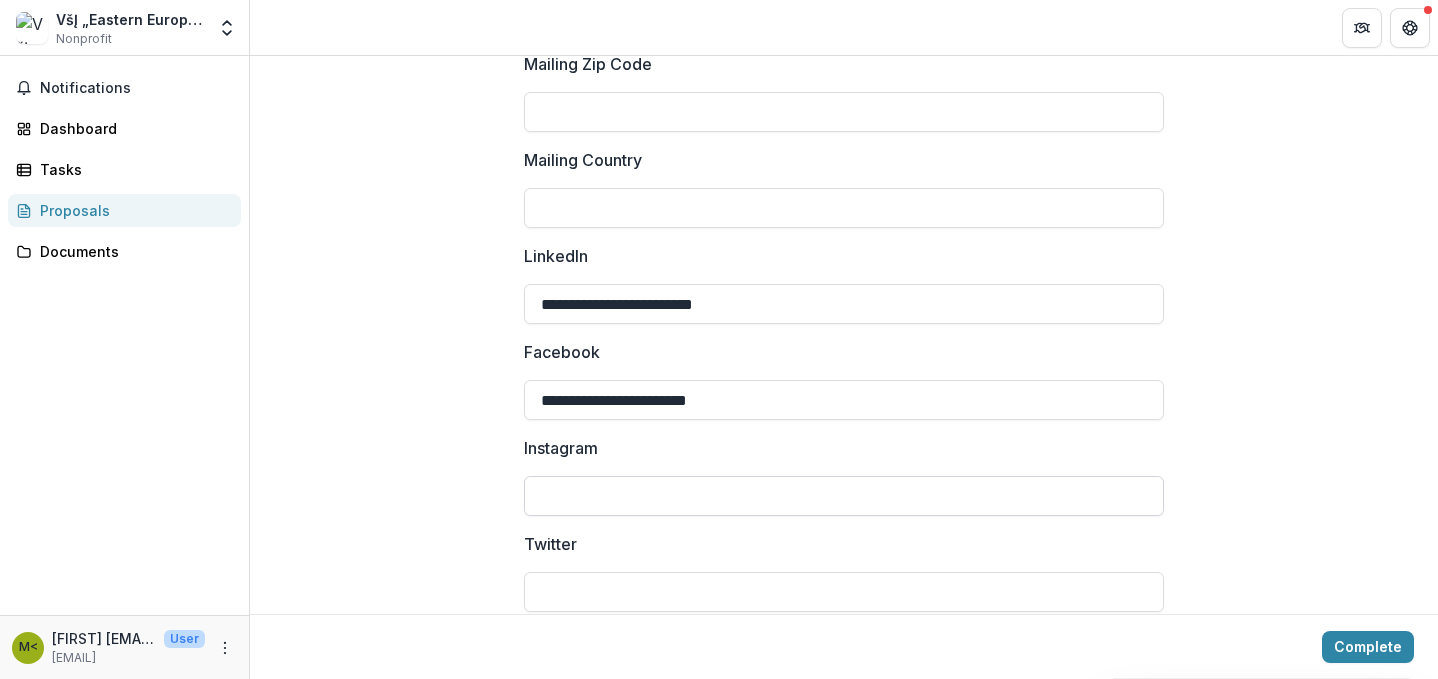 scroll, scrollTop: 2676, scrollLeft: 0, axis: vertical 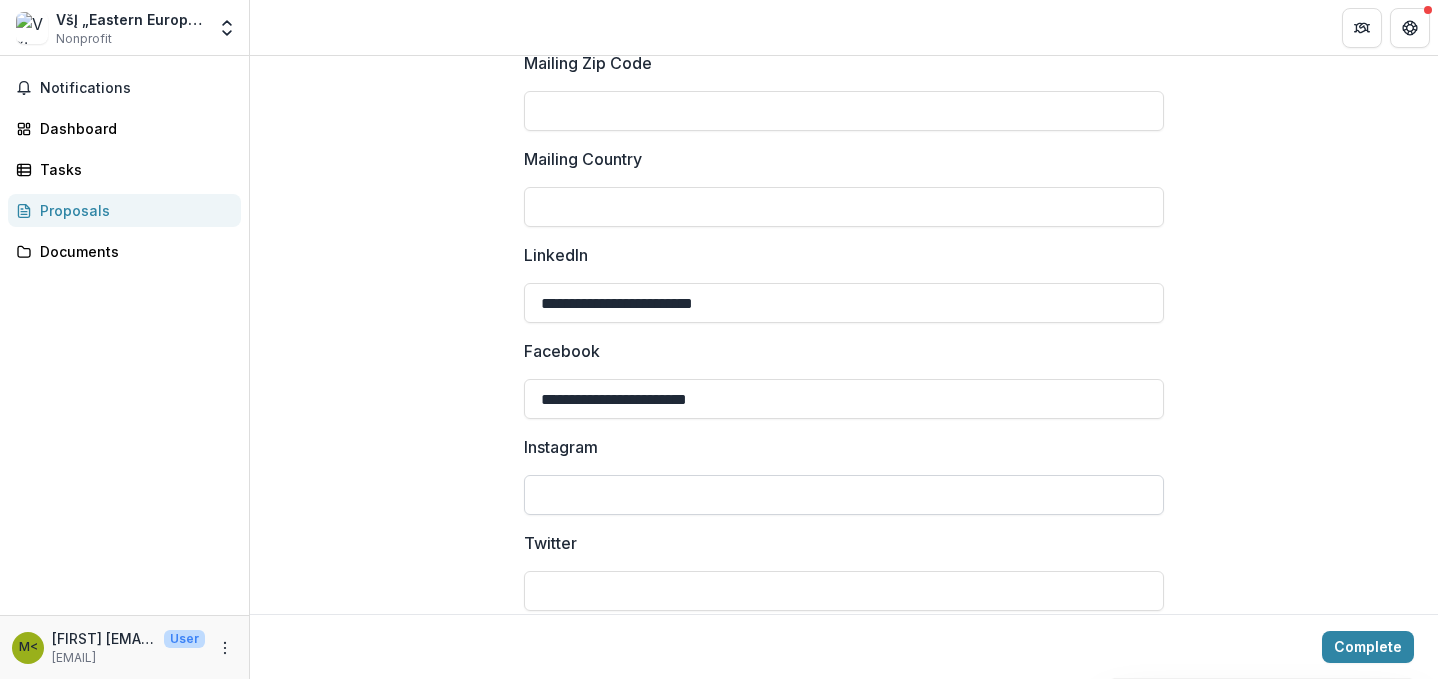 type on "**********" 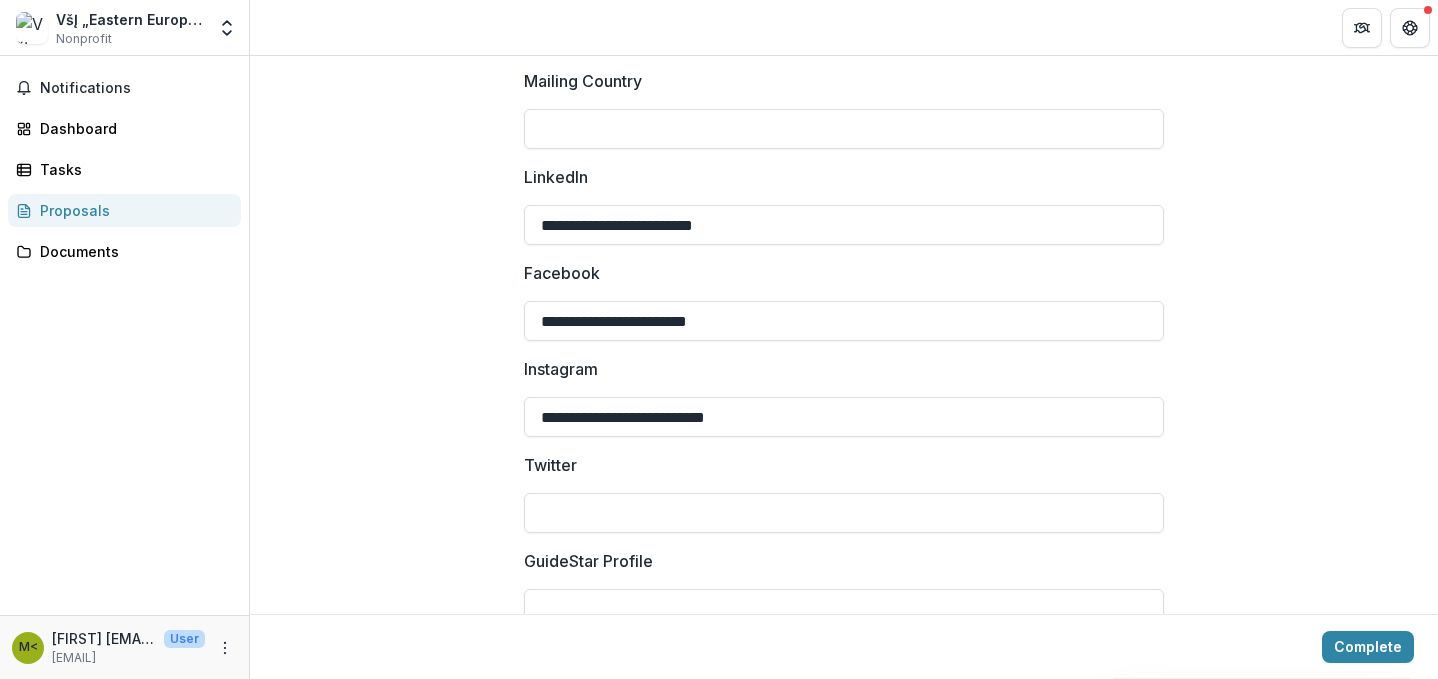 scroll, scrollTop: 2773, scrollLeft: 0, axis: vertical 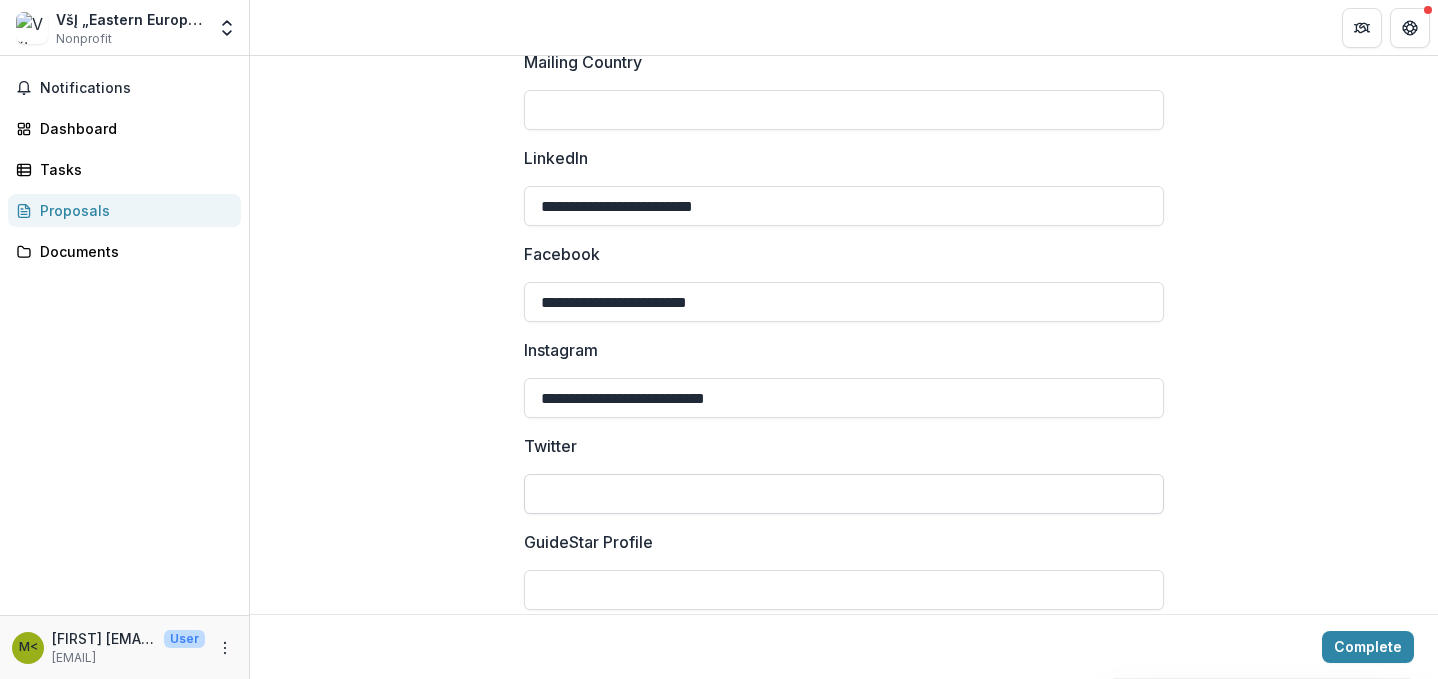 type on "**********" 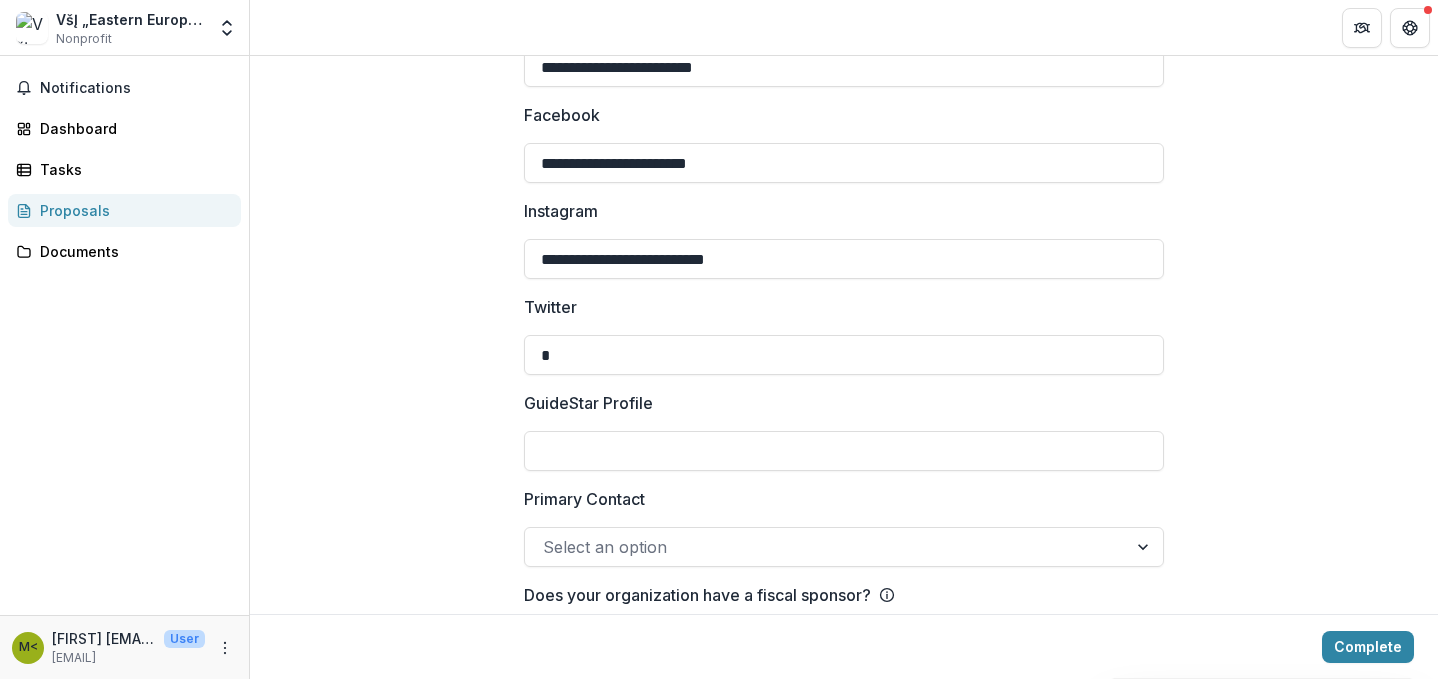 scroll, scrollTop: 2968, scrollLeft: 0, axis: vertical 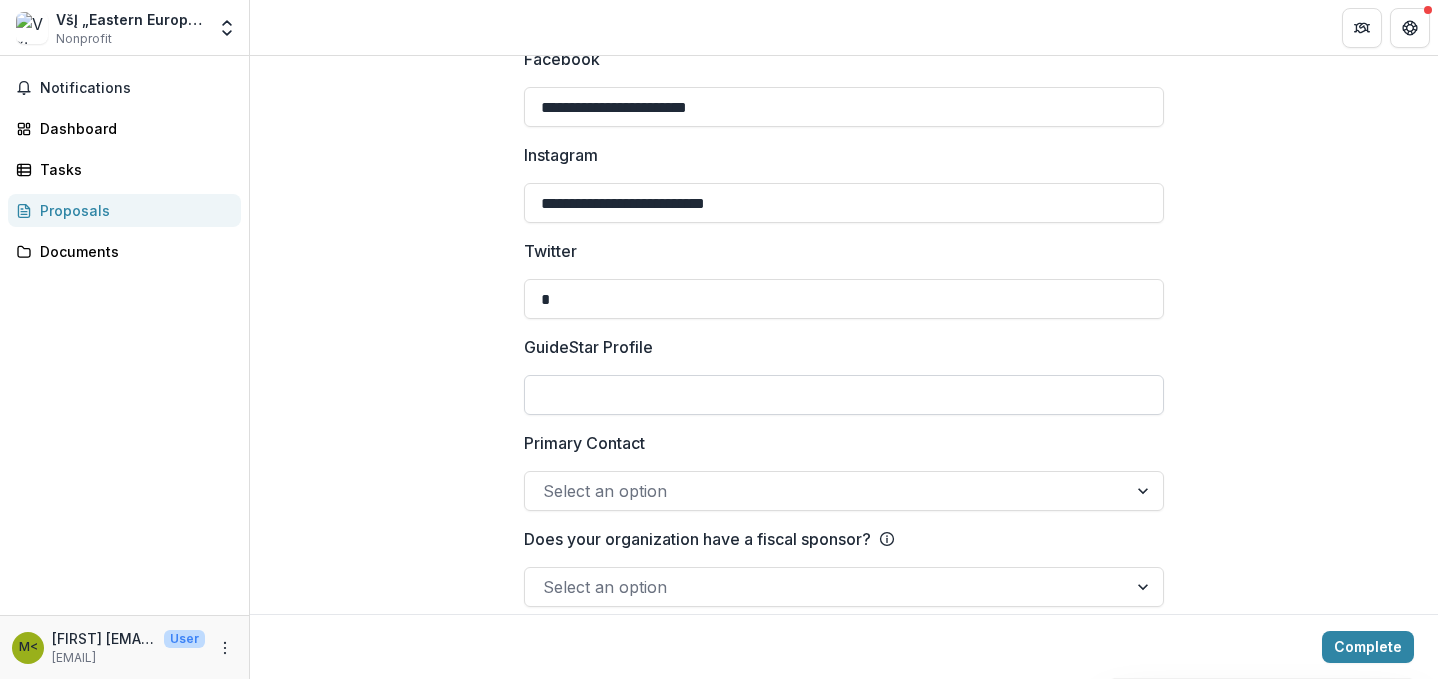 type on "*" 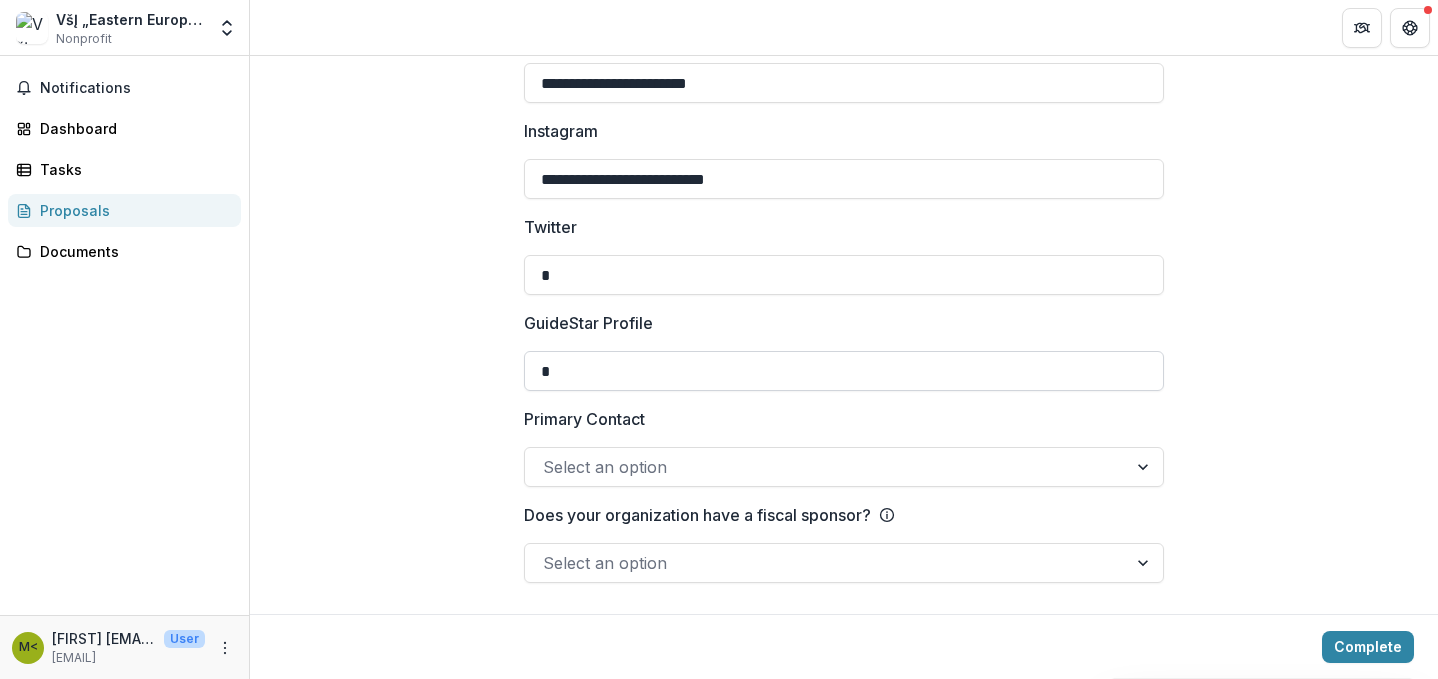 scroll, scrollTop: 2989, scrollLeft: 0, axis: vertical 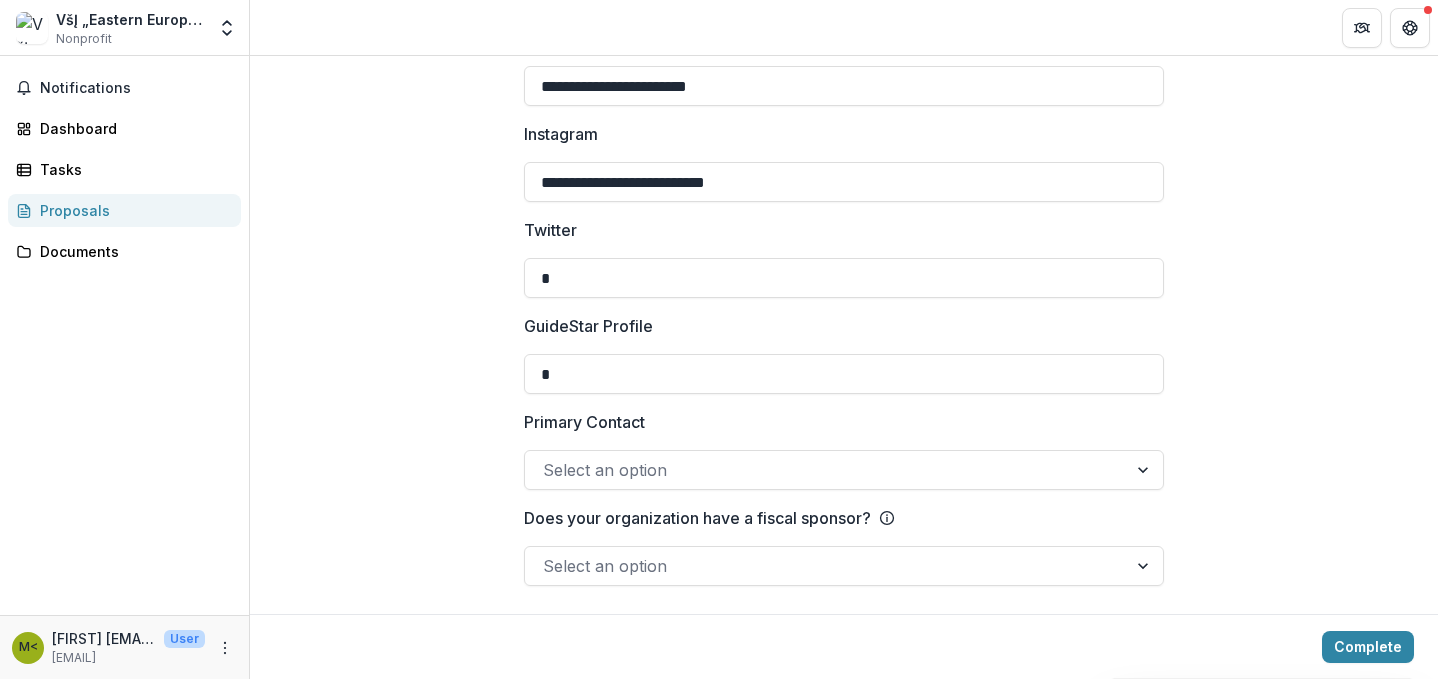 type on "*" 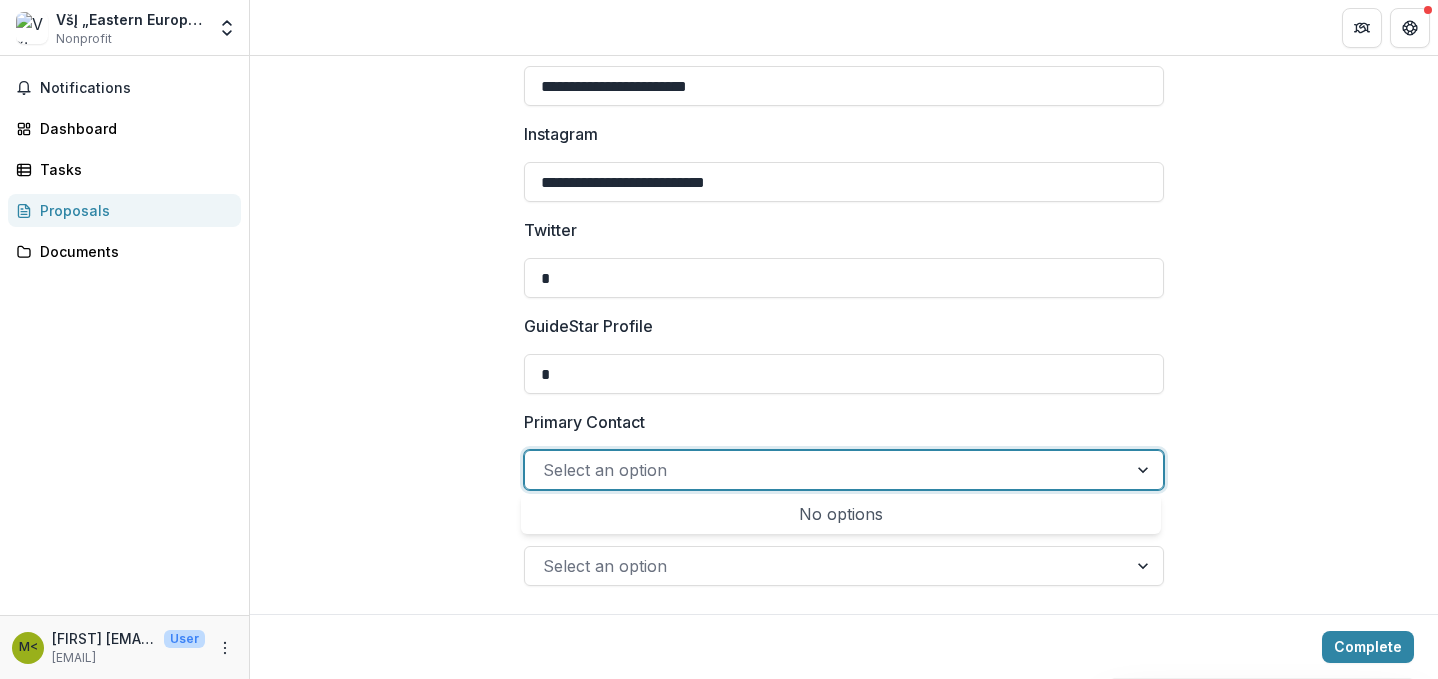 click on "**********" at bounding box center (844, -1097) 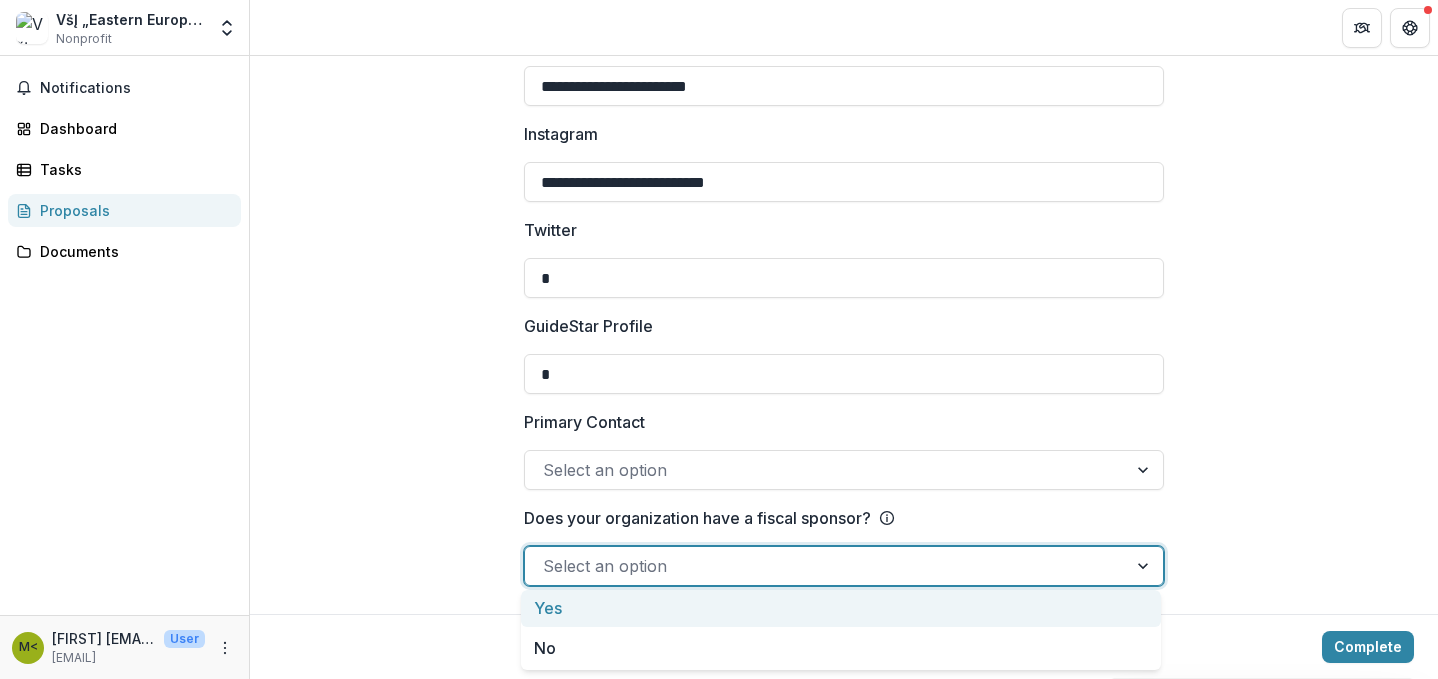 click at bounding box center (1145, 566) 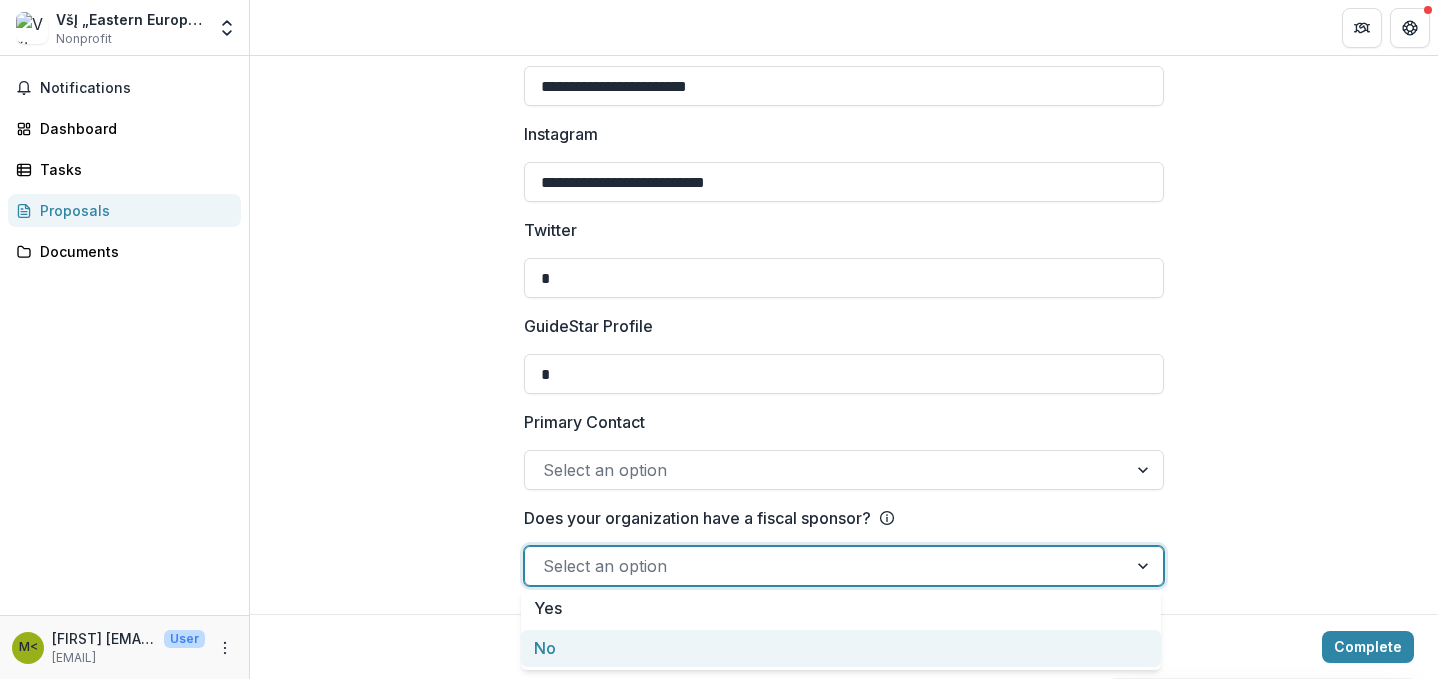 click on "No" at bounding box center (841, 648) 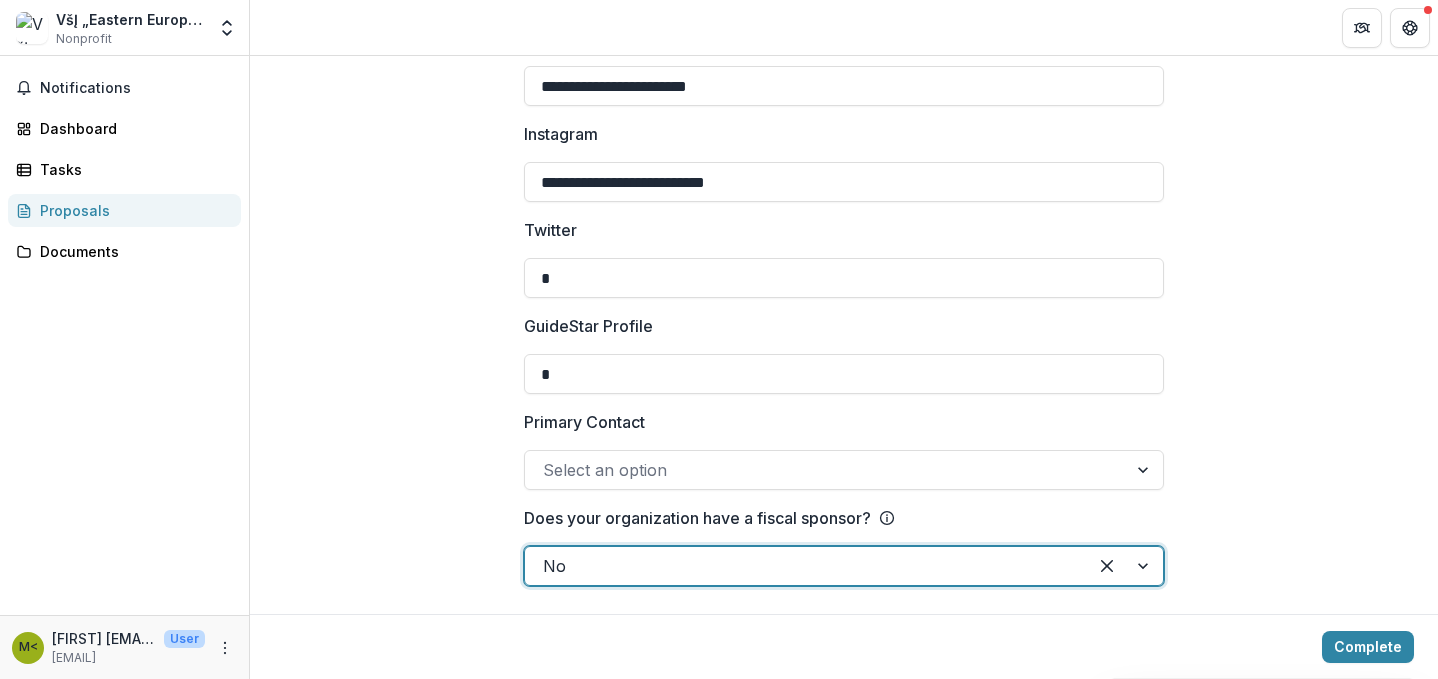 click at bounding box center [1145, 470] 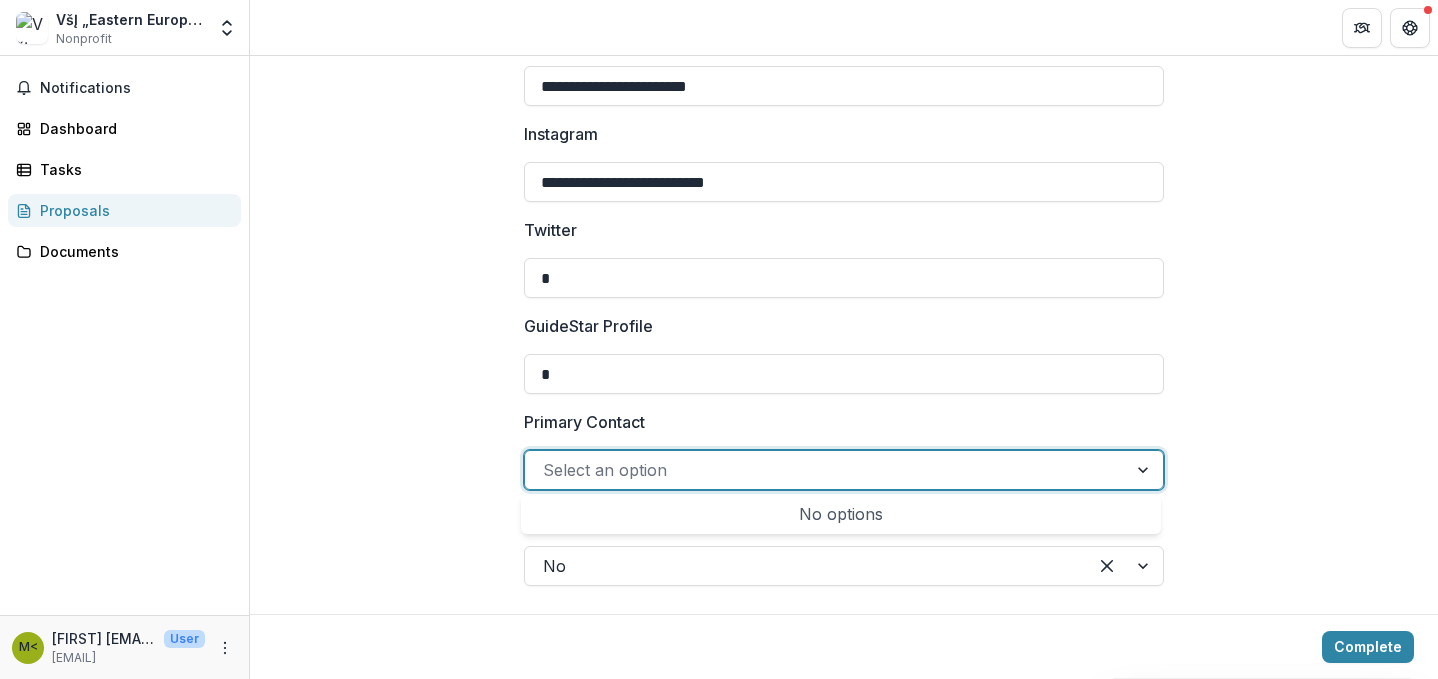 click at bounding box center [1145, 470] 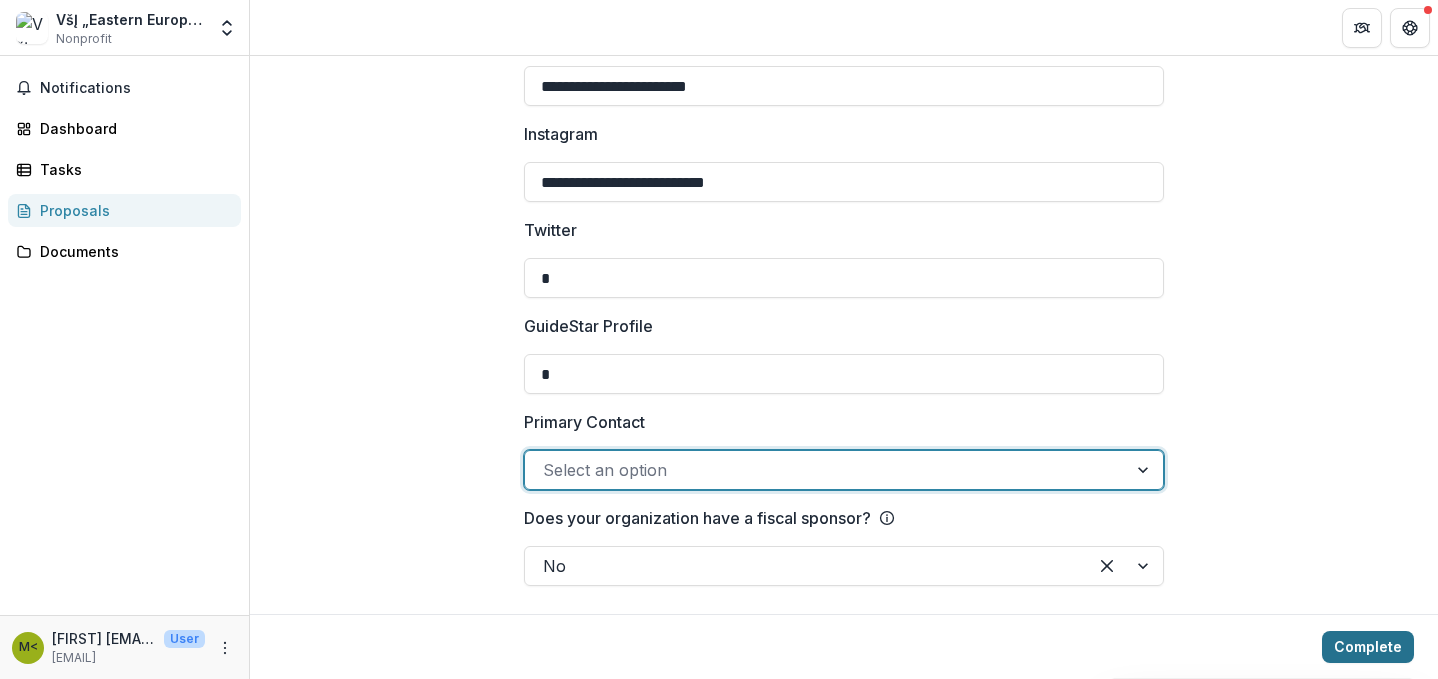 click on "Complete" at bounding box center (1368, 647) 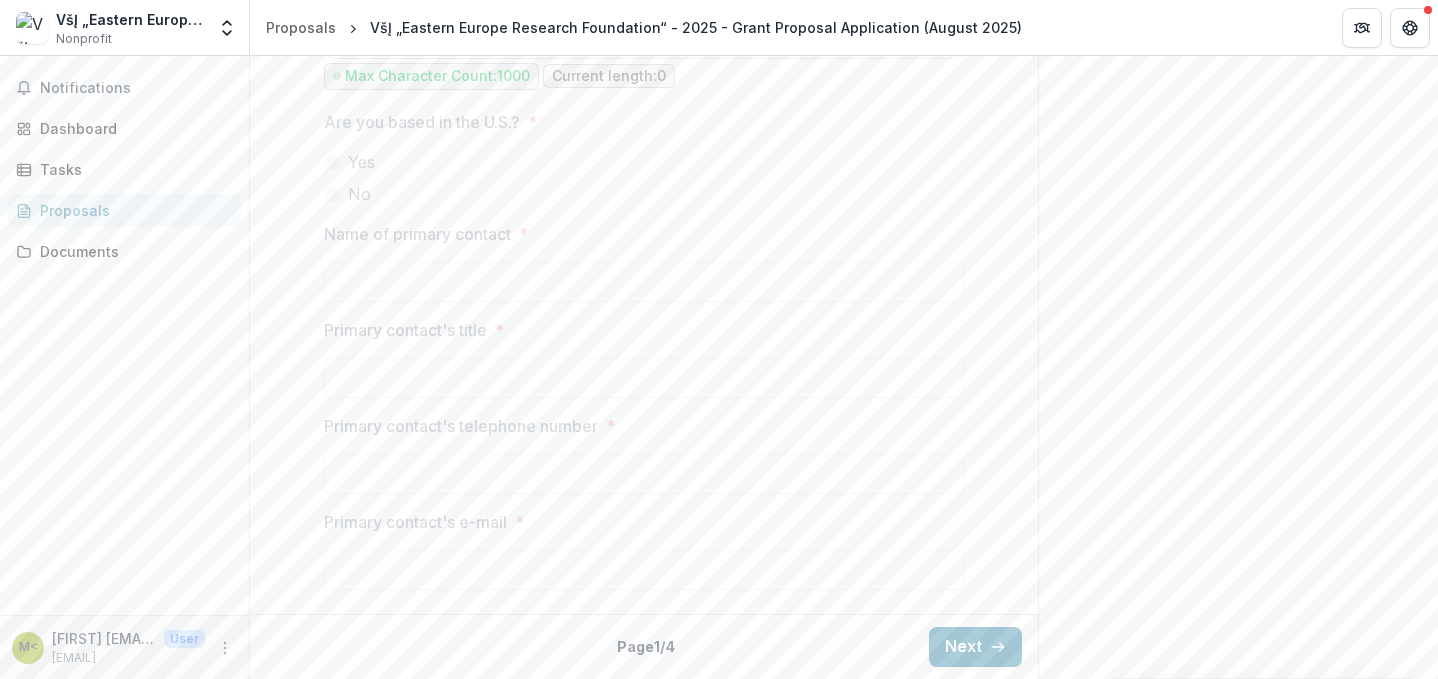 scroll, scrollTop: 1493, scrollLeft: 0, axis: vertical 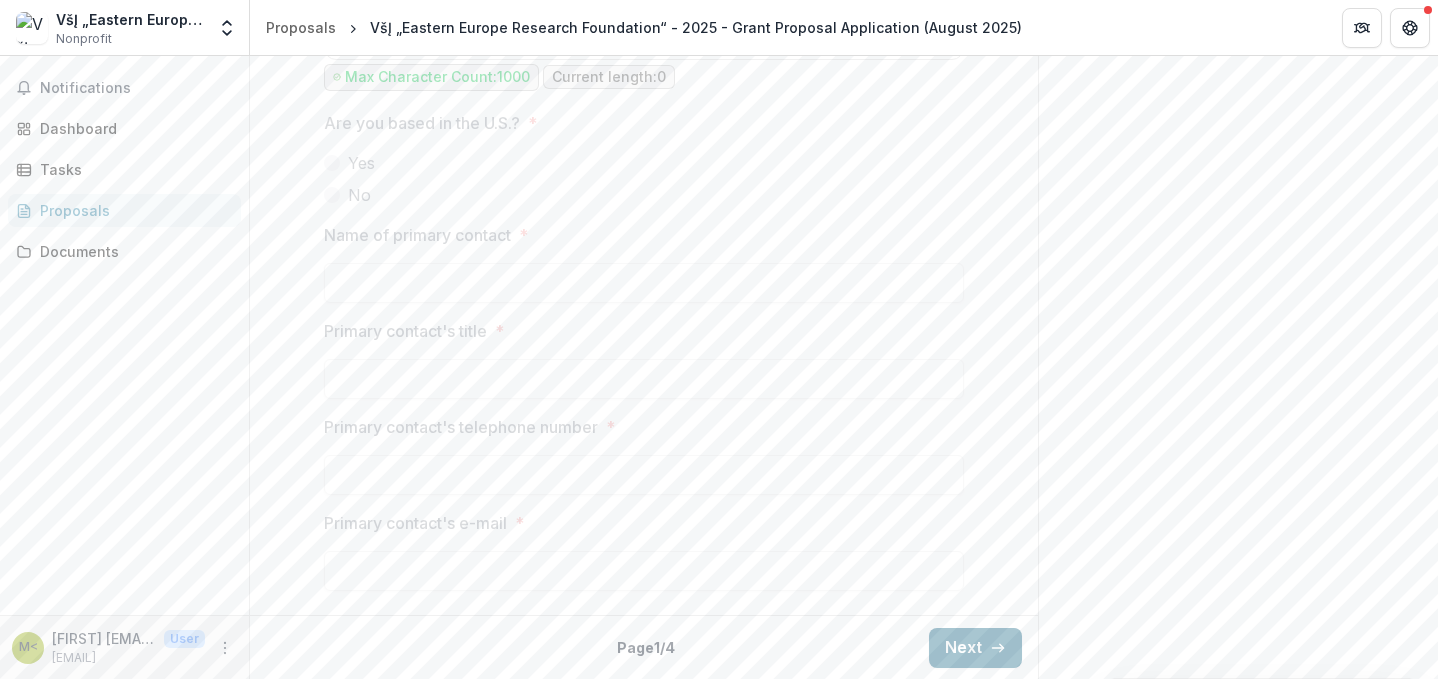 click 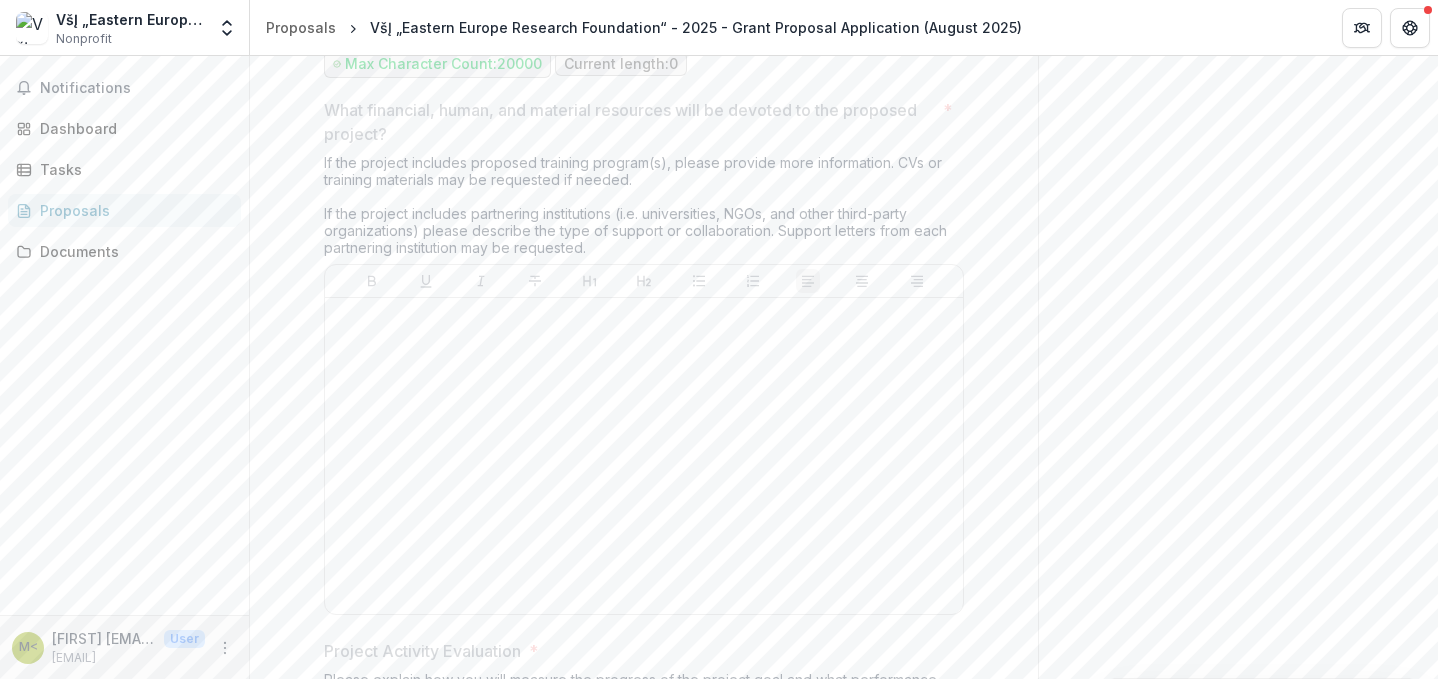 scroll, scrollTop: 1519, scrollLeft: 0, axis: vertical 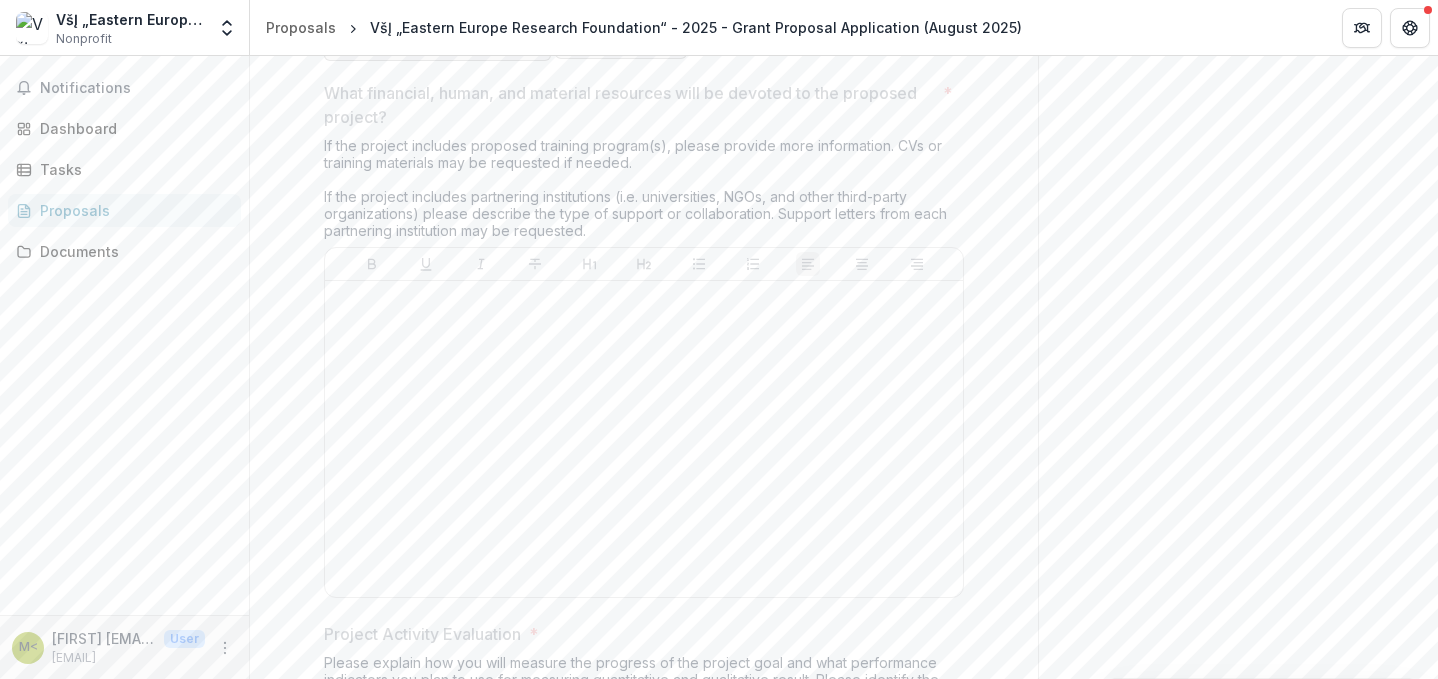 click at bounding box center (644, 439) 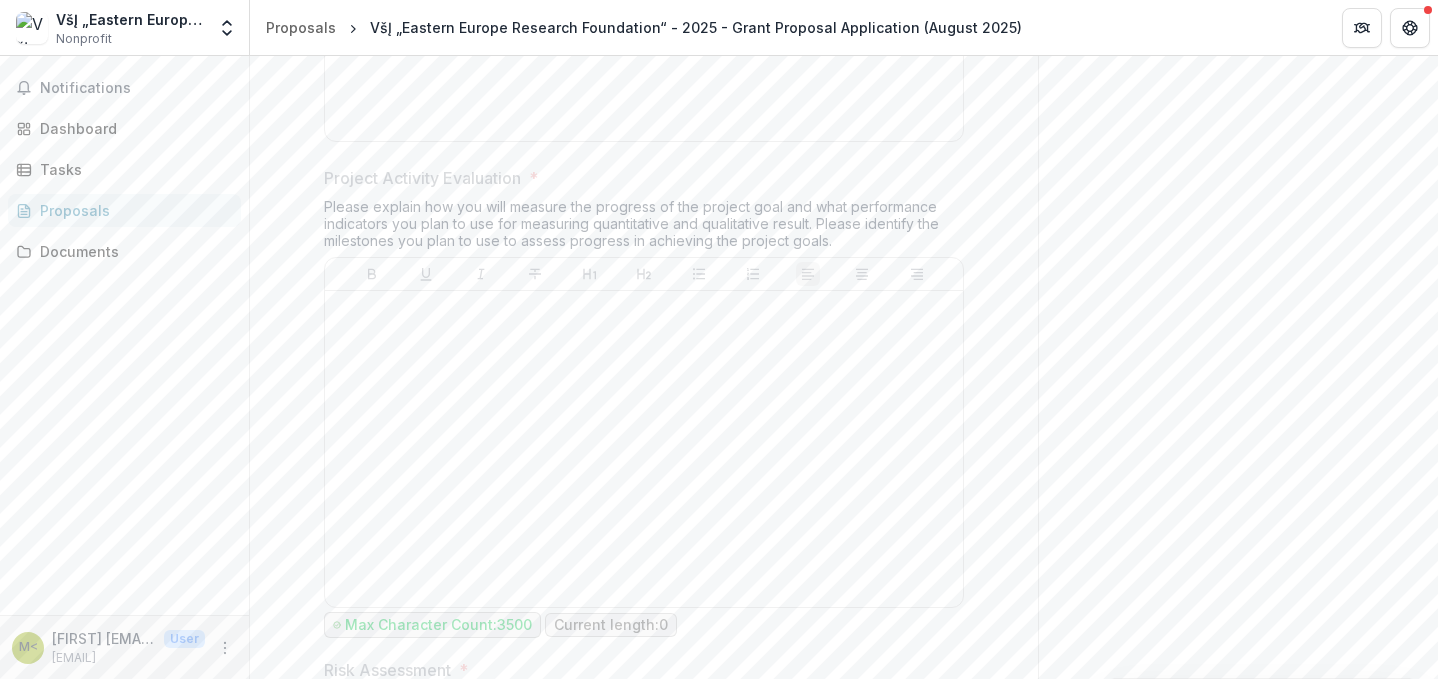 scroll, scrollTop: 1984, scrollLeft: 0, axis: vertical 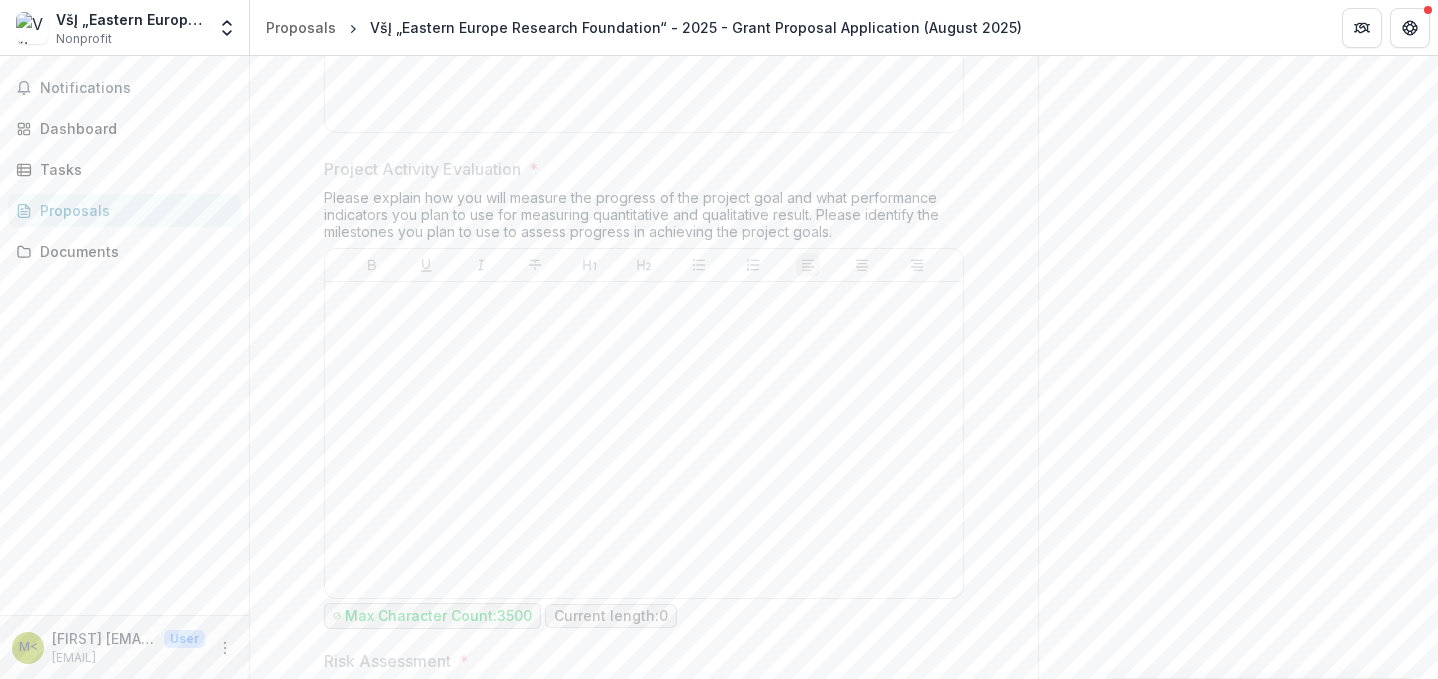 click at bounding box center [644, 440] 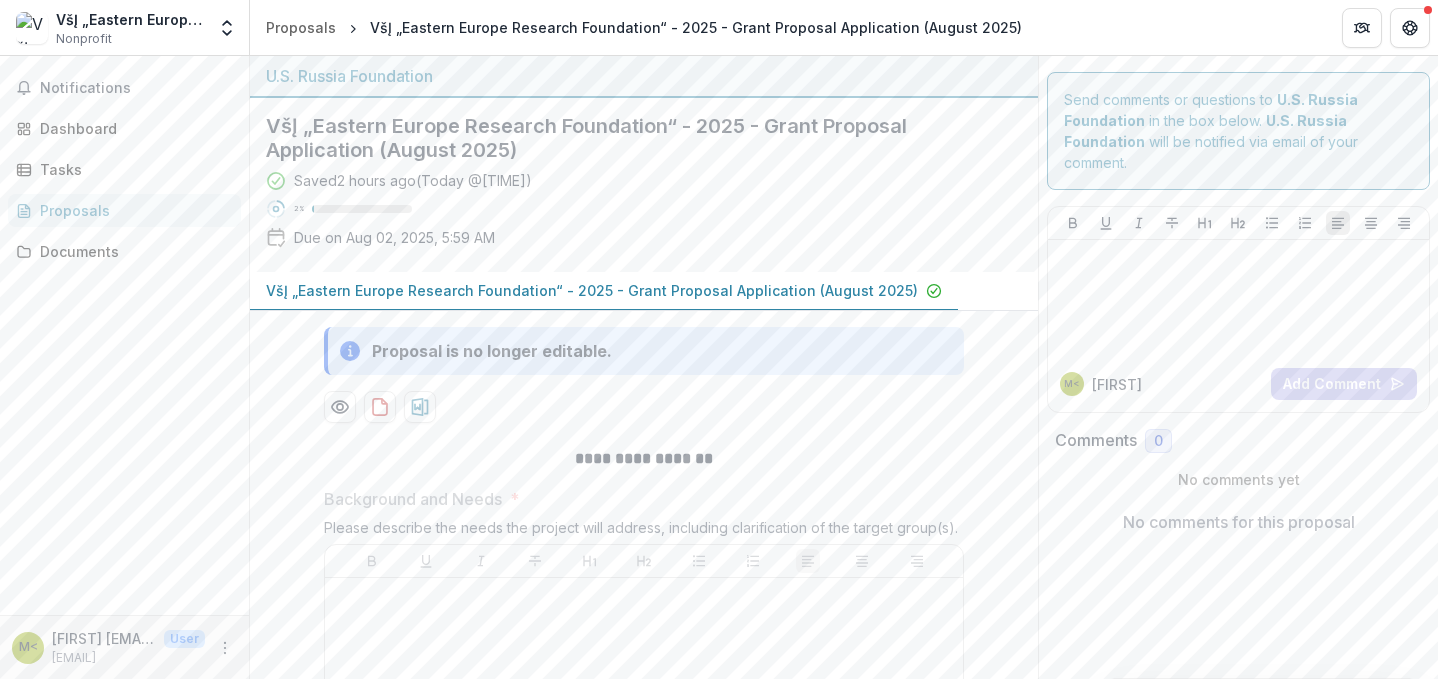 scroll, scrollTop: 0, scrollLeft: 0, axis: both 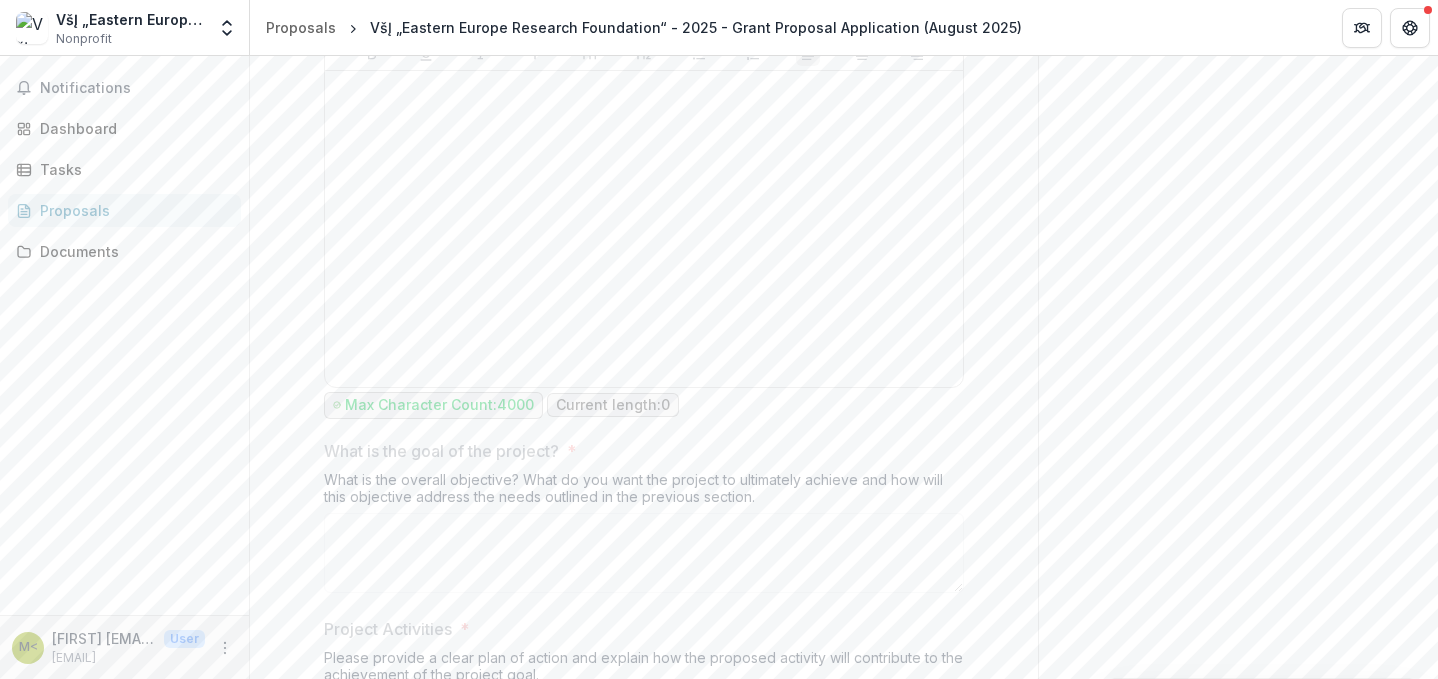 click at bounding box center [644, 229] 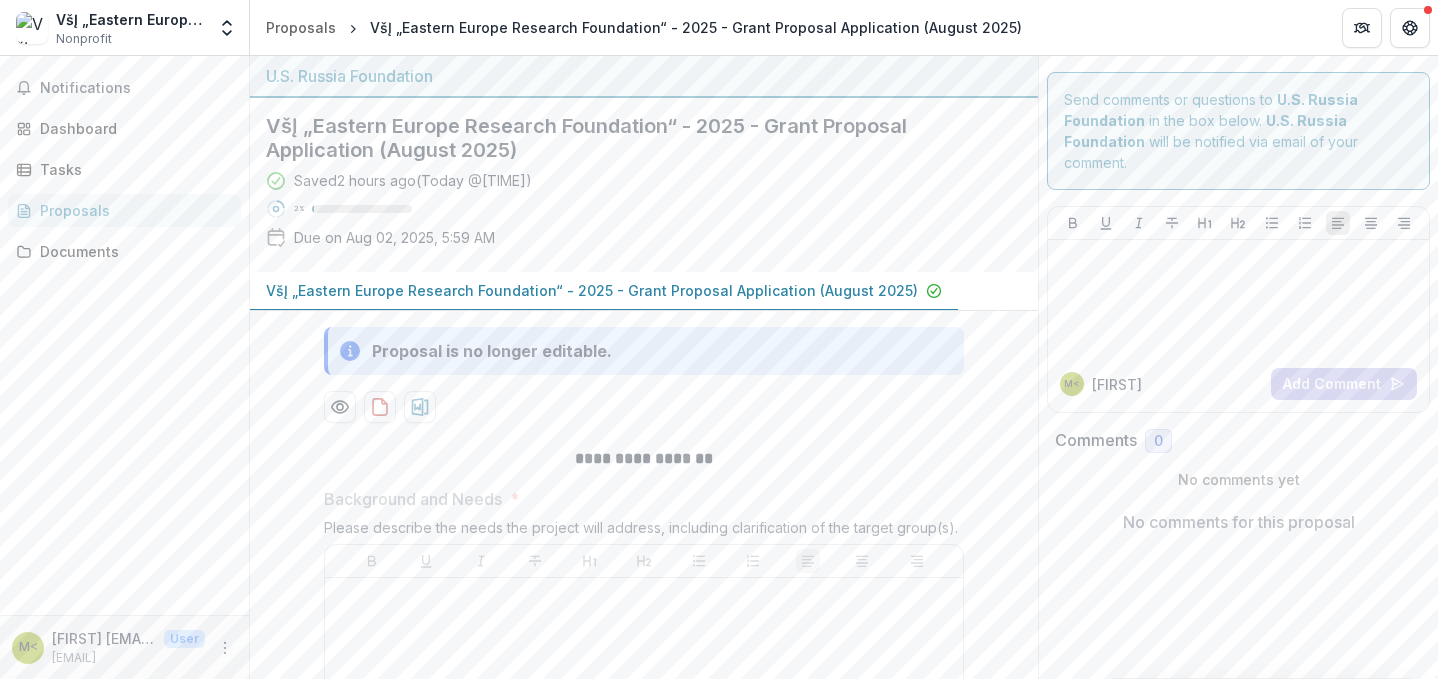 scroll, scrollTop: 0, scrollLeft: 0, axis: both 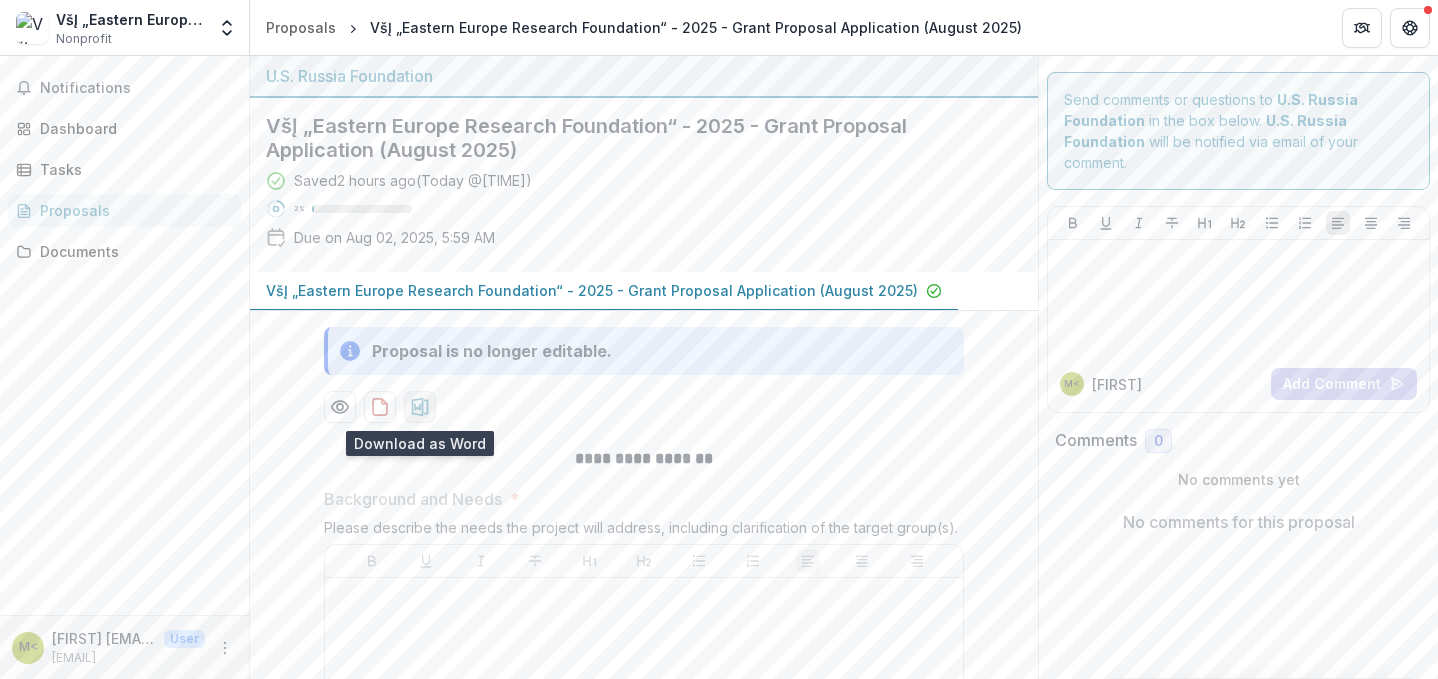 click 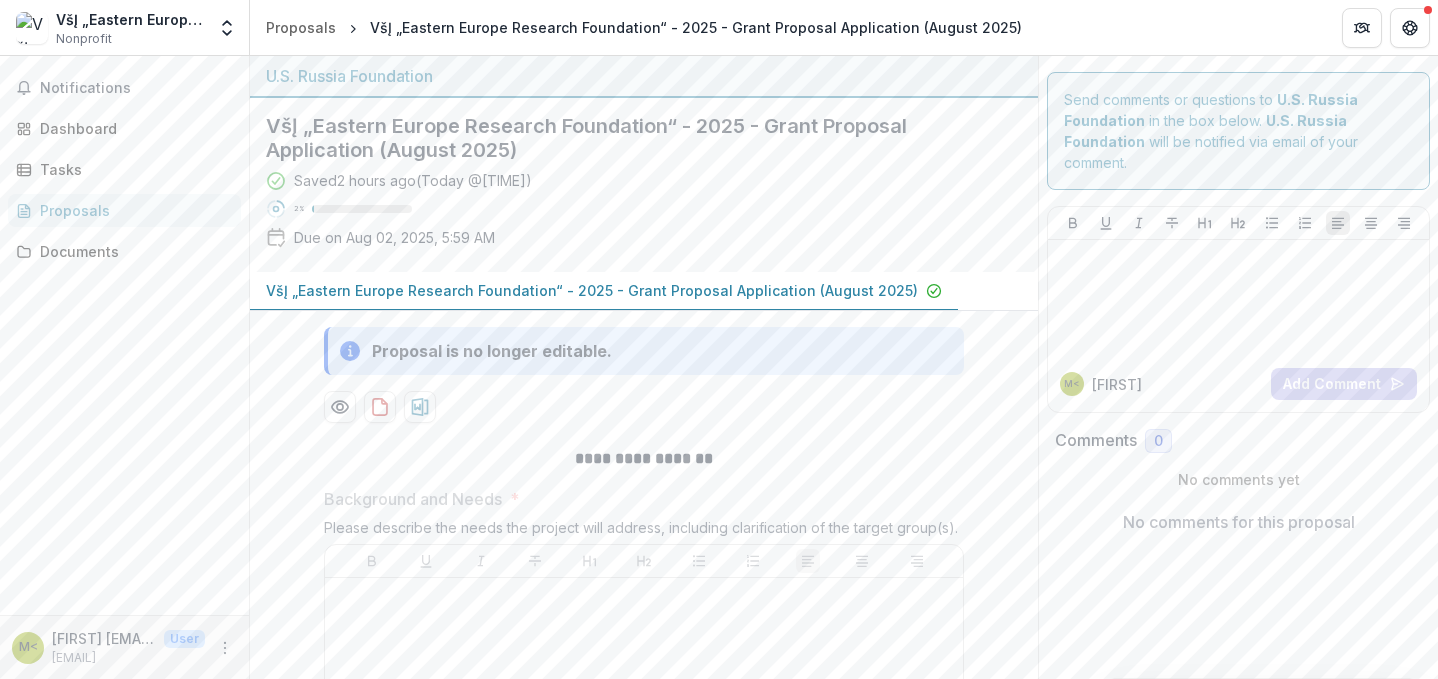 click on "VšĮ „Eastern Europe Research Foundation“  - 2025 - Grant Proposal Application (August 2025)" at bounding box center [592, 290] 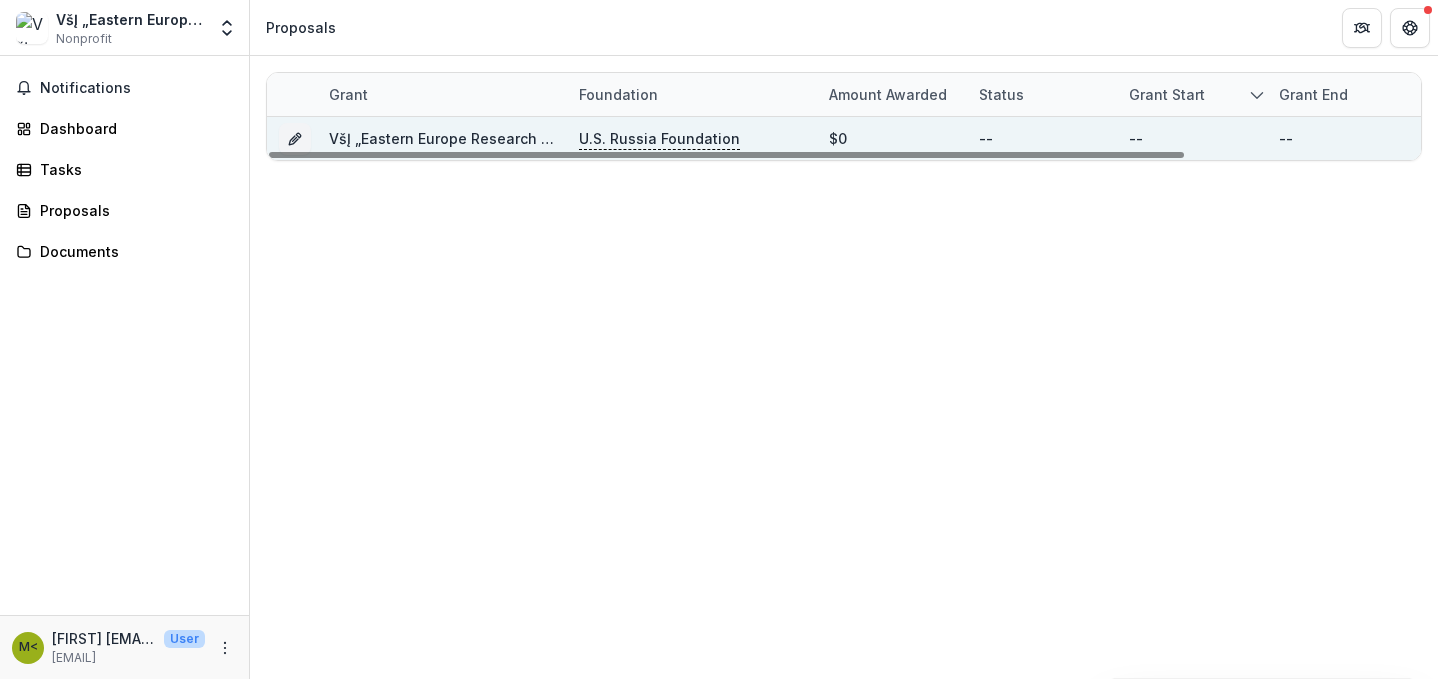 click on "VšĮ „Eastern Europe Research Foundation“  - 2025 - Grant Proposal Application (August 2025)" at bounding box center [655, 138] 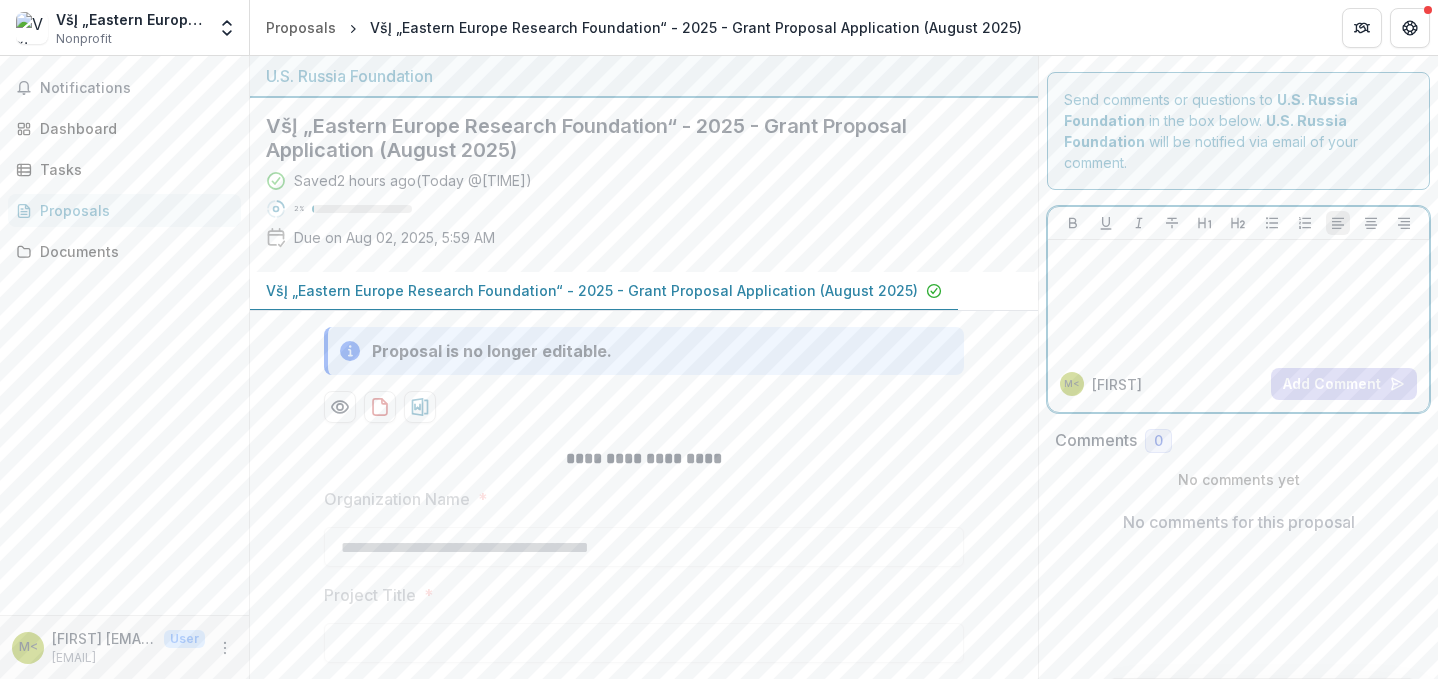 click at bounding box center [1238, 259] 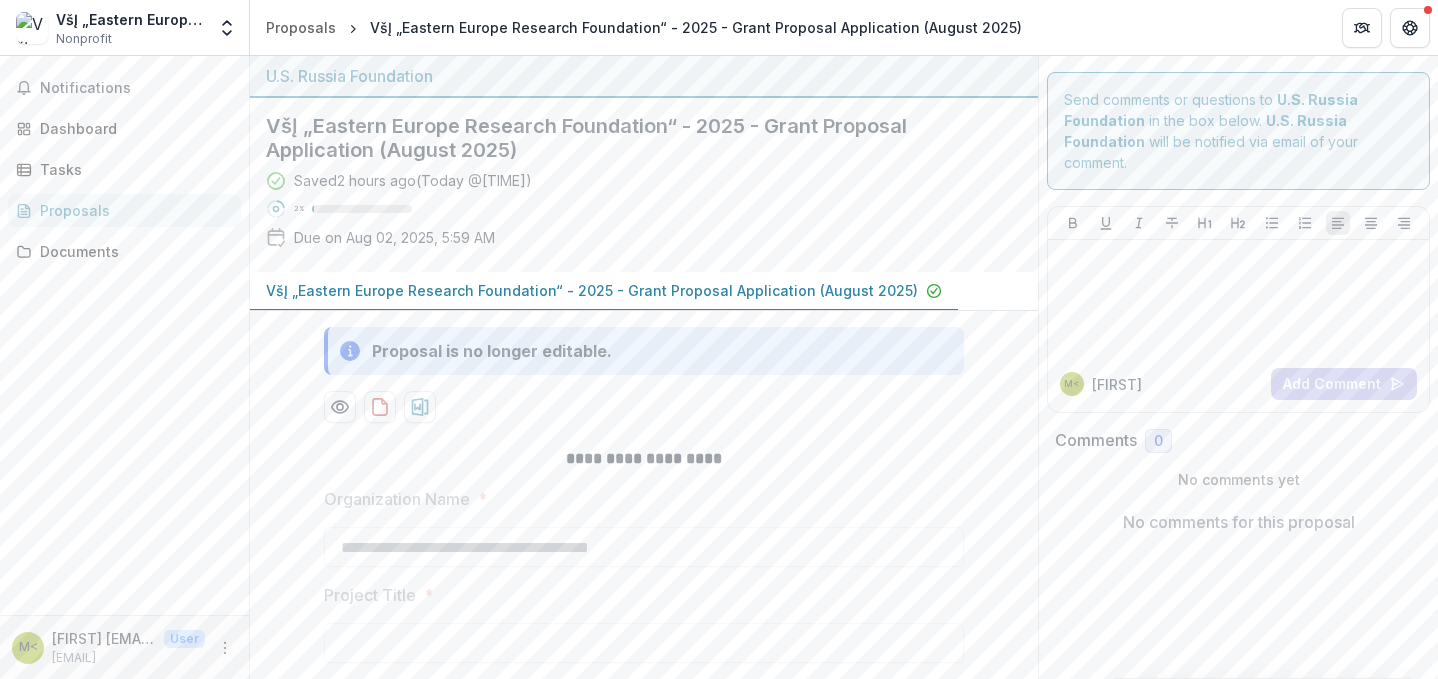 click on "**********" at bounding box center [644, 459] 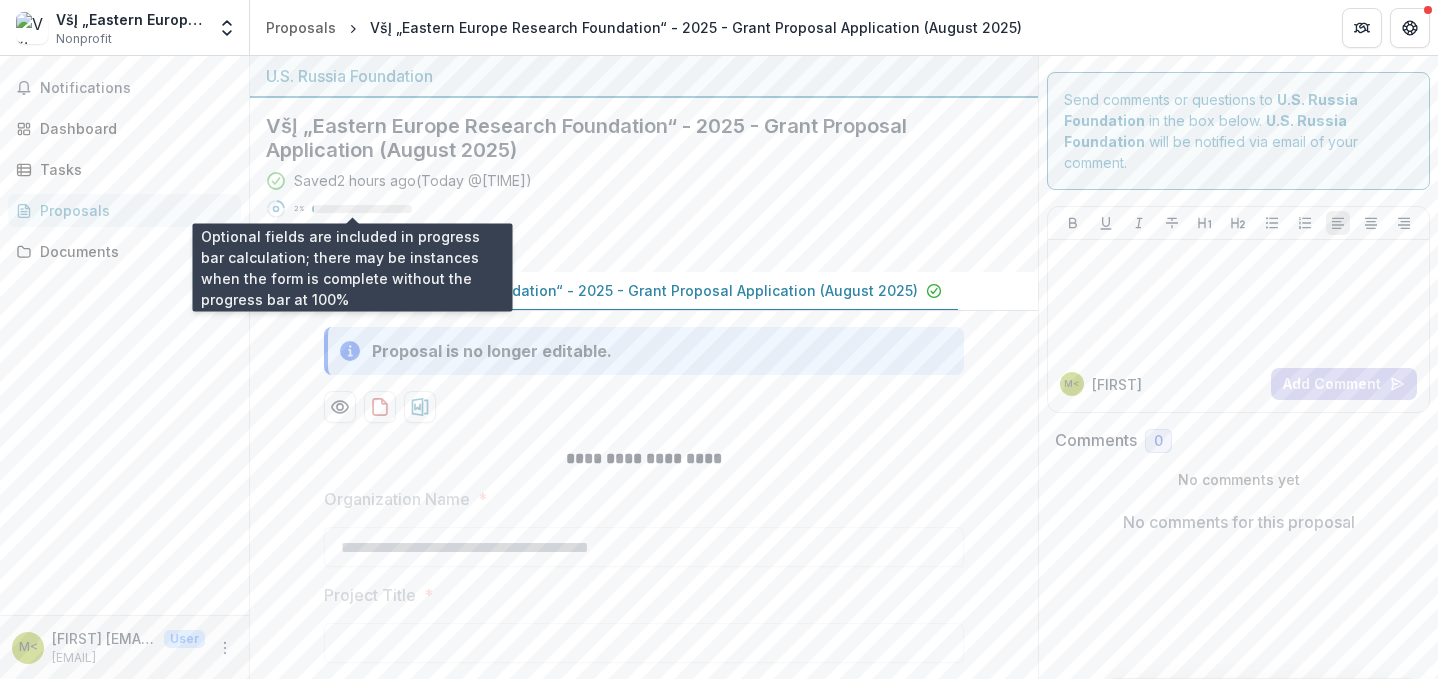 click at bounding box center [362, 209] 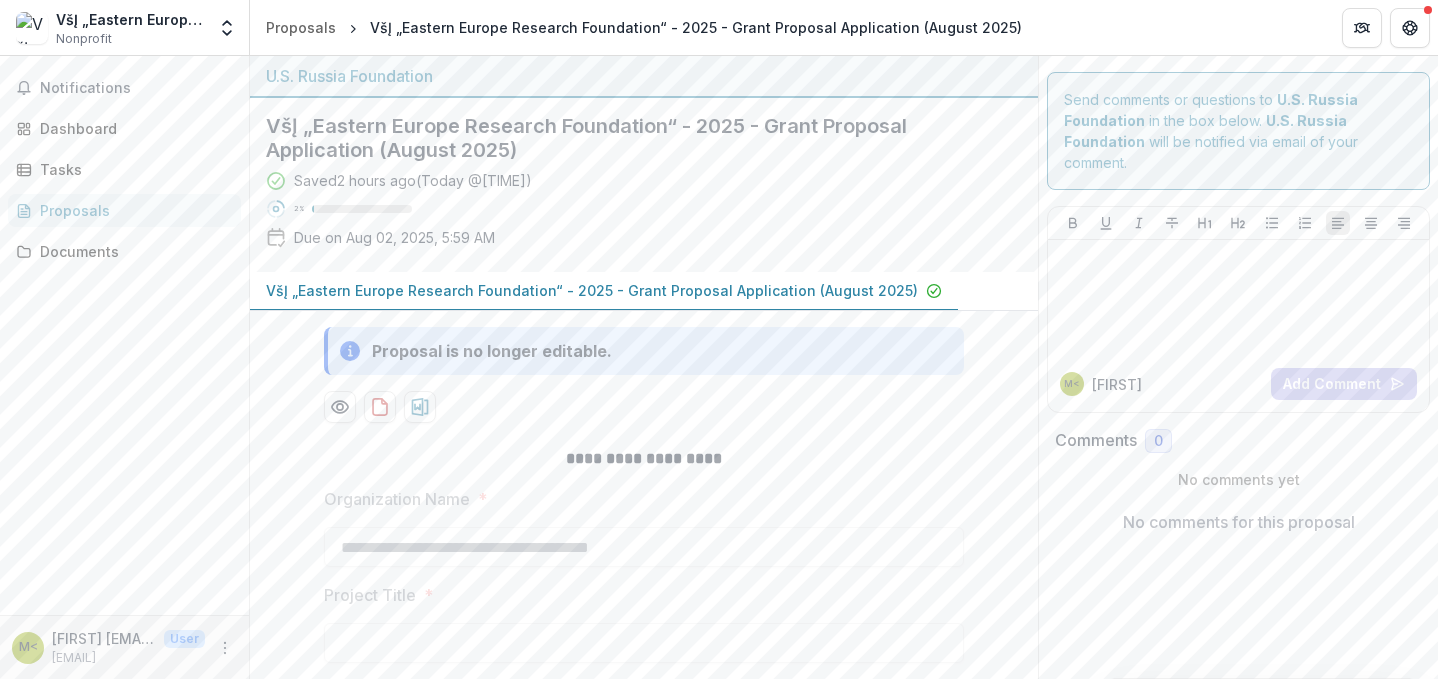 click on "Organization Name *" at bounding box center (638, 499) 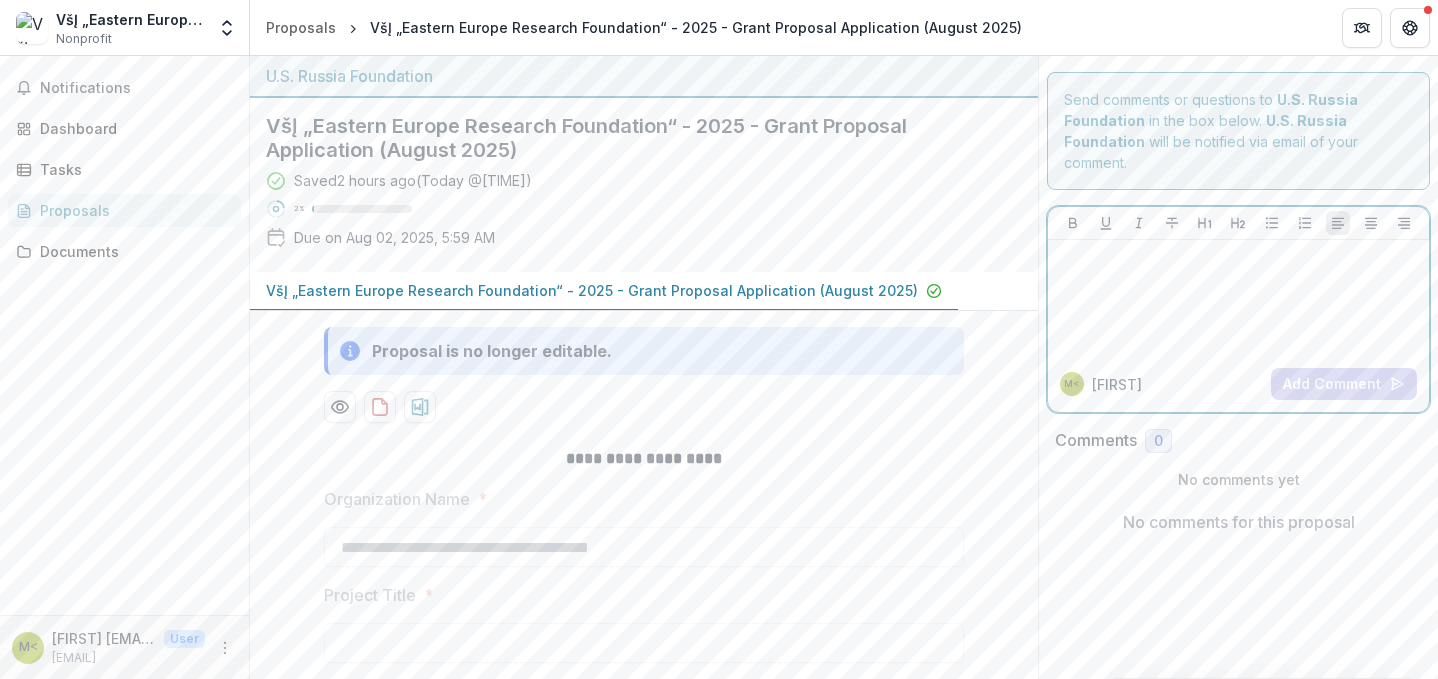 click at bounding box center (1238, 298) 